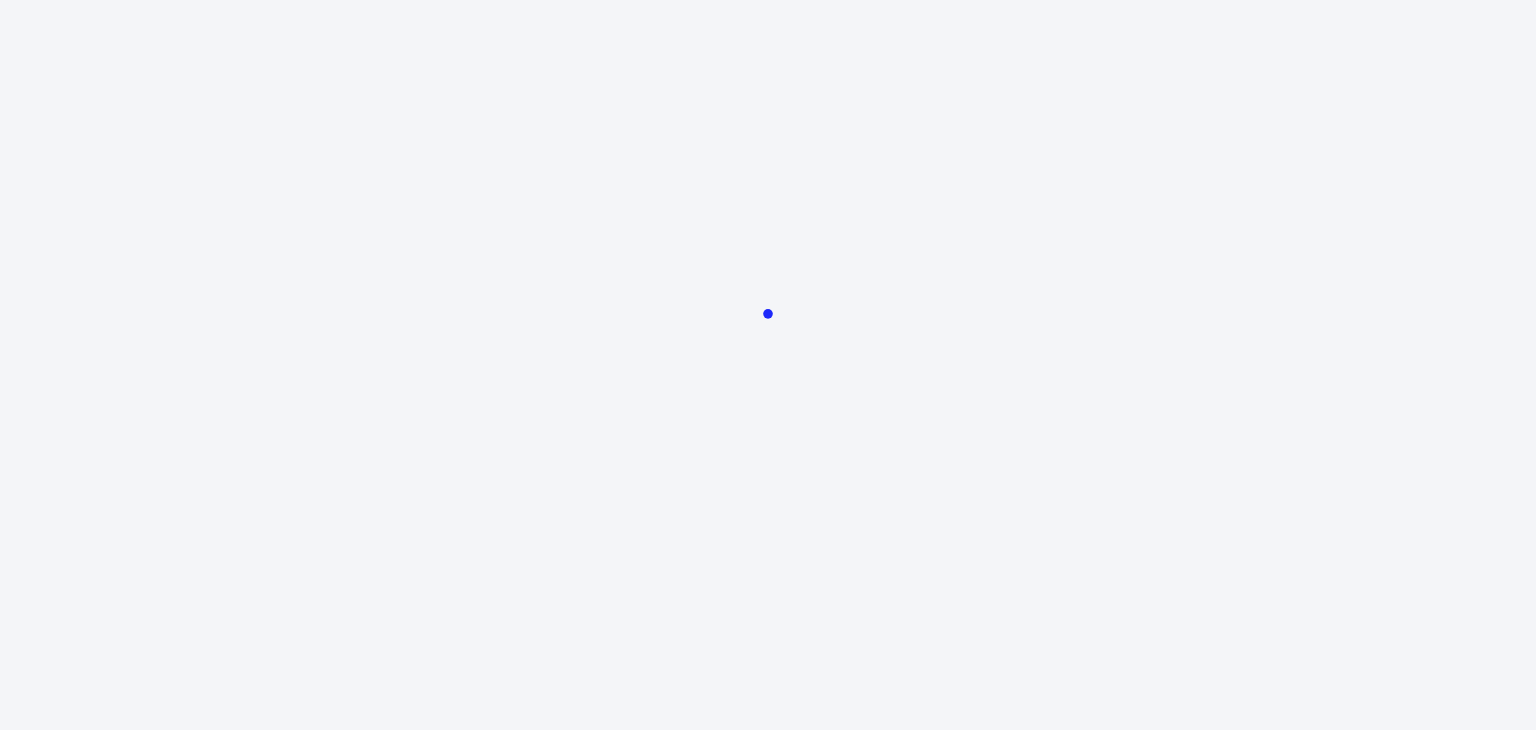 scroll, scrollTop: 0, scrollLeft: 0, axis: both 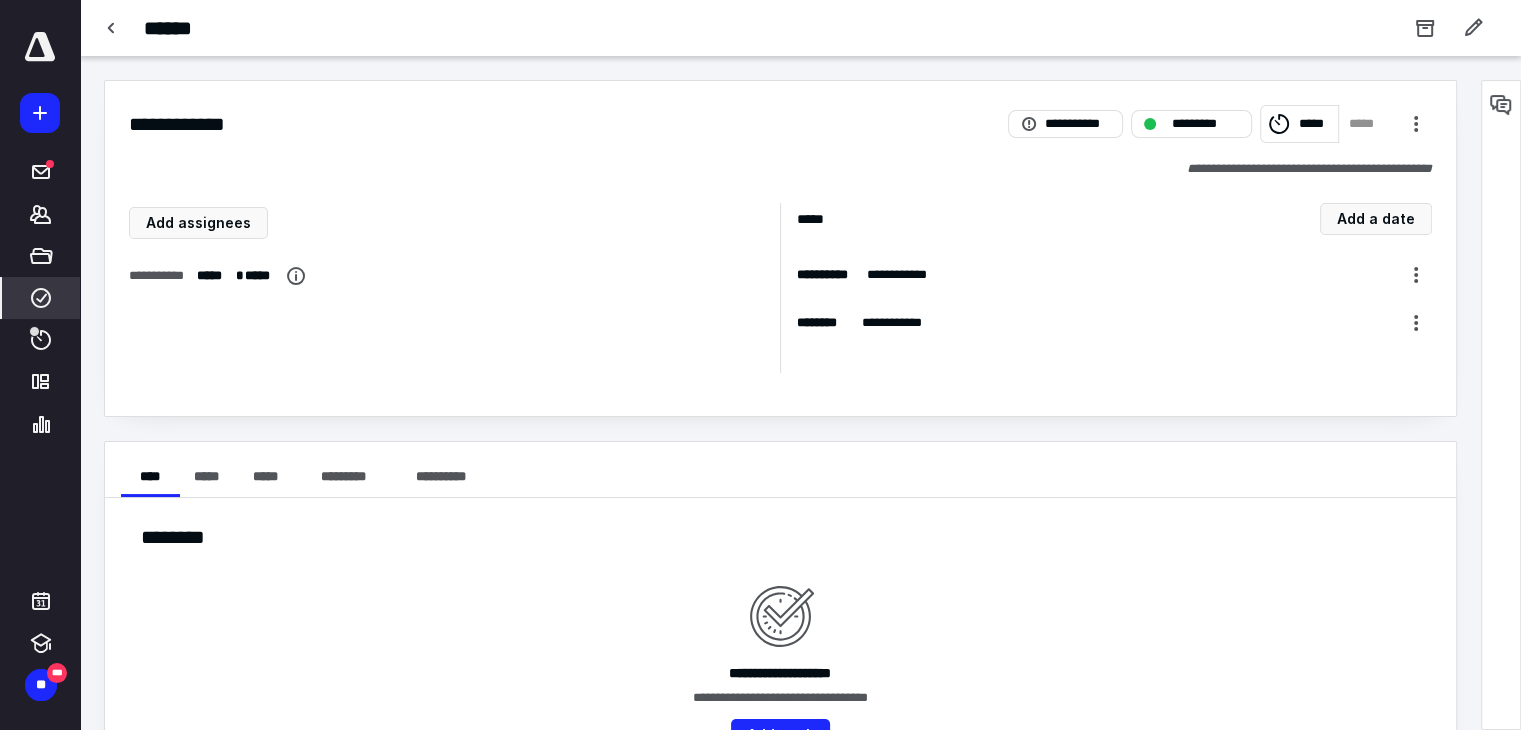 click 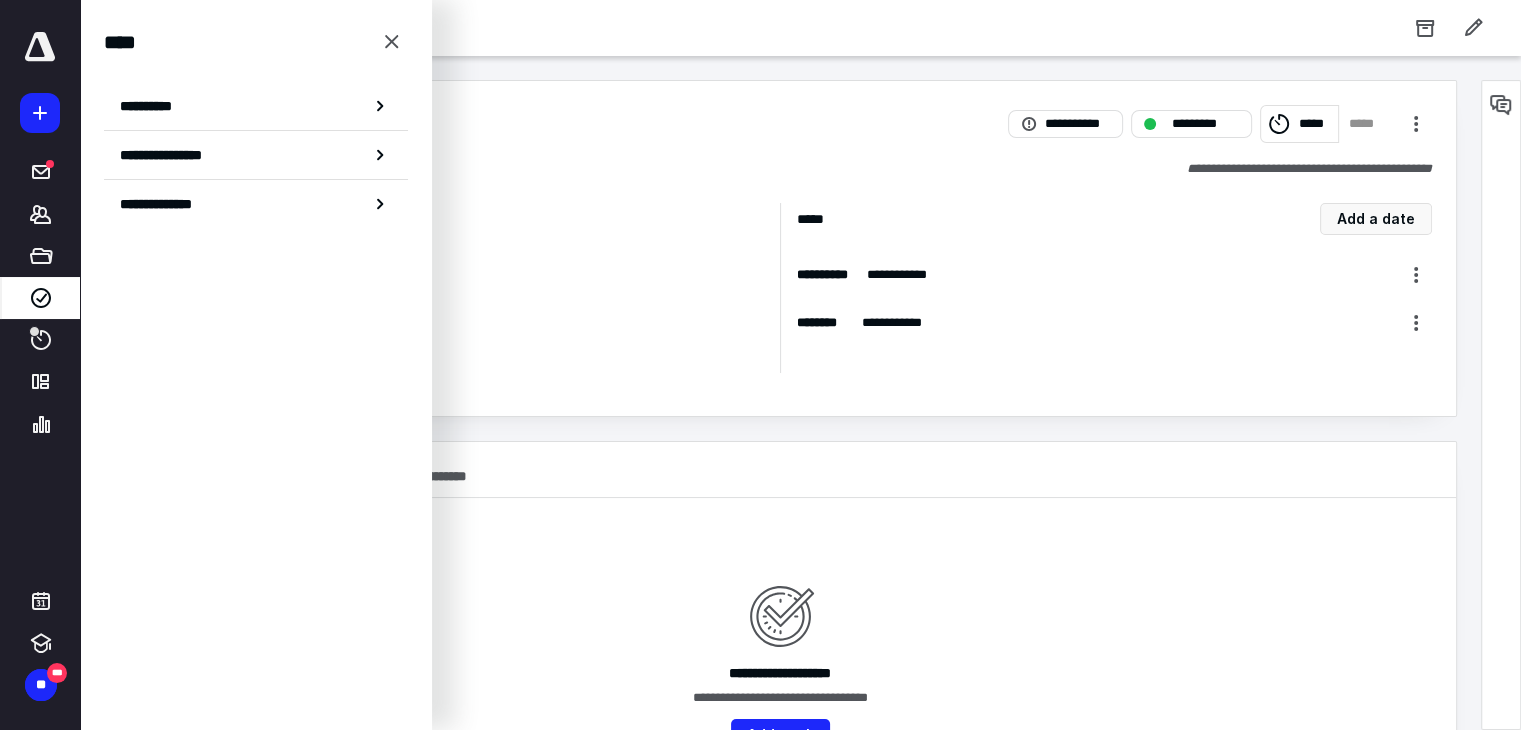 click on "**********" at bounding box center (256, 106) 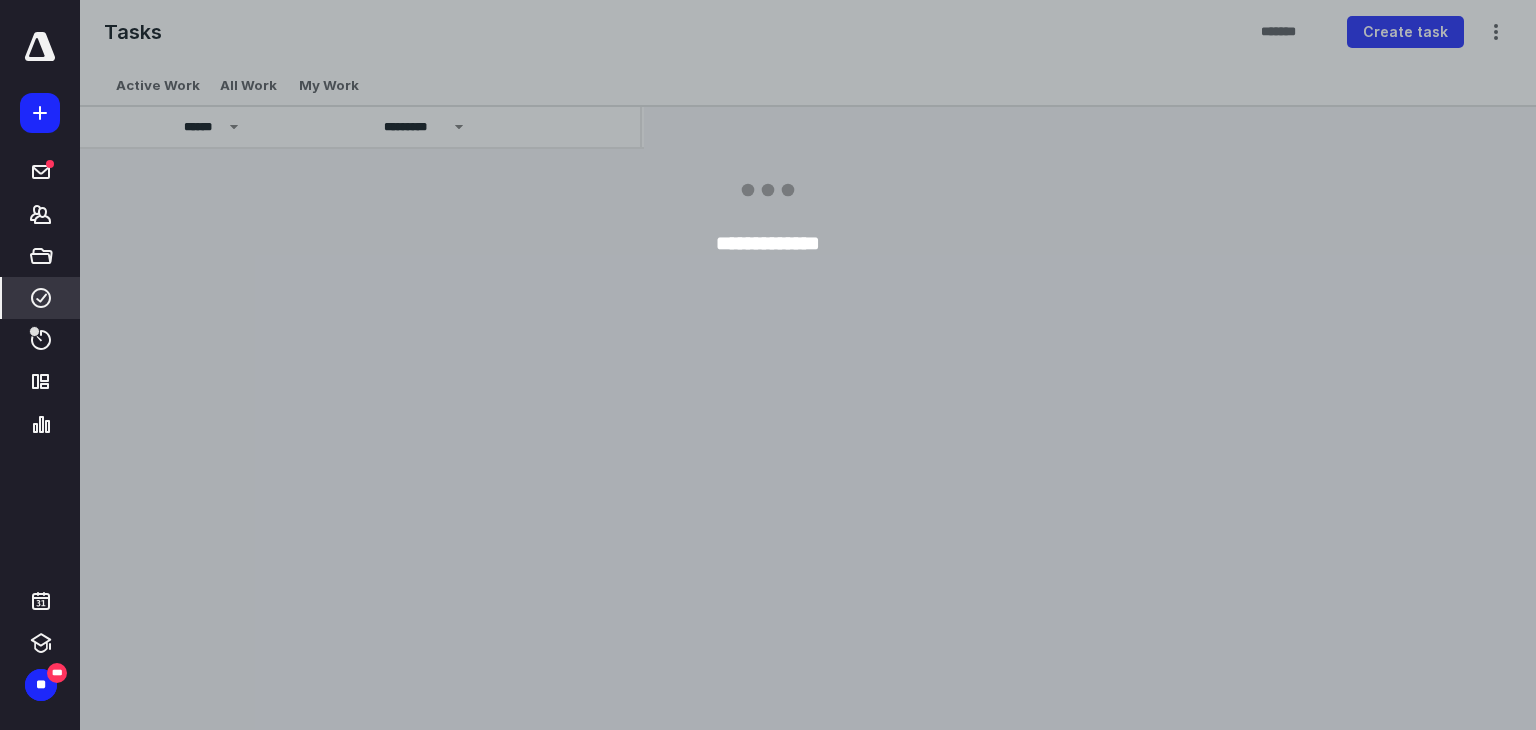 click at bounding box center [848, 365] 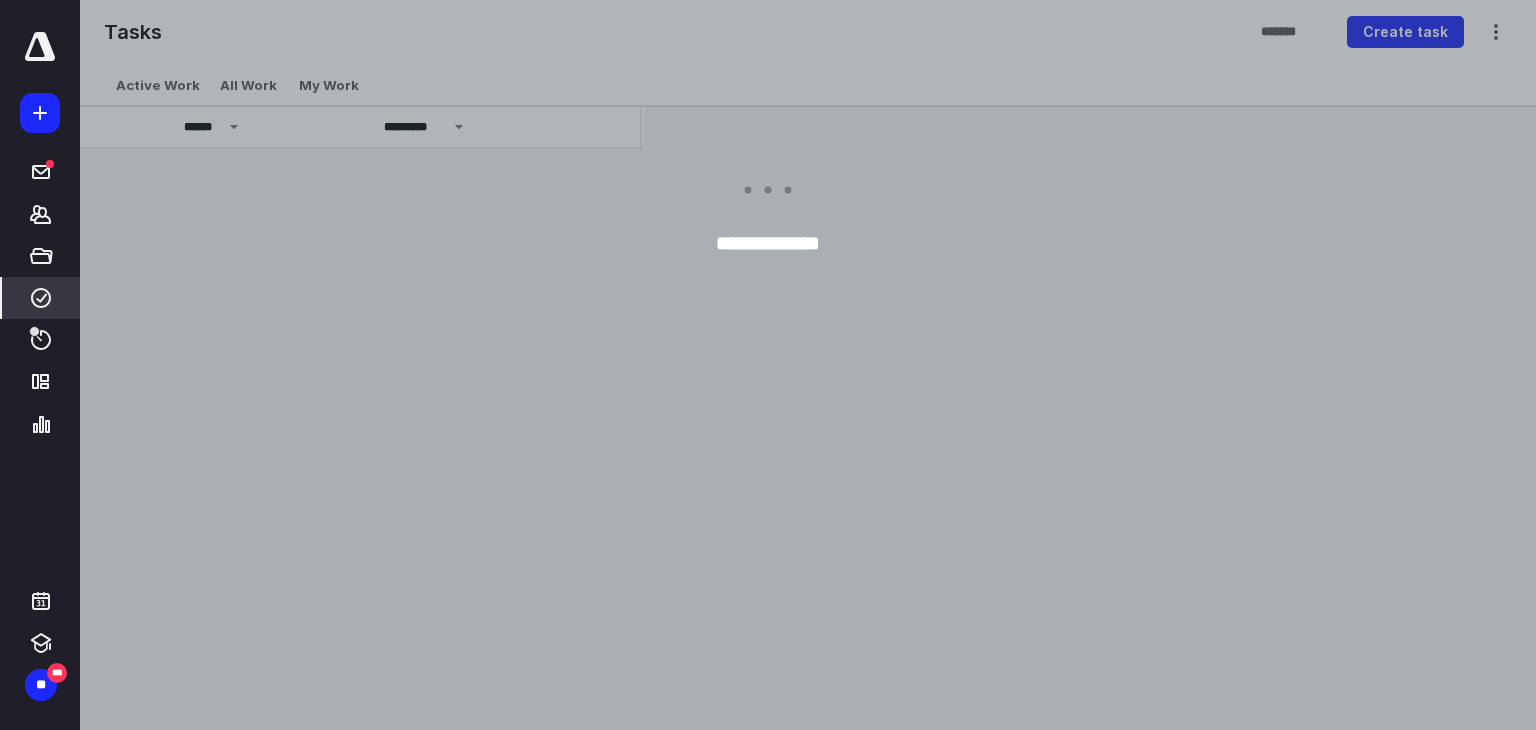 click at bounding box center [848, 365] 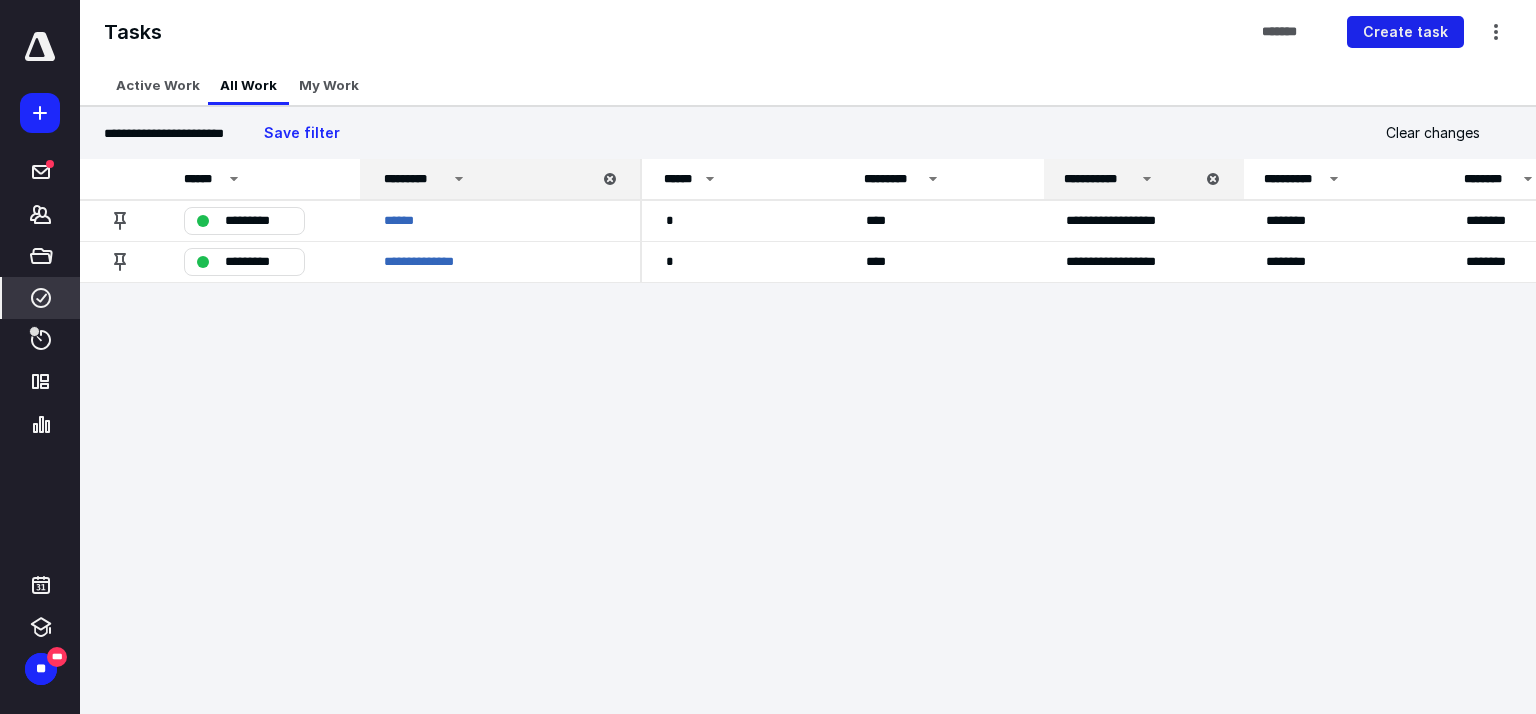 click on "Create task" at bounding box center [1405, 32] 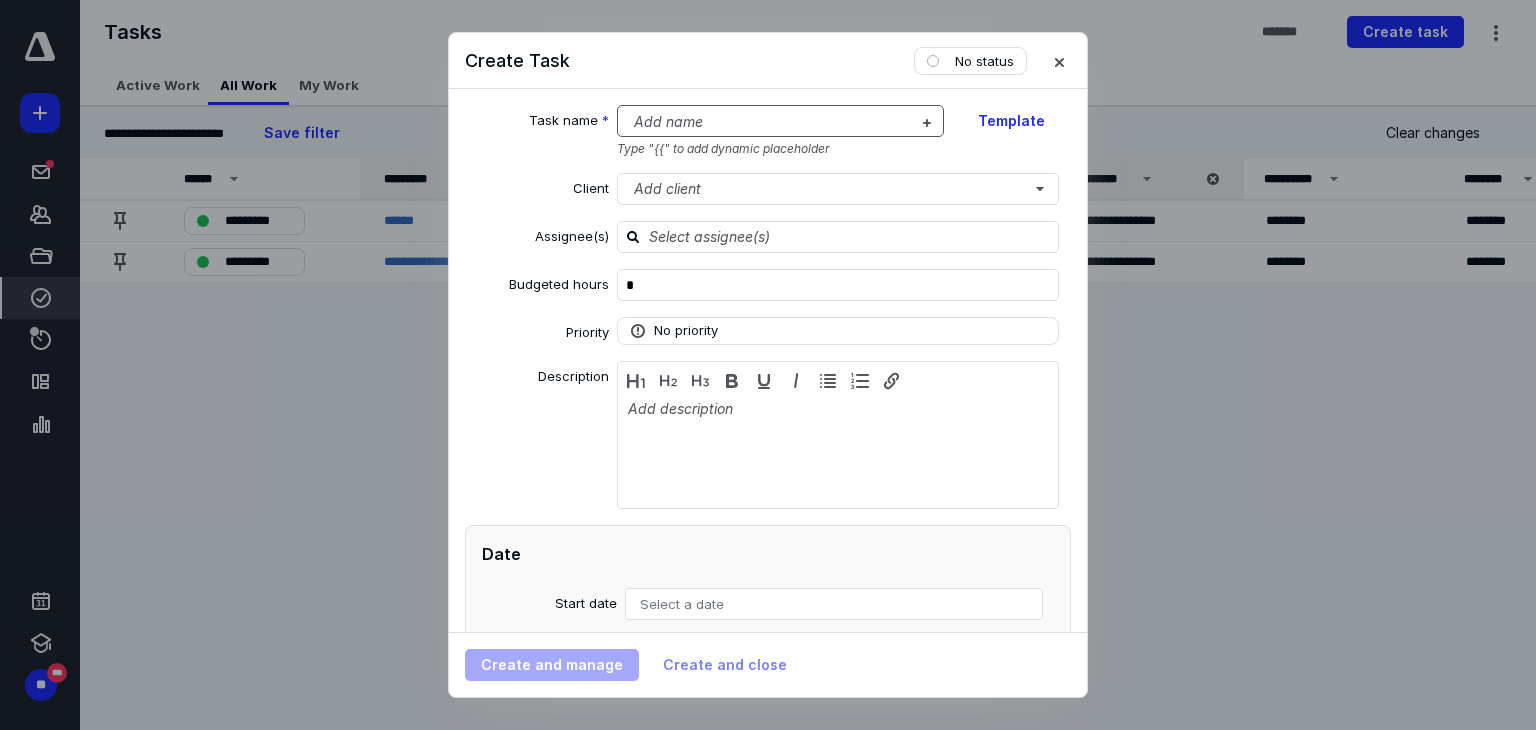 click at bounding box center (769, 122) 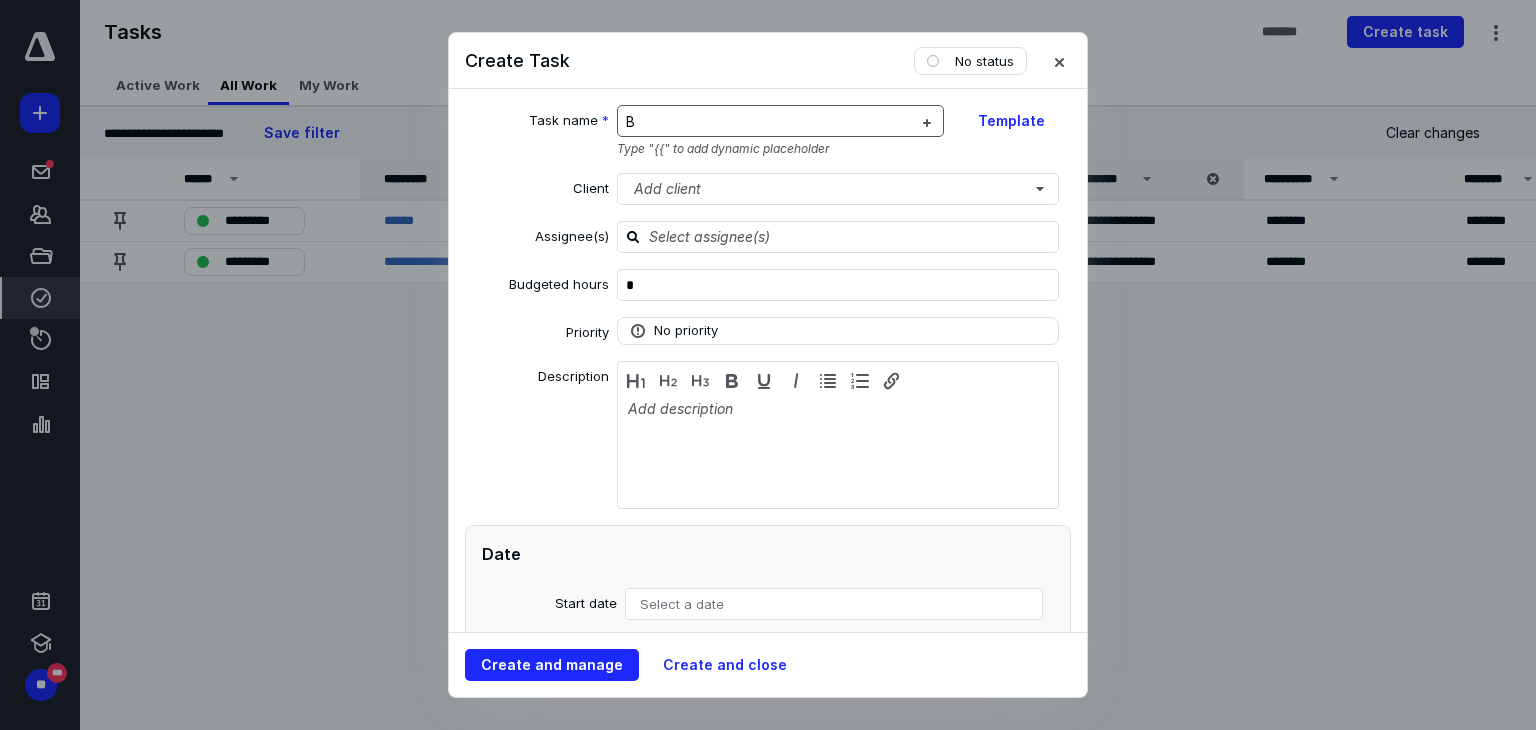 type 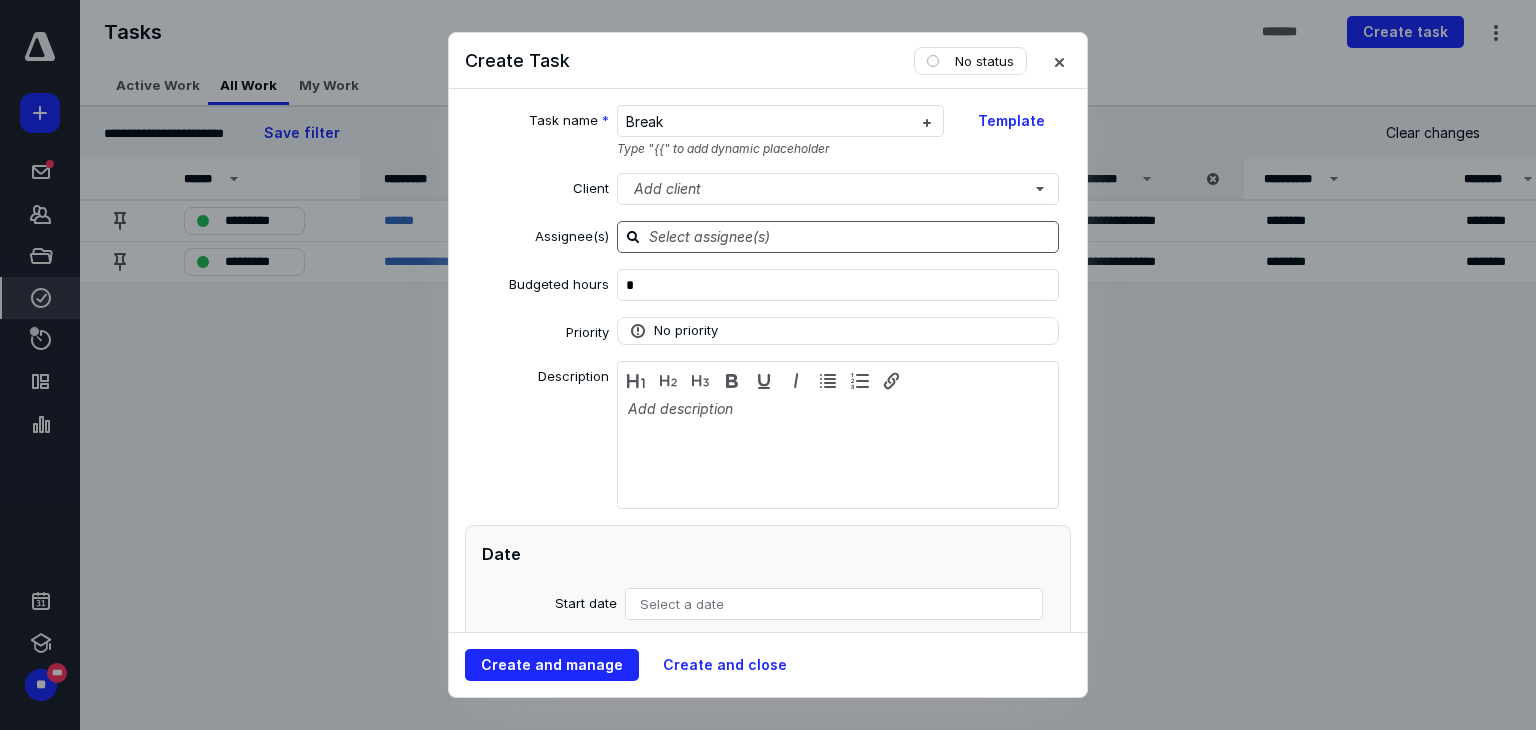 click at bounding box center (850, 236) 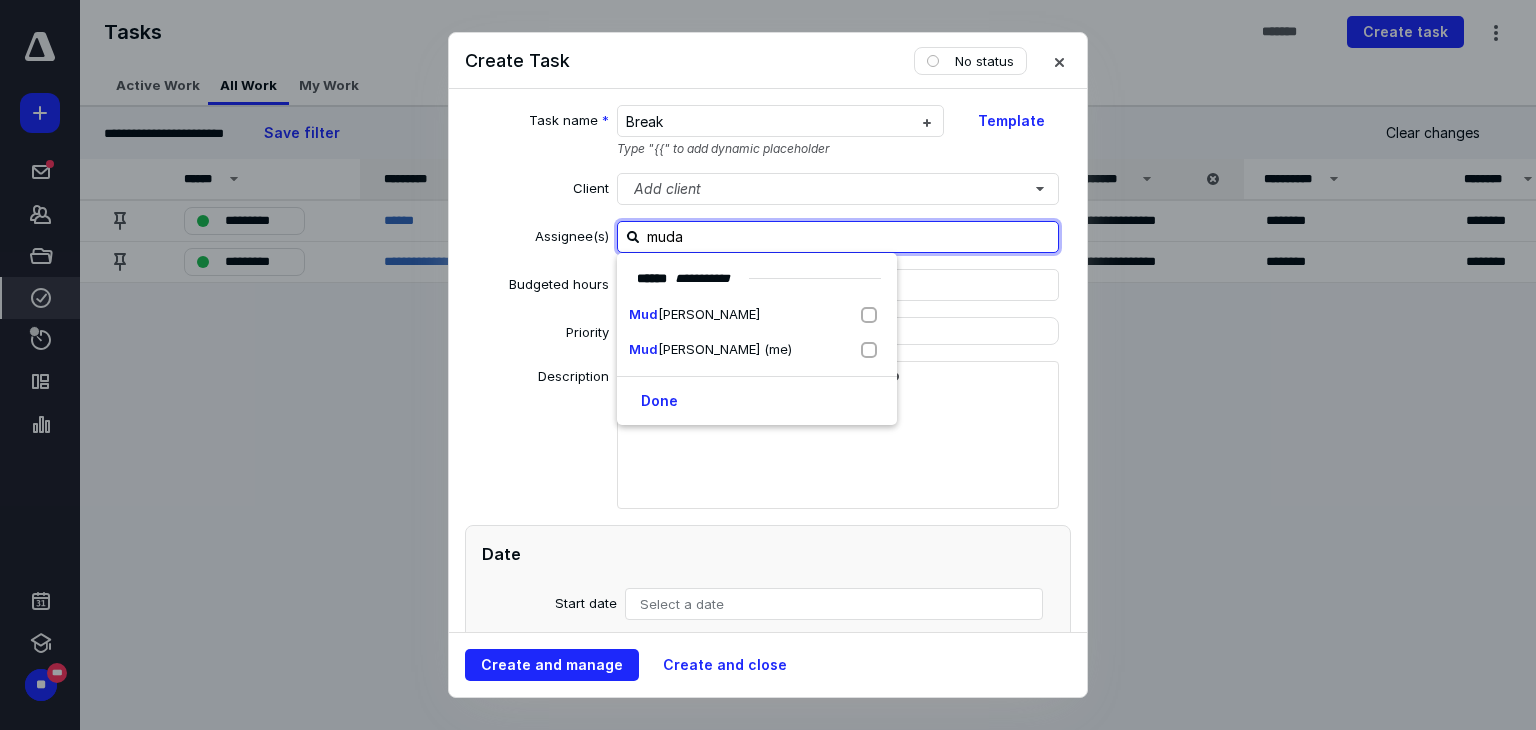 type on "mudas" 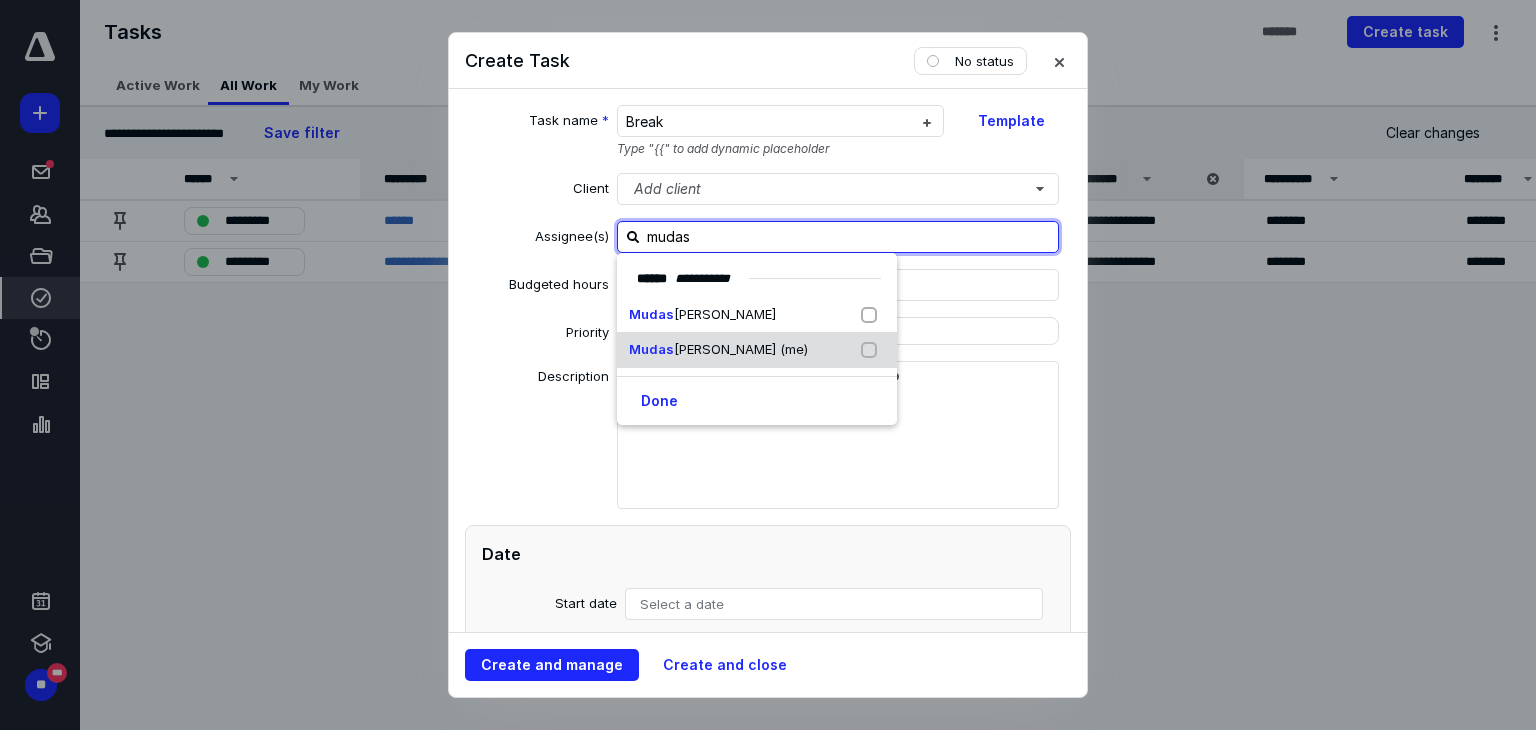 click on "[PERSON_NAME] (me)" at bounding box center [741, 349] 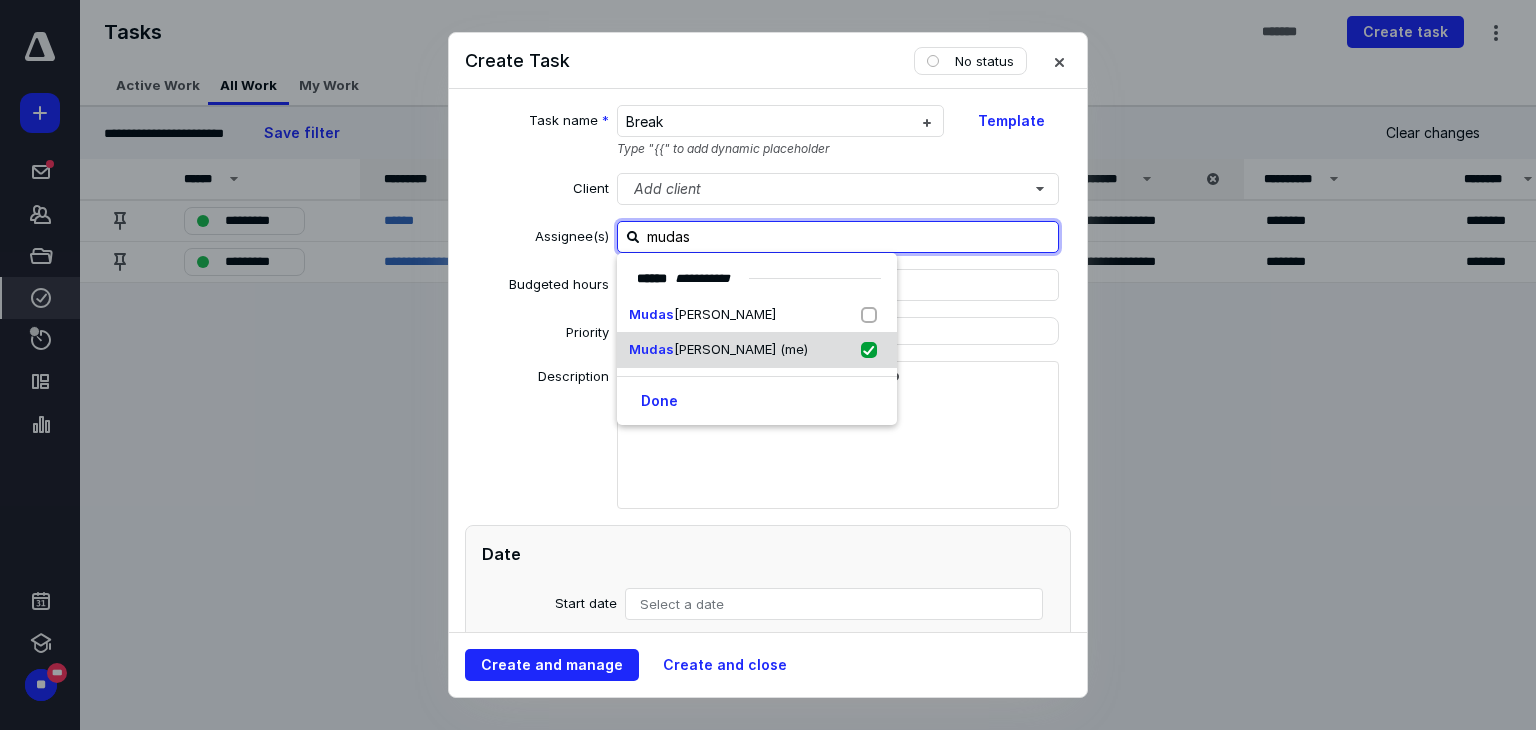 checkbox on "true" 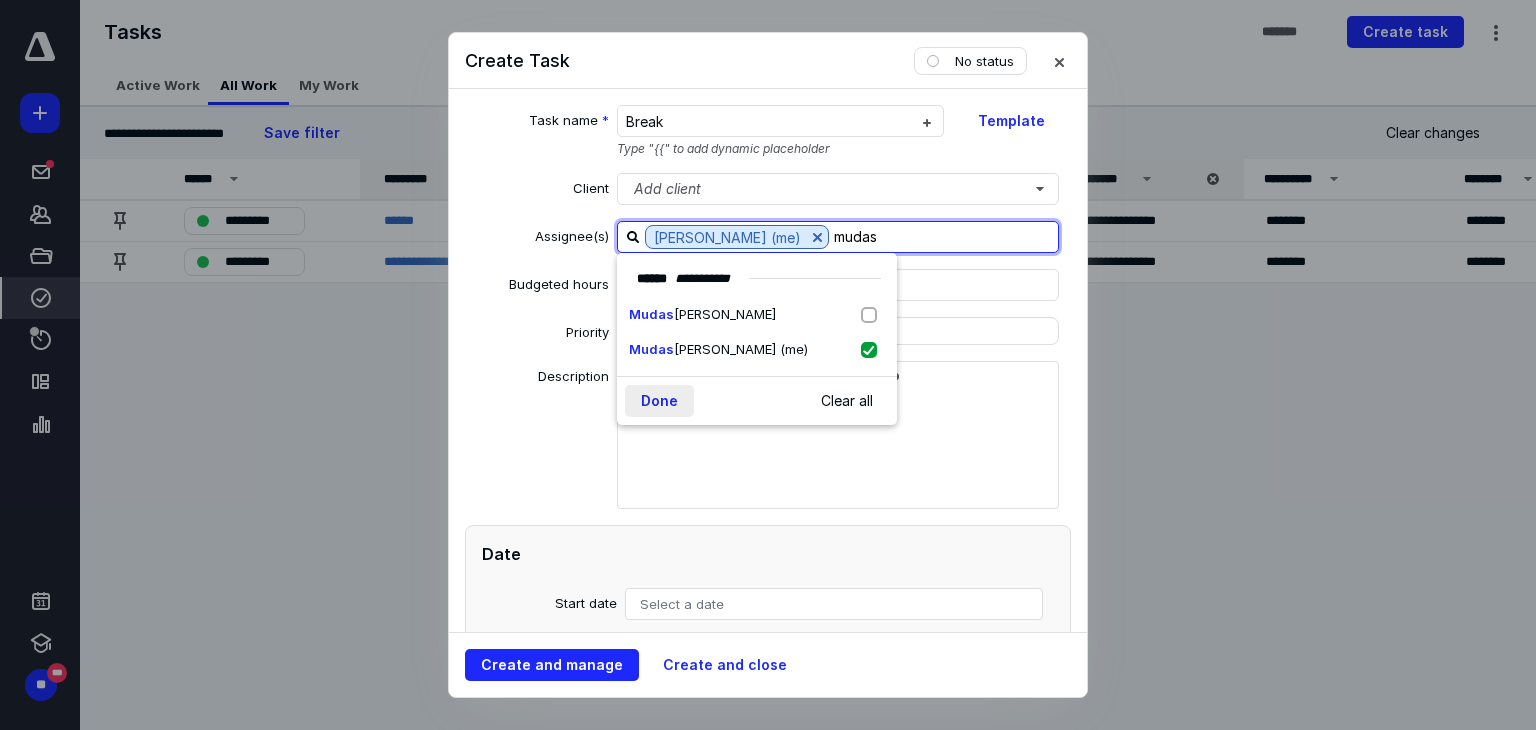 type on "mudas" 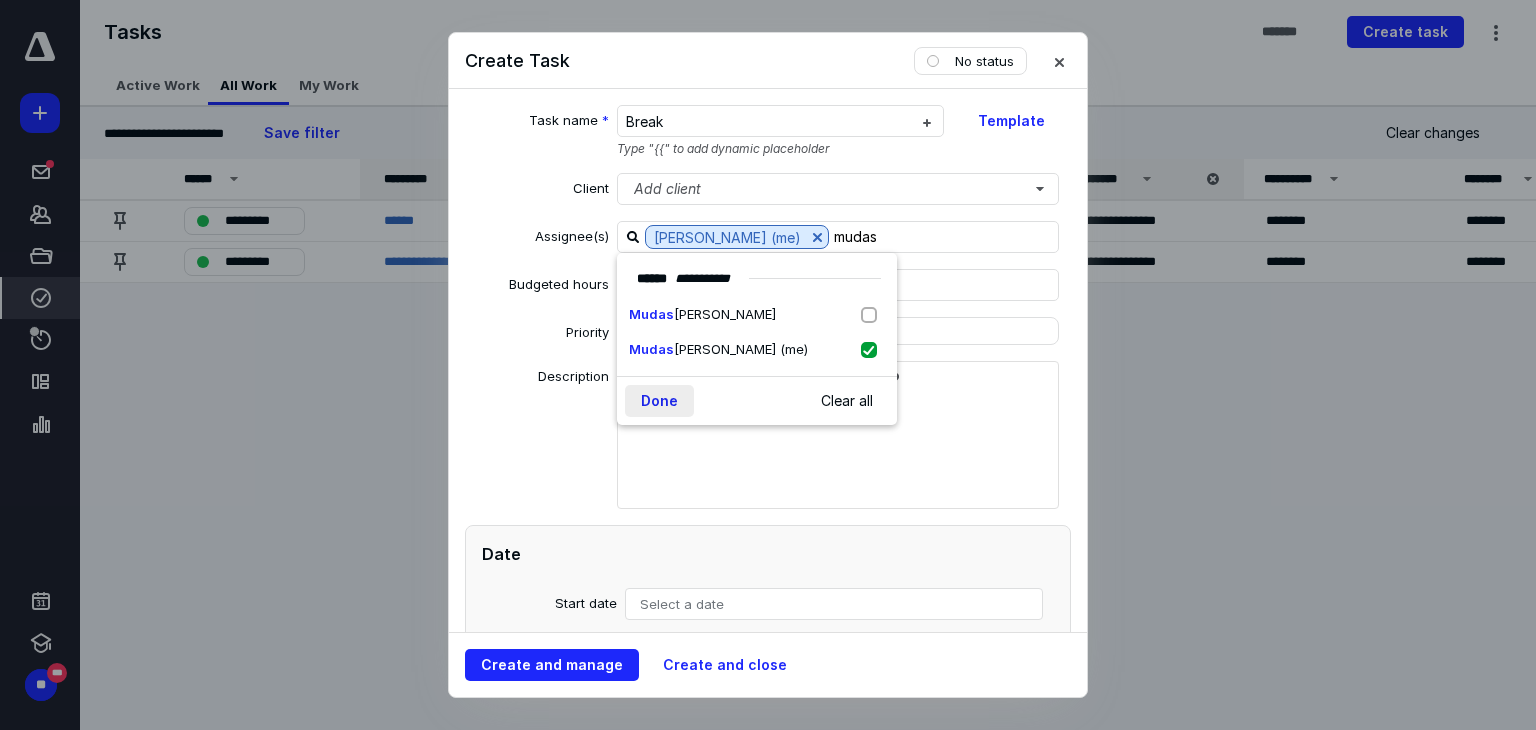 click on "Done" at bounding box center (659, 401) 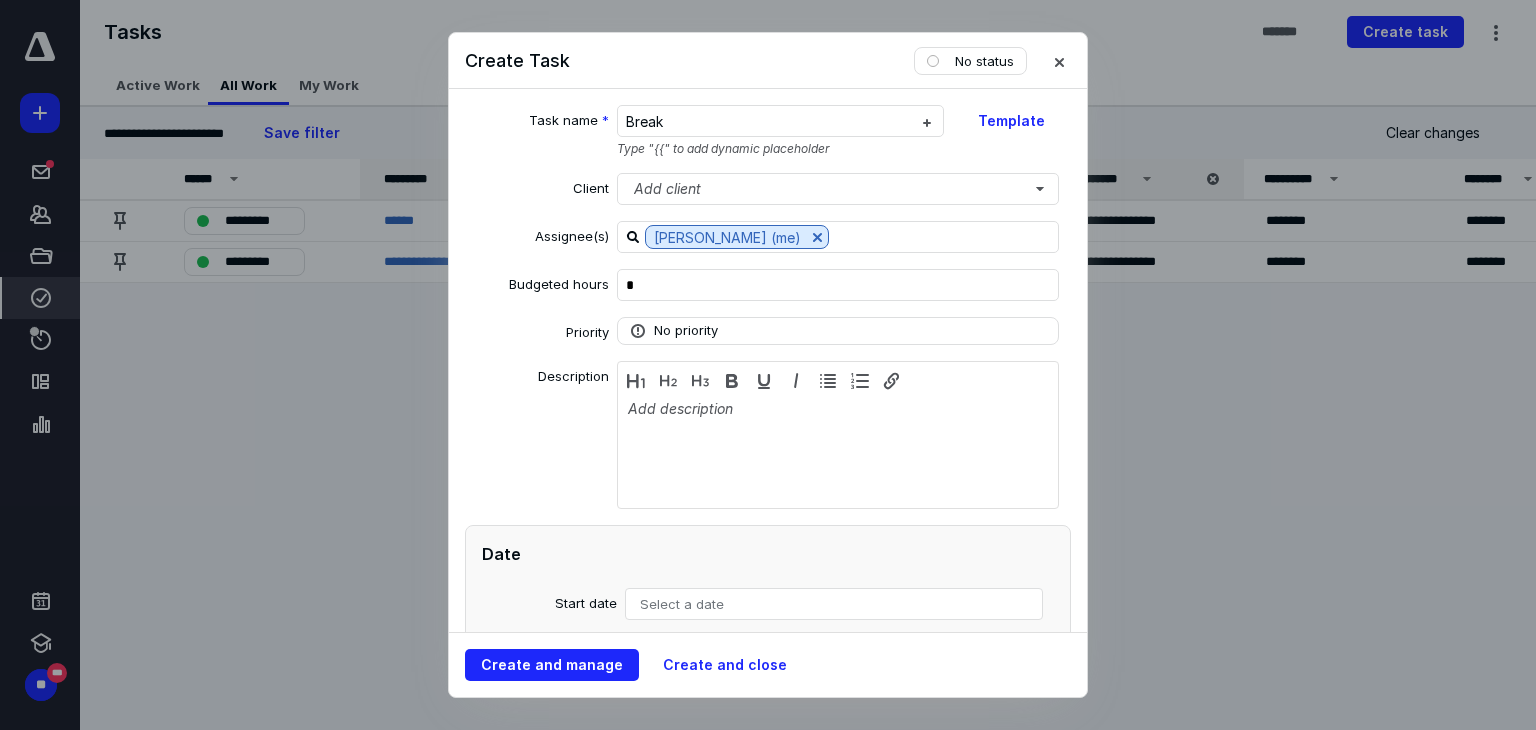 click on "Select a date" at bounding box center [682, 604] 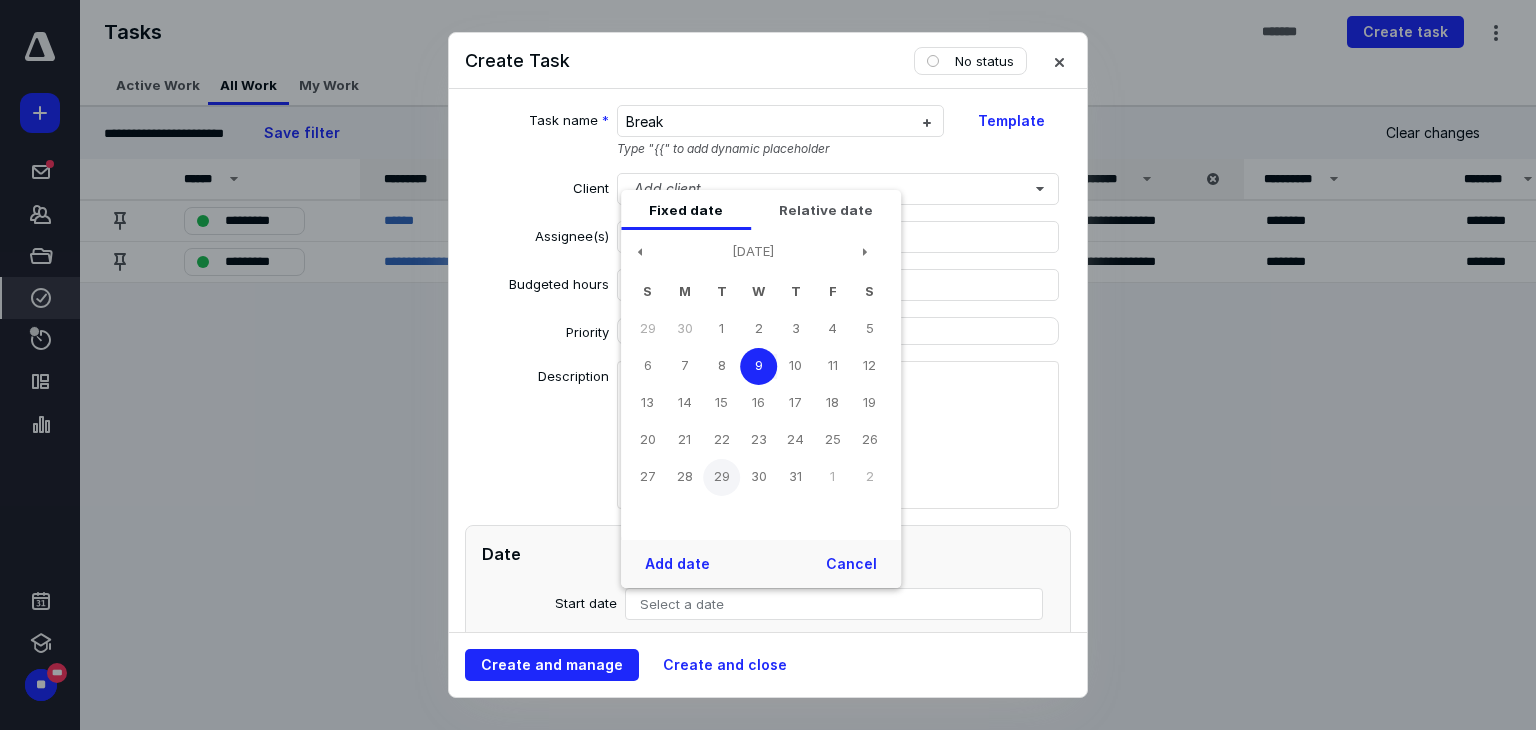 drag, startPoint x: 721, startPoint y: 371, endPoint x: 722, endPoint y: 468, distance: 97.00516 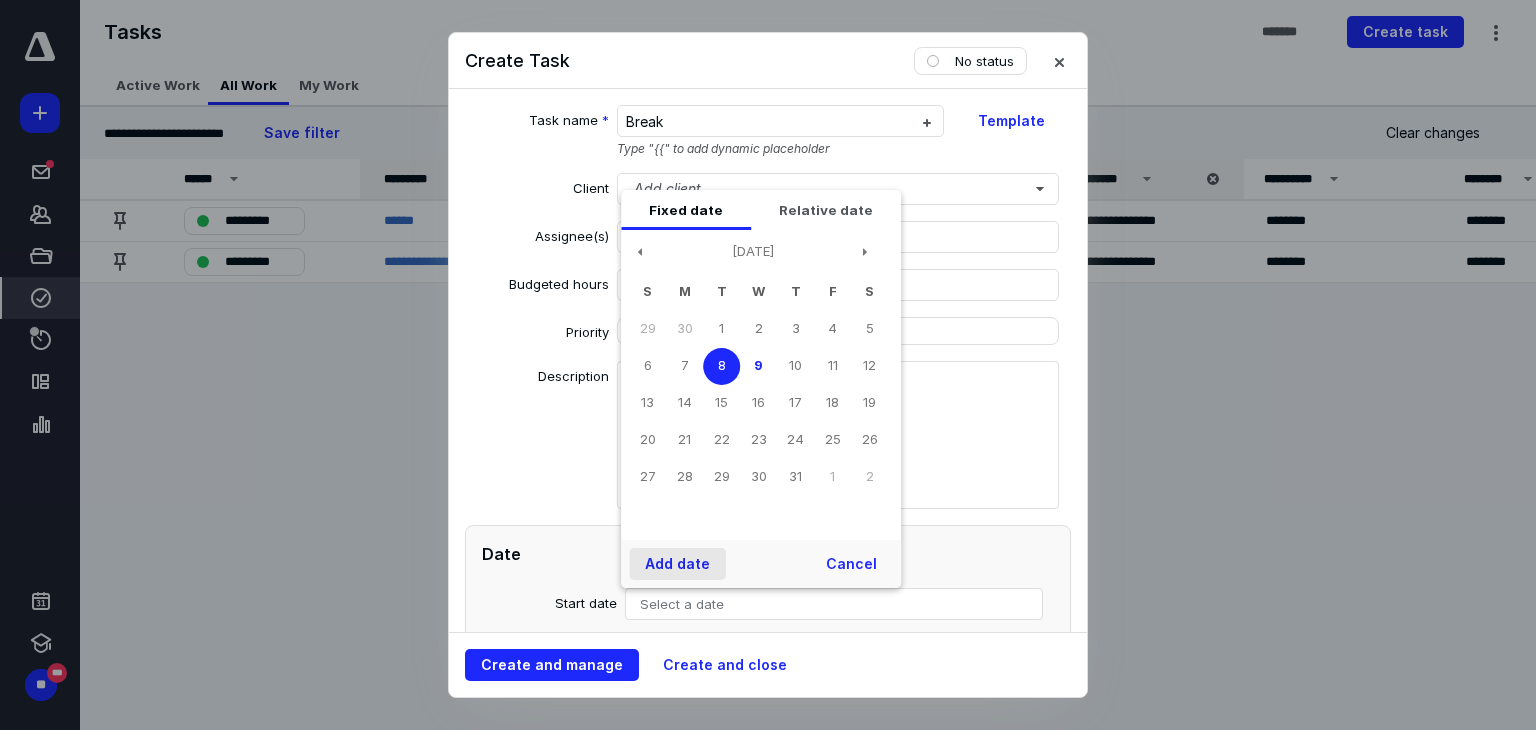 click on "Add date" at bounding box center (677, 564) 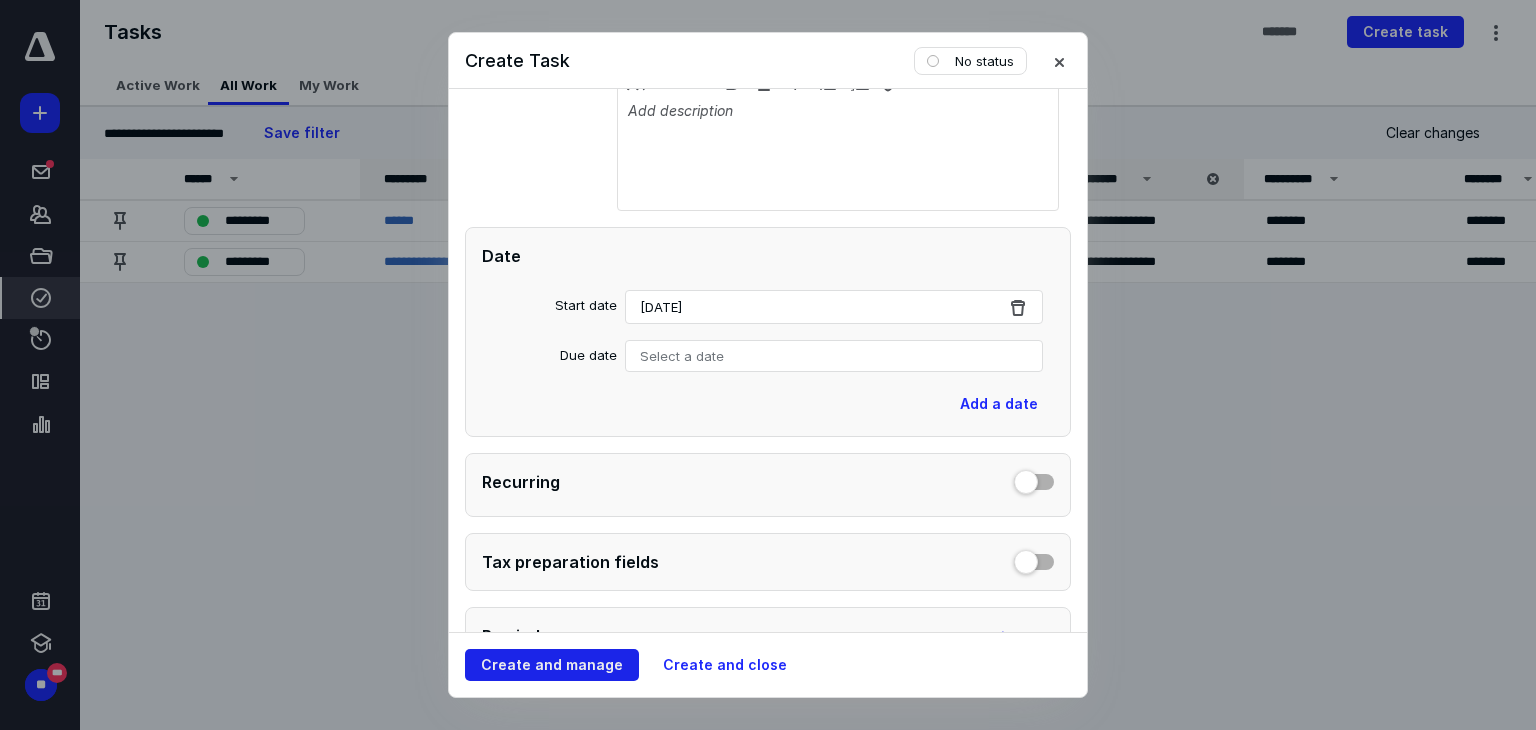 scroll, scrollTop: 300, scrollLeft: 0, axis: vertical 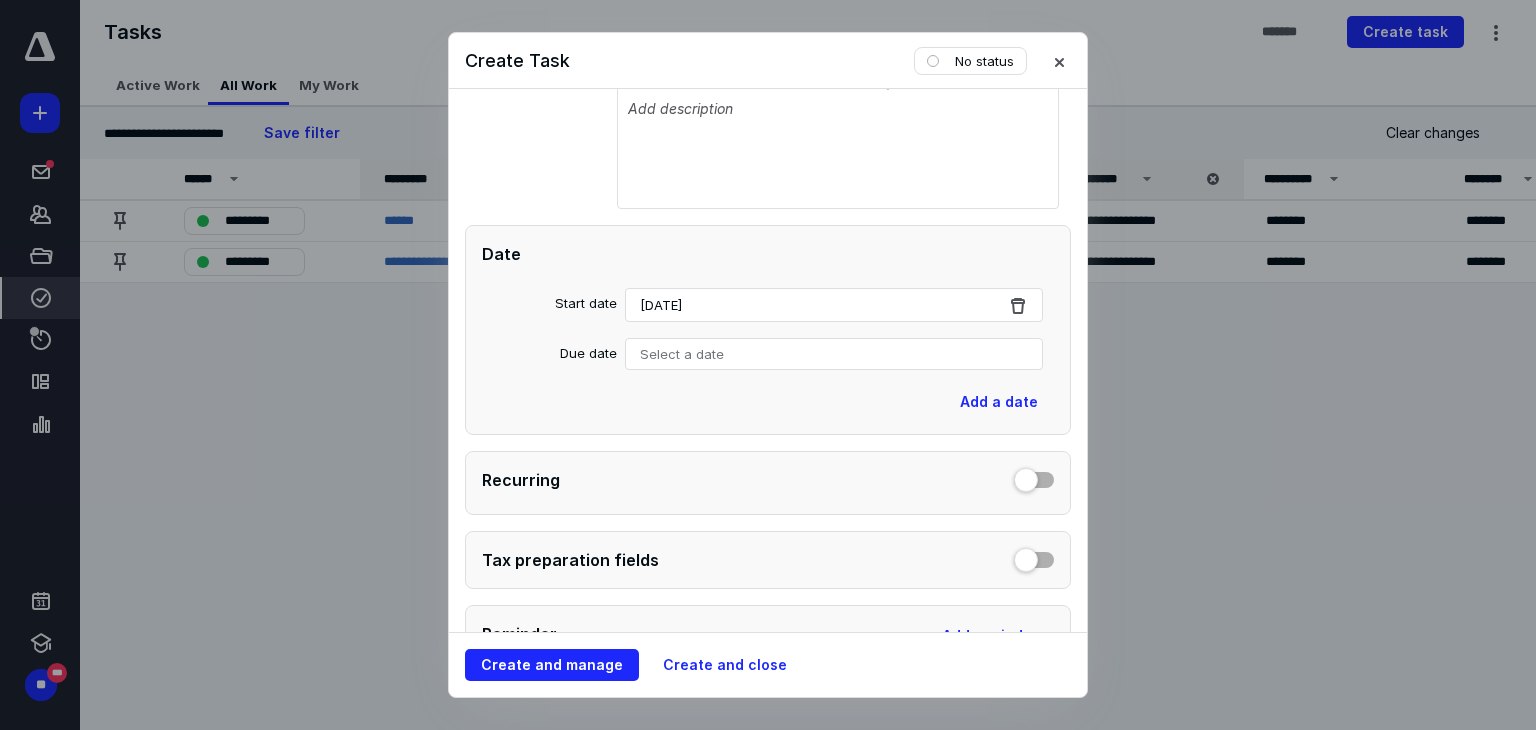 click on "Select a date" at bounding box center [682, 354] 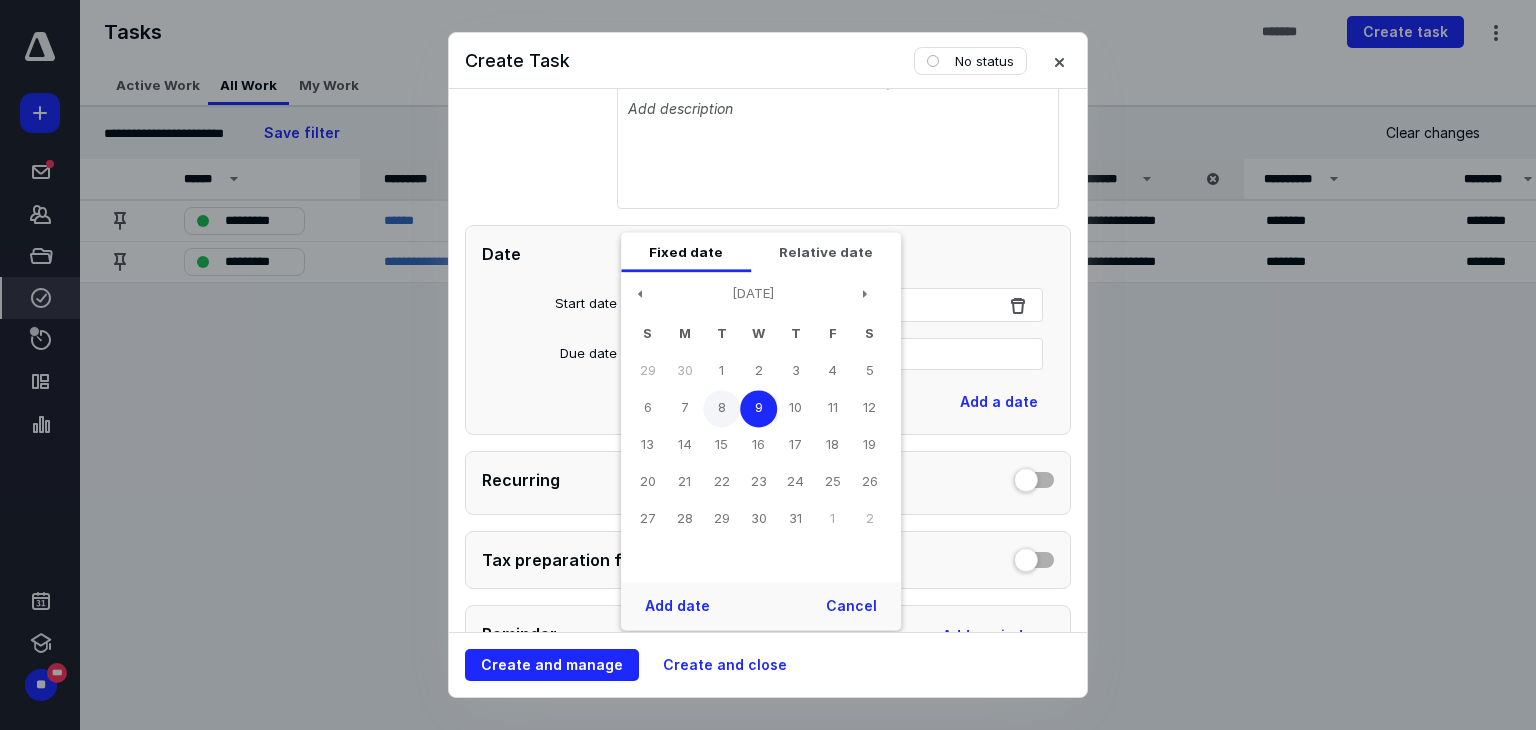 click on "8" at bounding box center [721, 408] 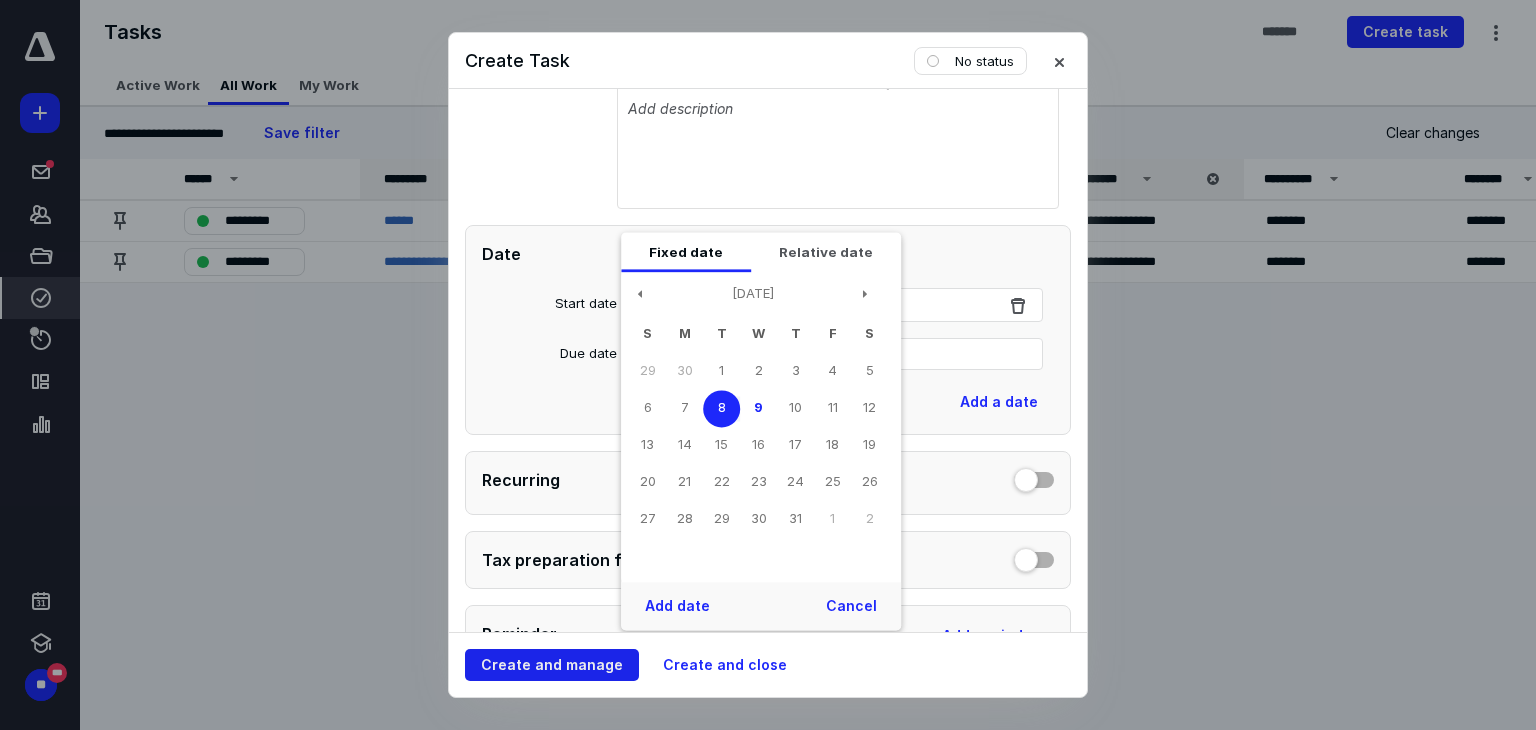 click on "Create and manage" at bounding box center (552, 665) 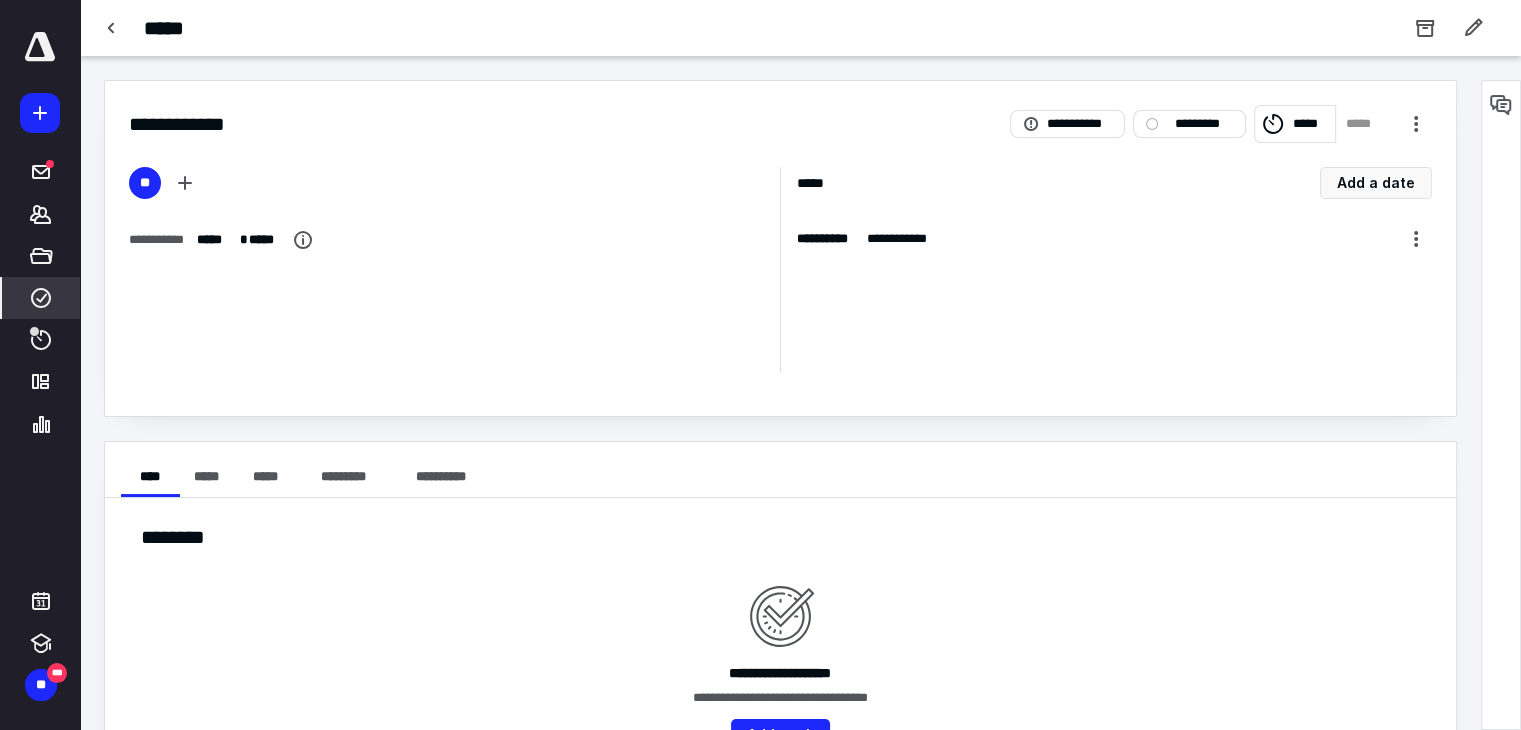 click on "*****" at bounding box center [1363, 124] 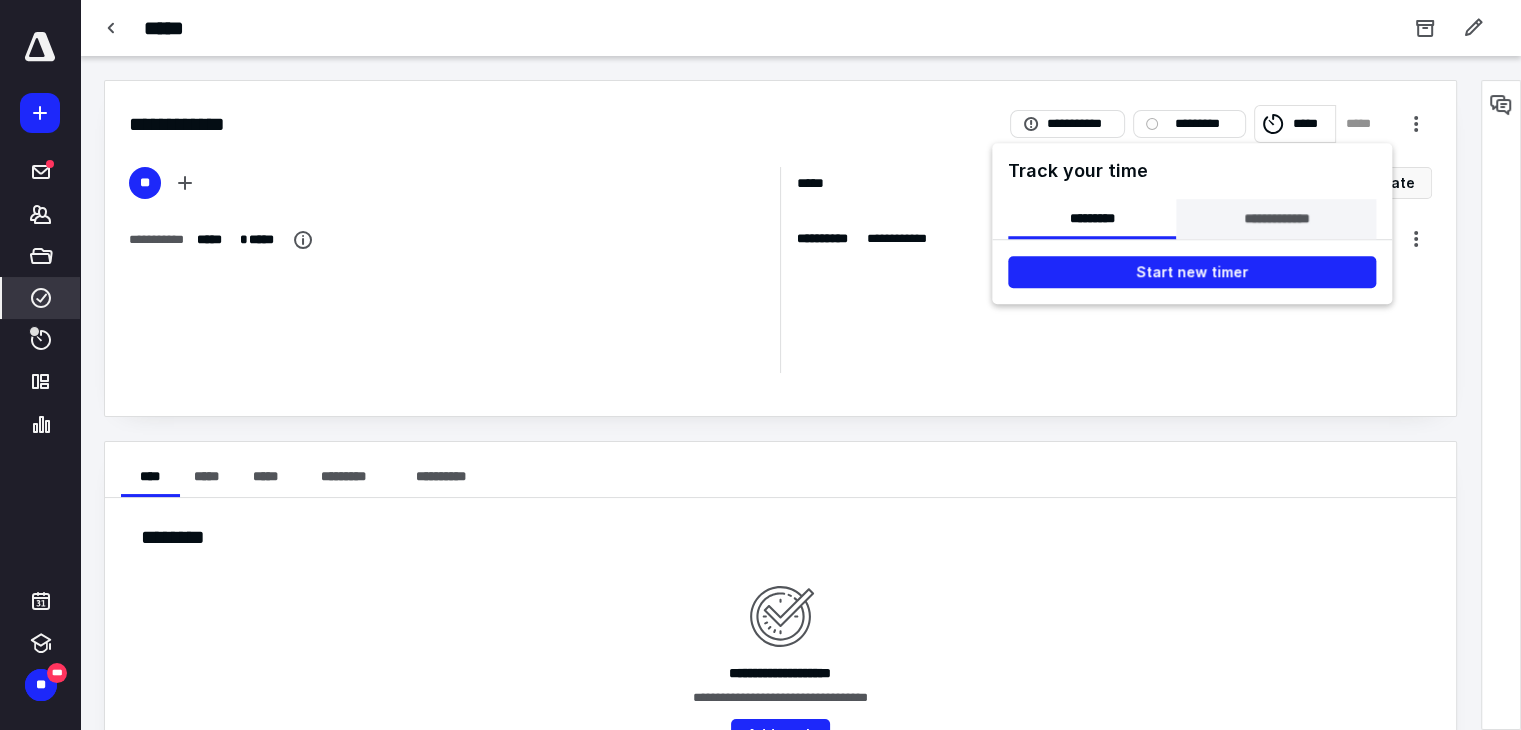 drag, startPoint x: 1283, startPoint y: 222, endPoint x: 1287, endPoint y: 233, distance: 11.7046995 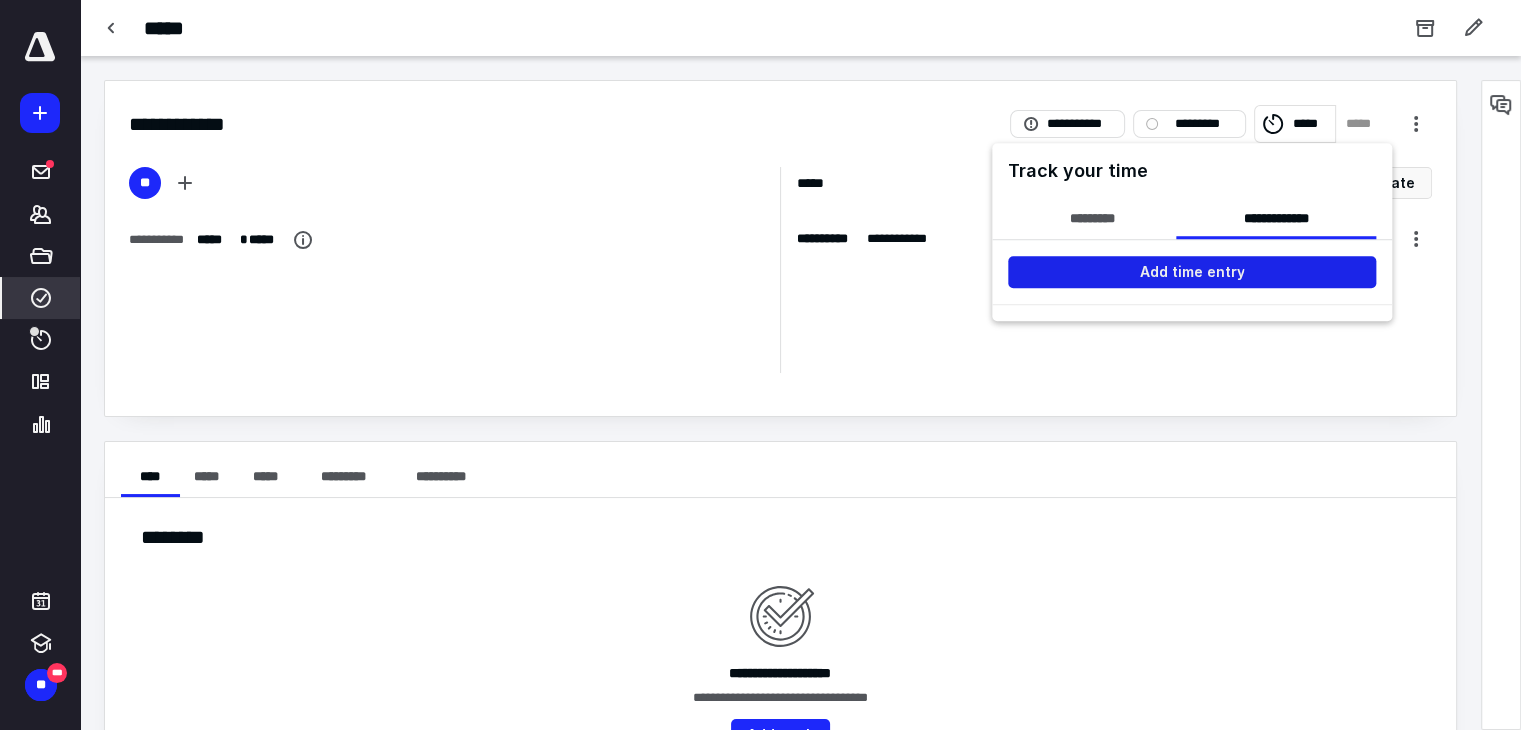 click on "Add time entry" at bounding box center [1192, 272] 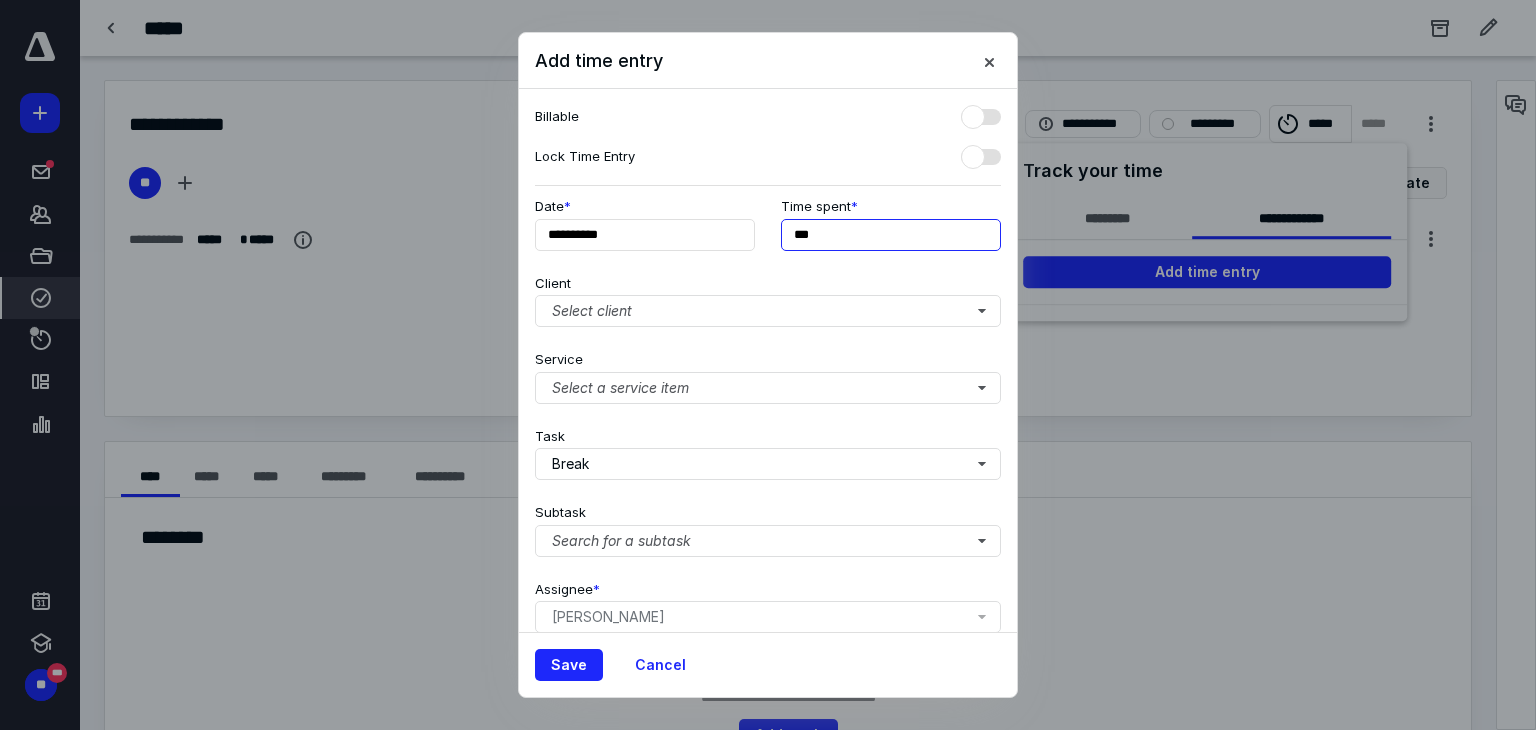 drag, startPoint x: 836, startPoint y: 237, endPoint x: 756, endPoint y: 245, distance: 80.399 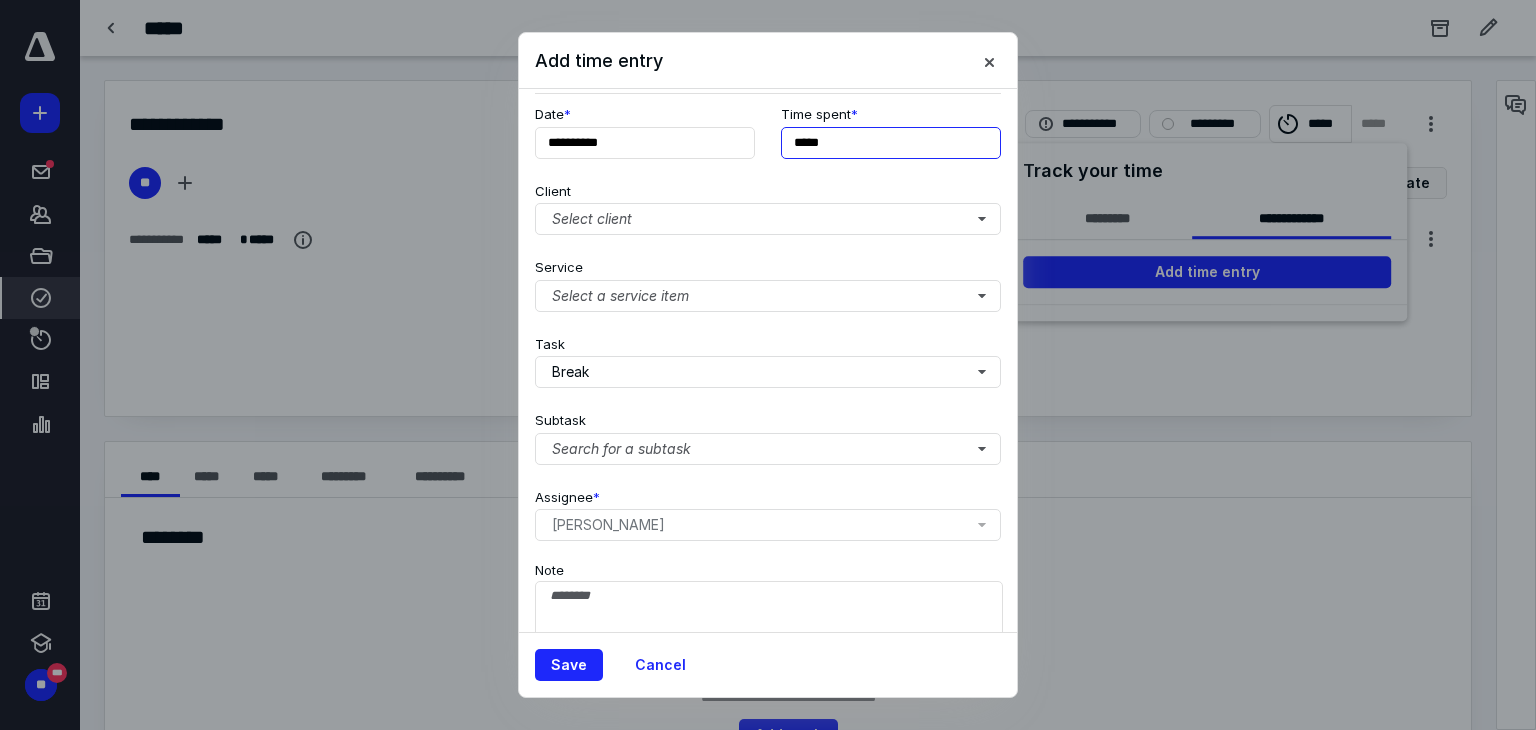 scroll, scrollTop: 171, scrollLeft: 0, axis: vertical 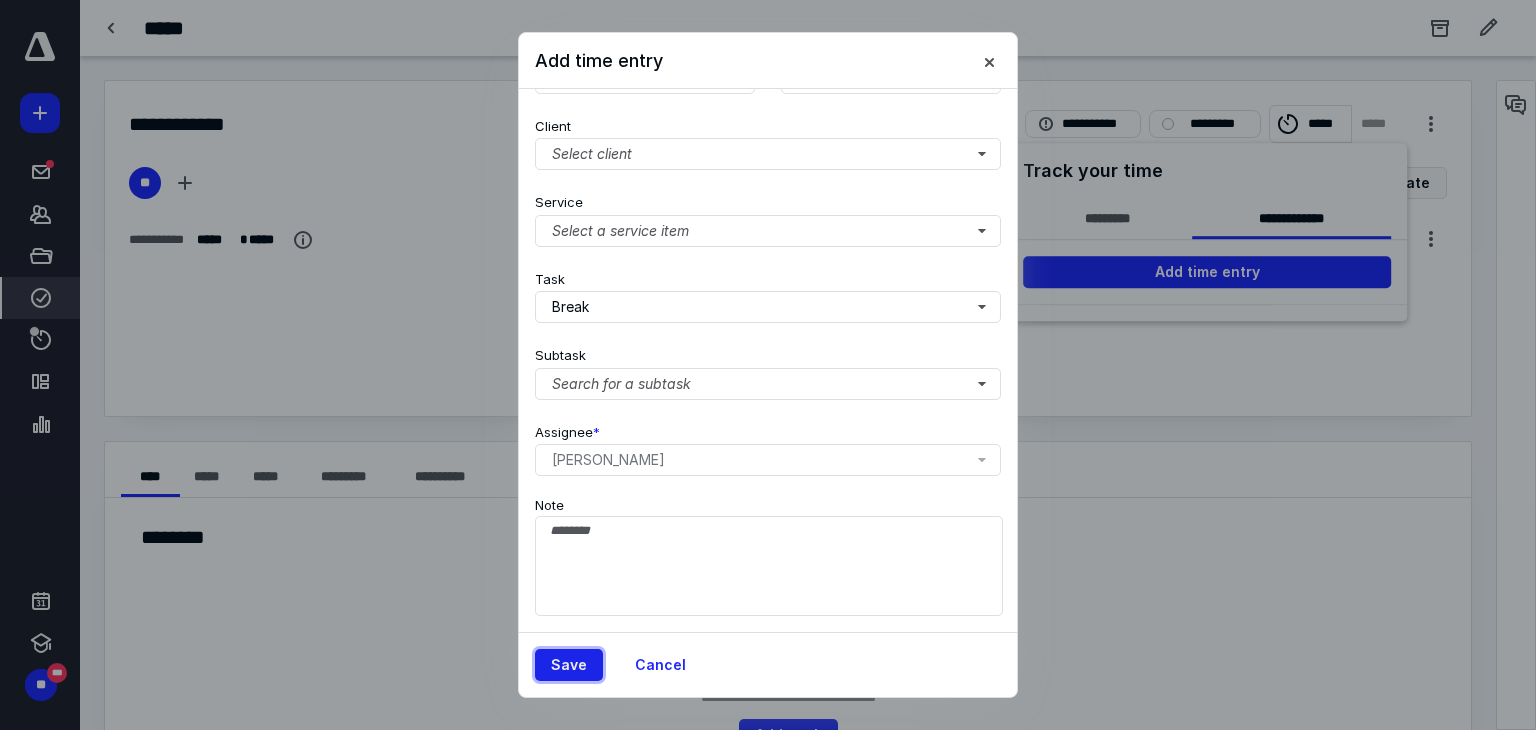 type on "******" 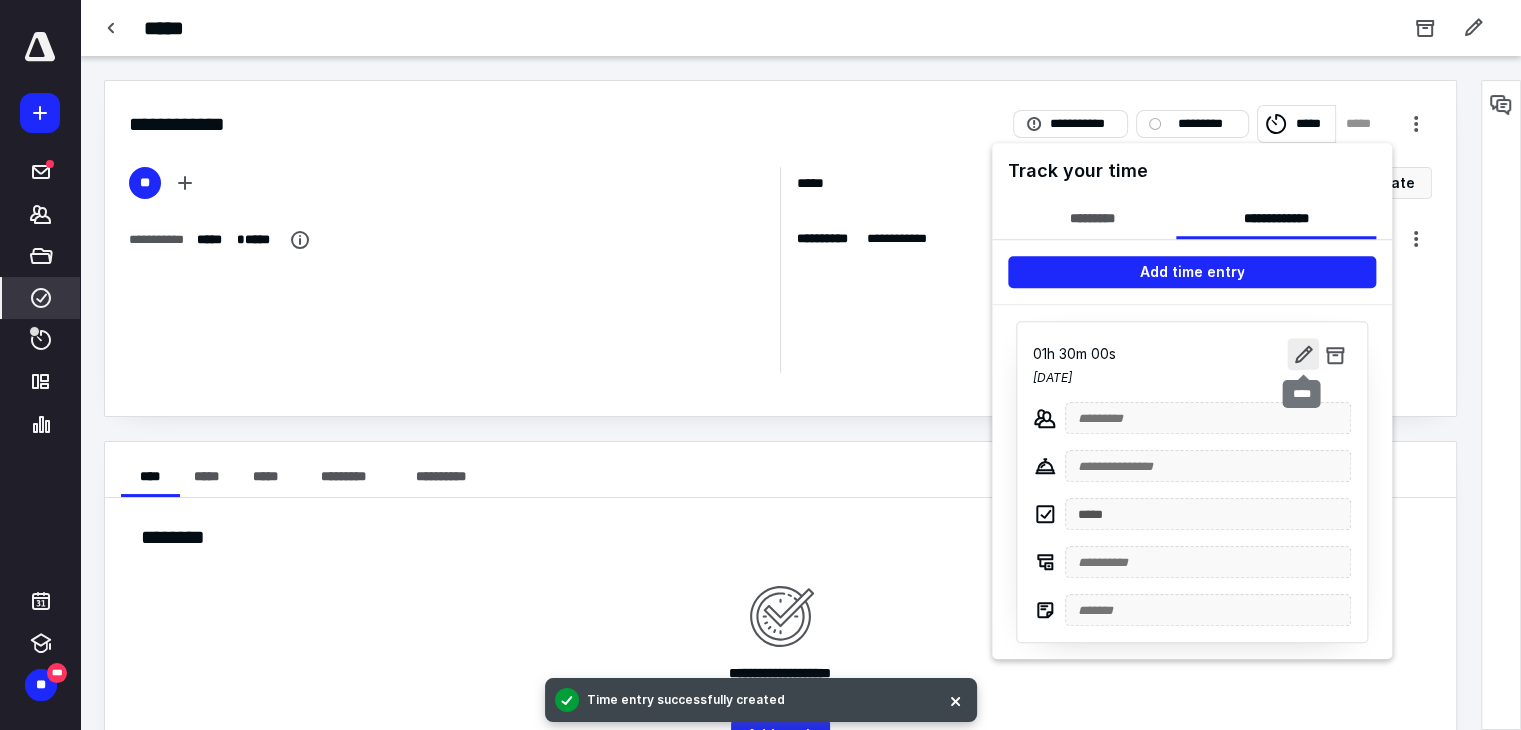 click at bounding box center [1303, 354] 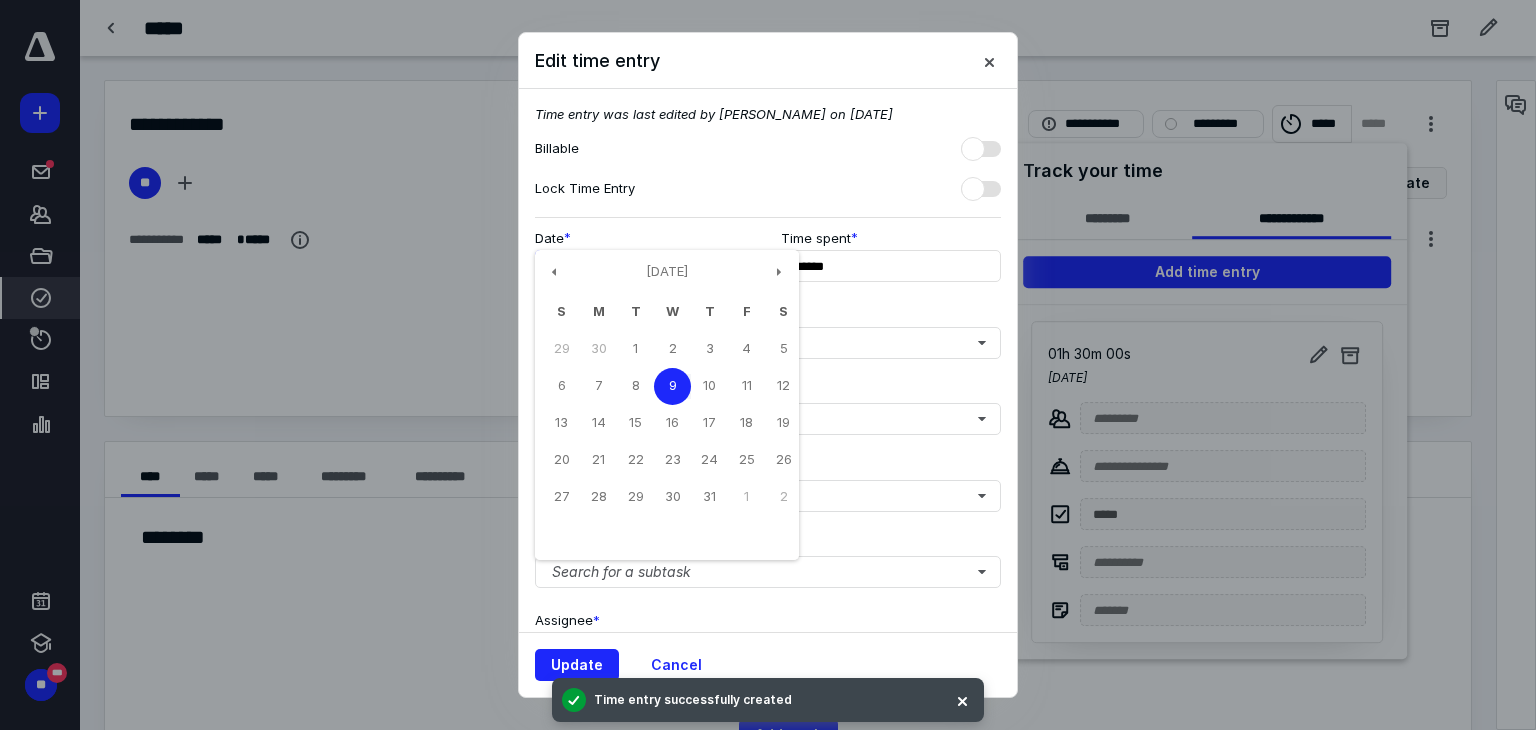 click on "**********" at bounding box center (645, 266) 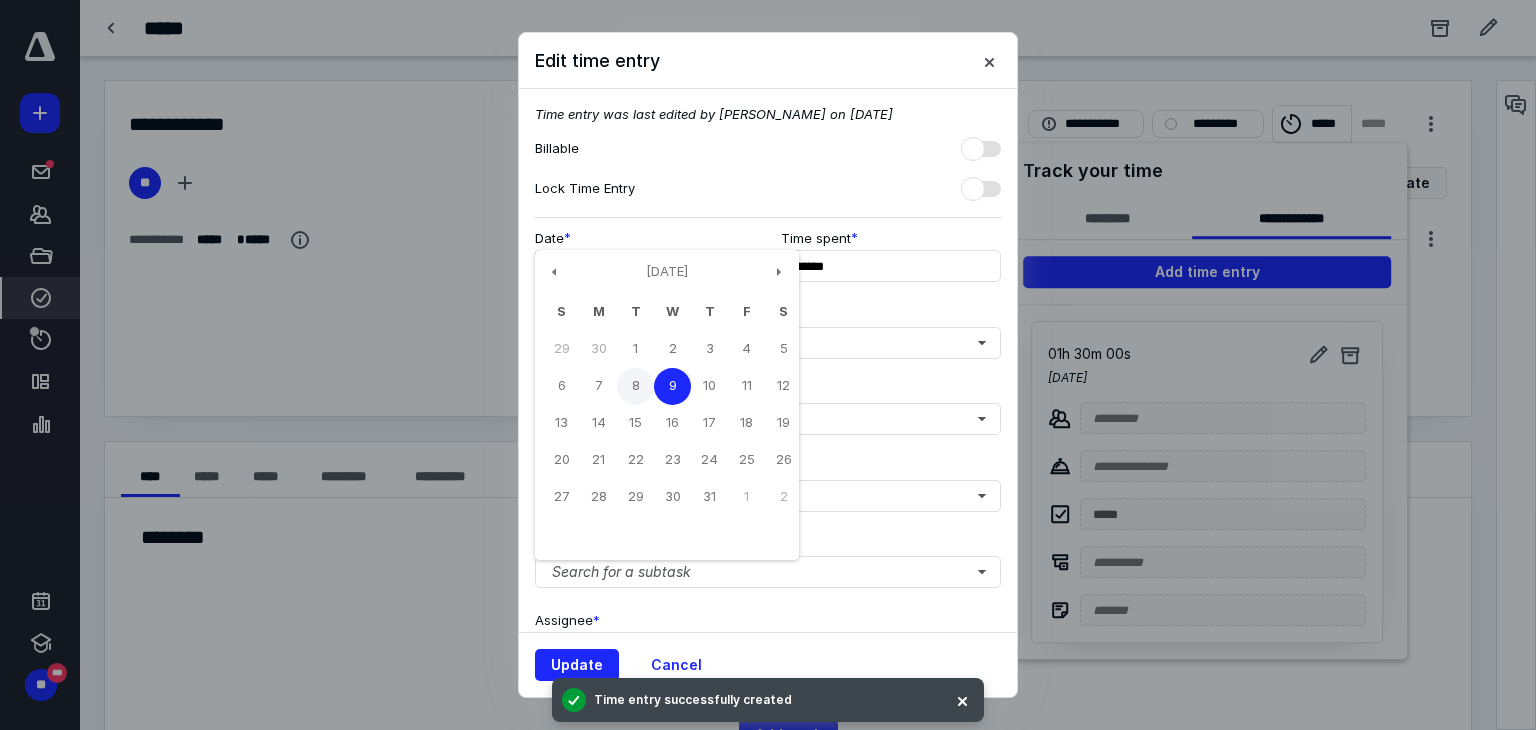 click on "8" at bounding box center (635, 386) 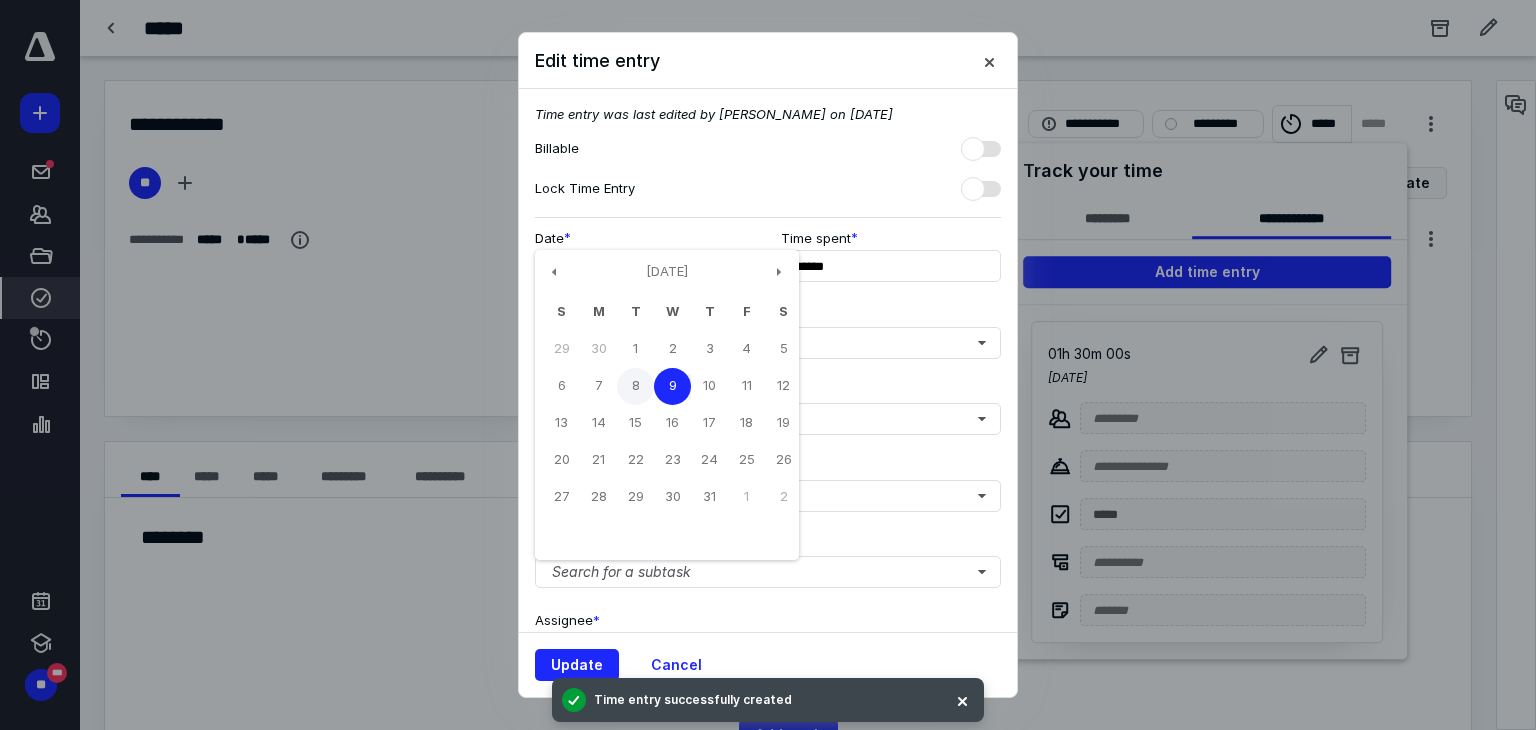 type on "**********" 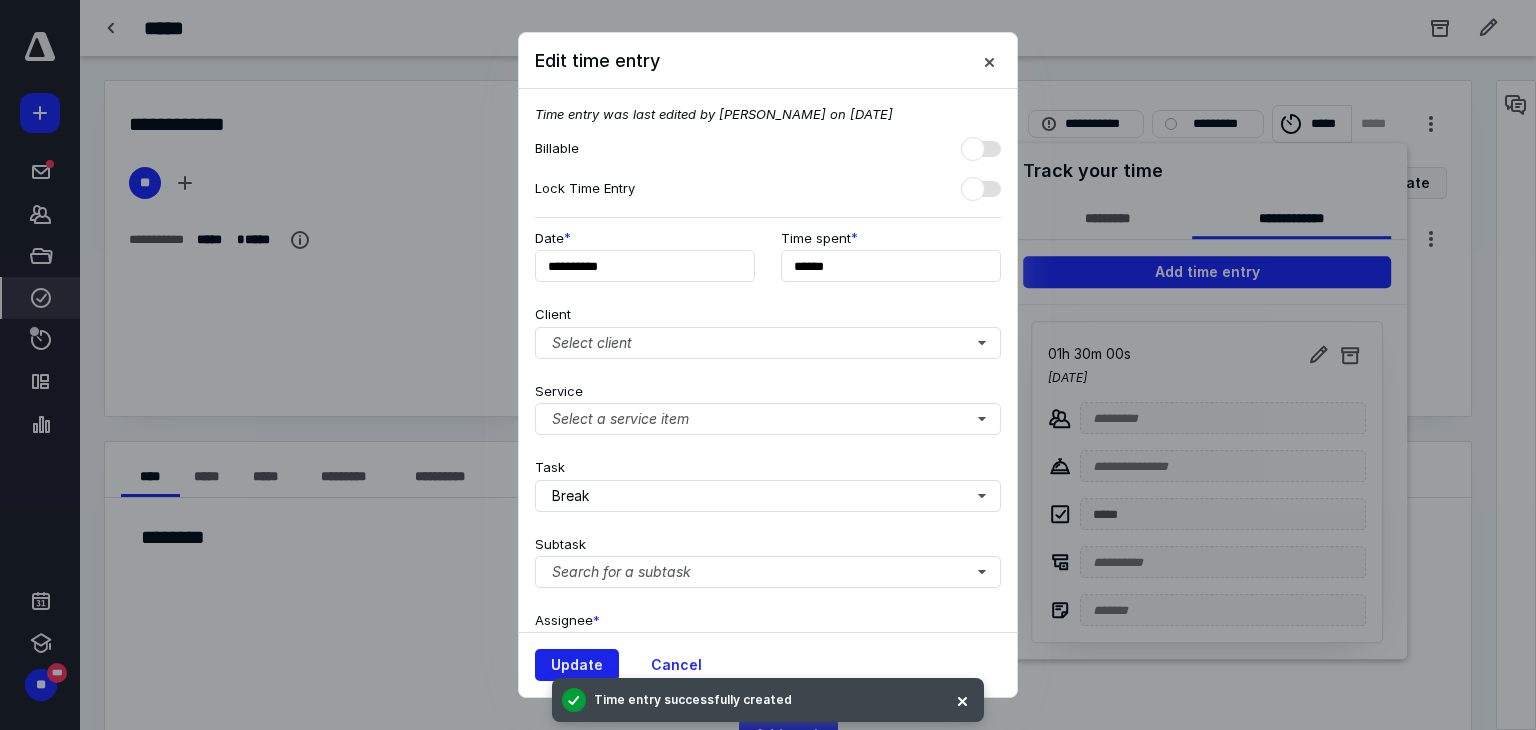 click on "Update" at bounding box center (577, 665) 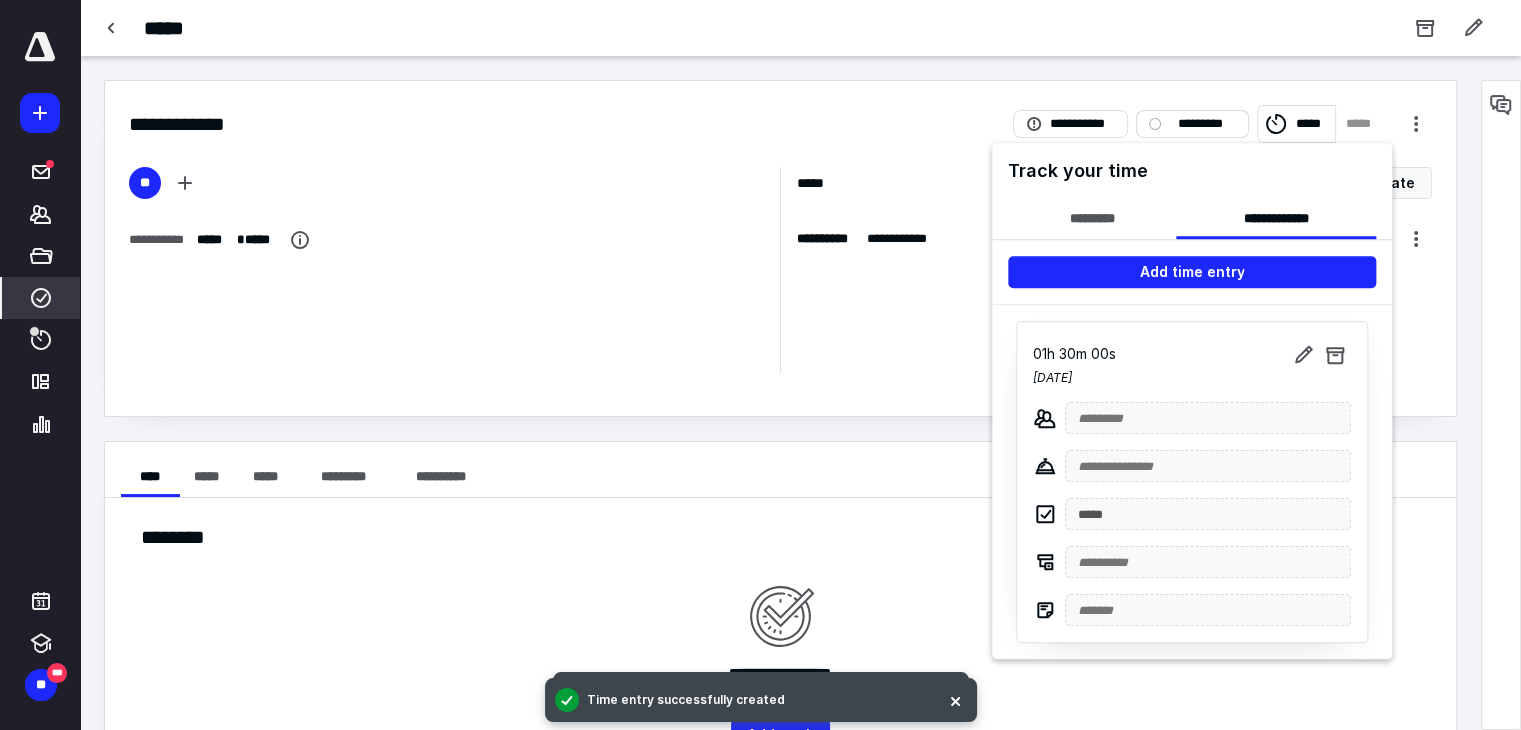 click at bounding box center [760, 365] 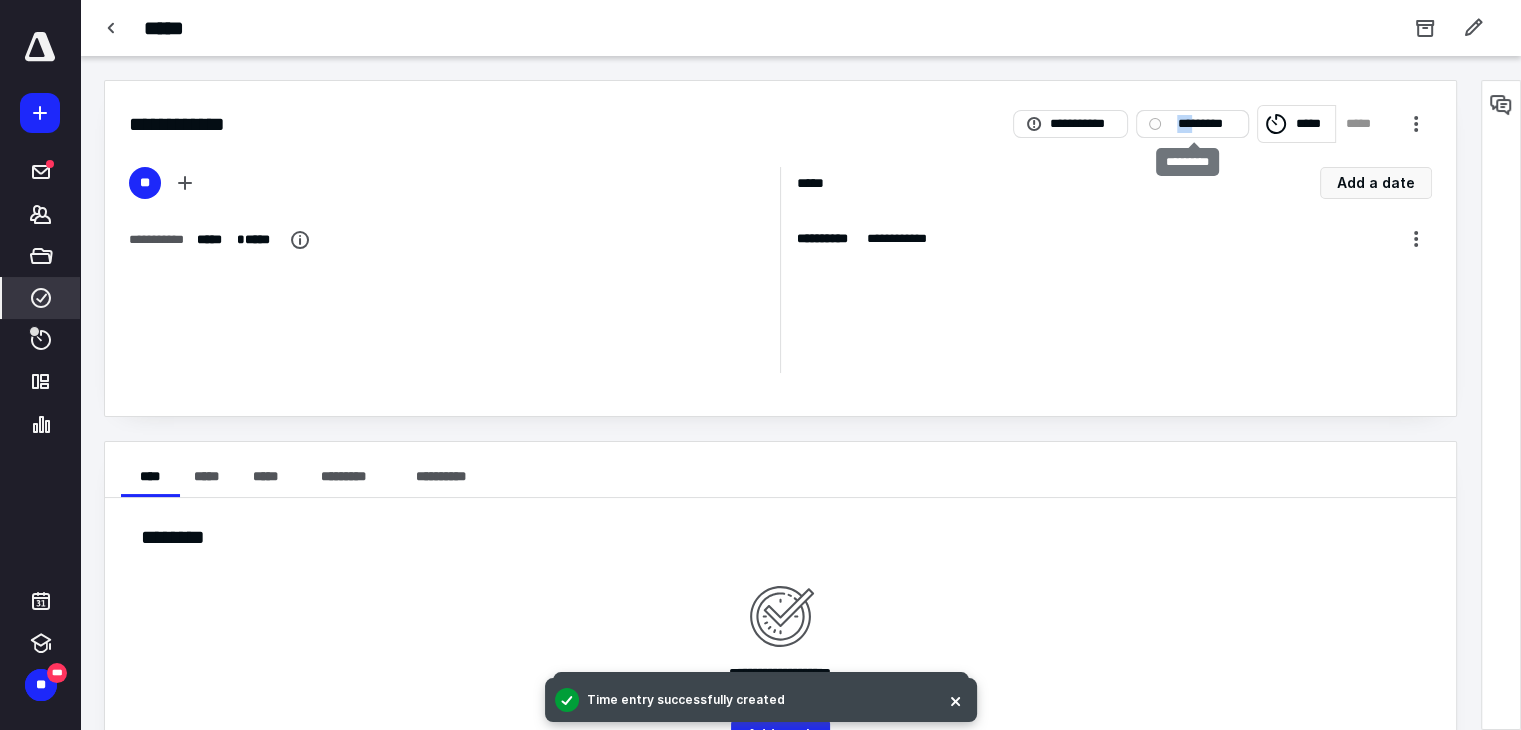 click on "*********" at bounding box center [1206, 124] 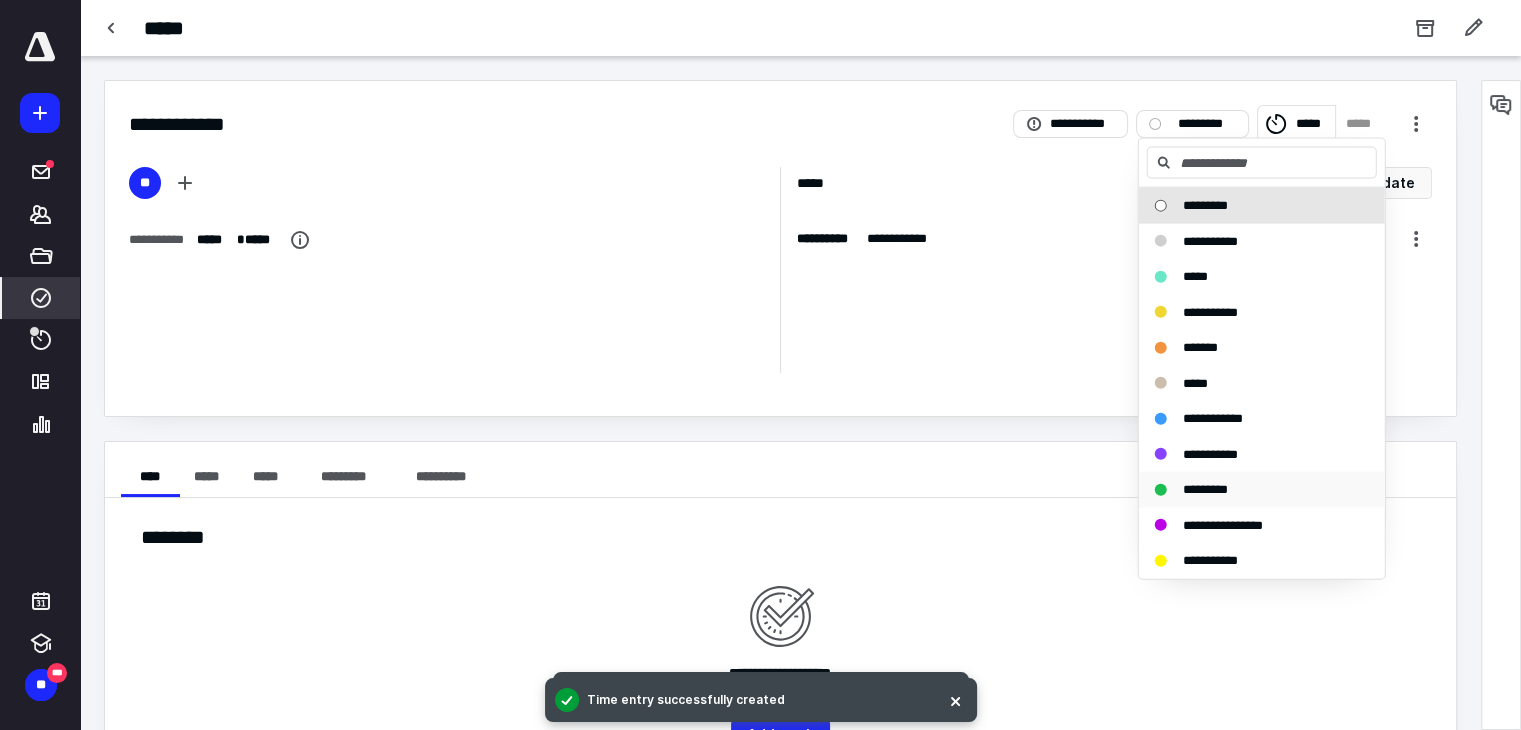 click on "*********" at bounding box center [1205, 489] 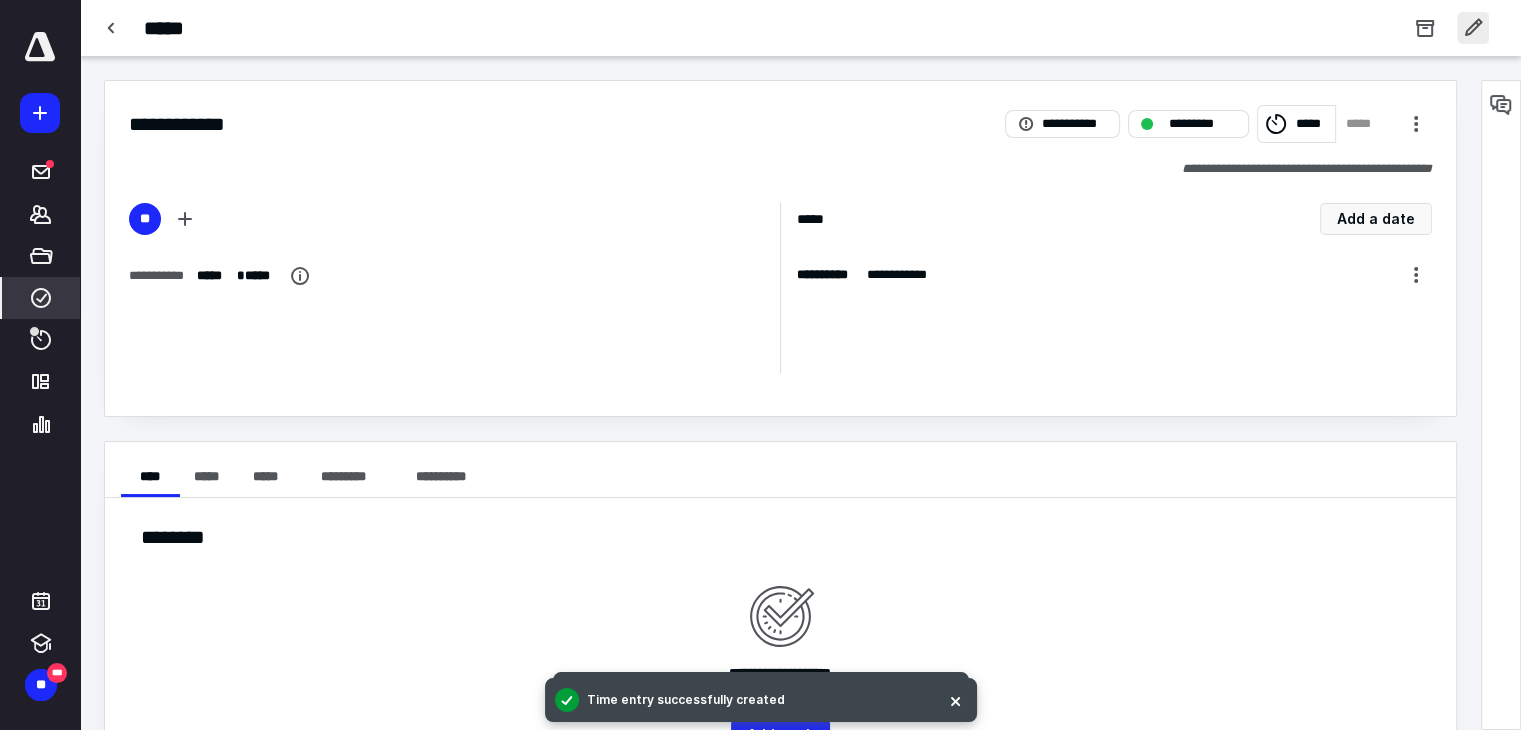 click at bounding box center [1473, 28] 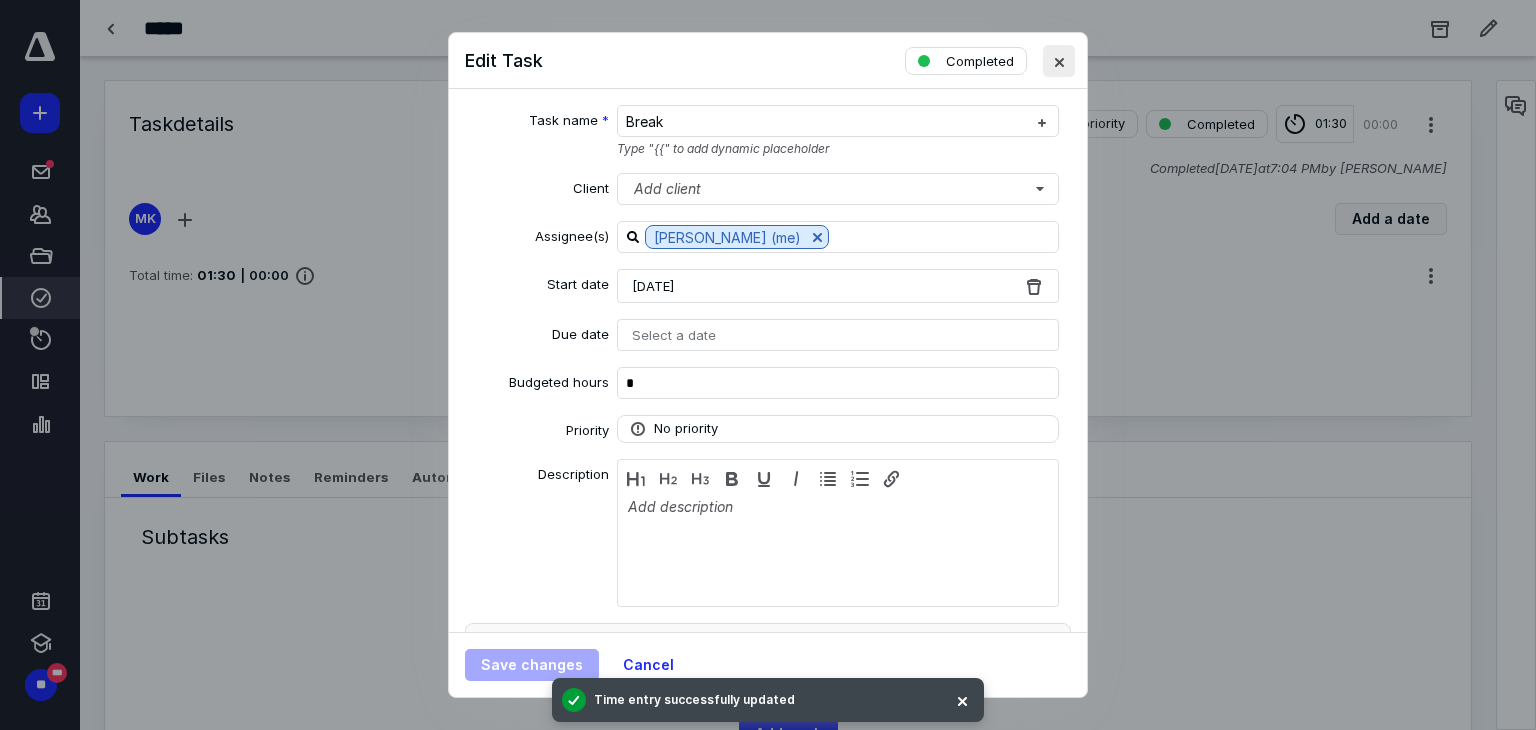 click at bounding box center [1059, 61] 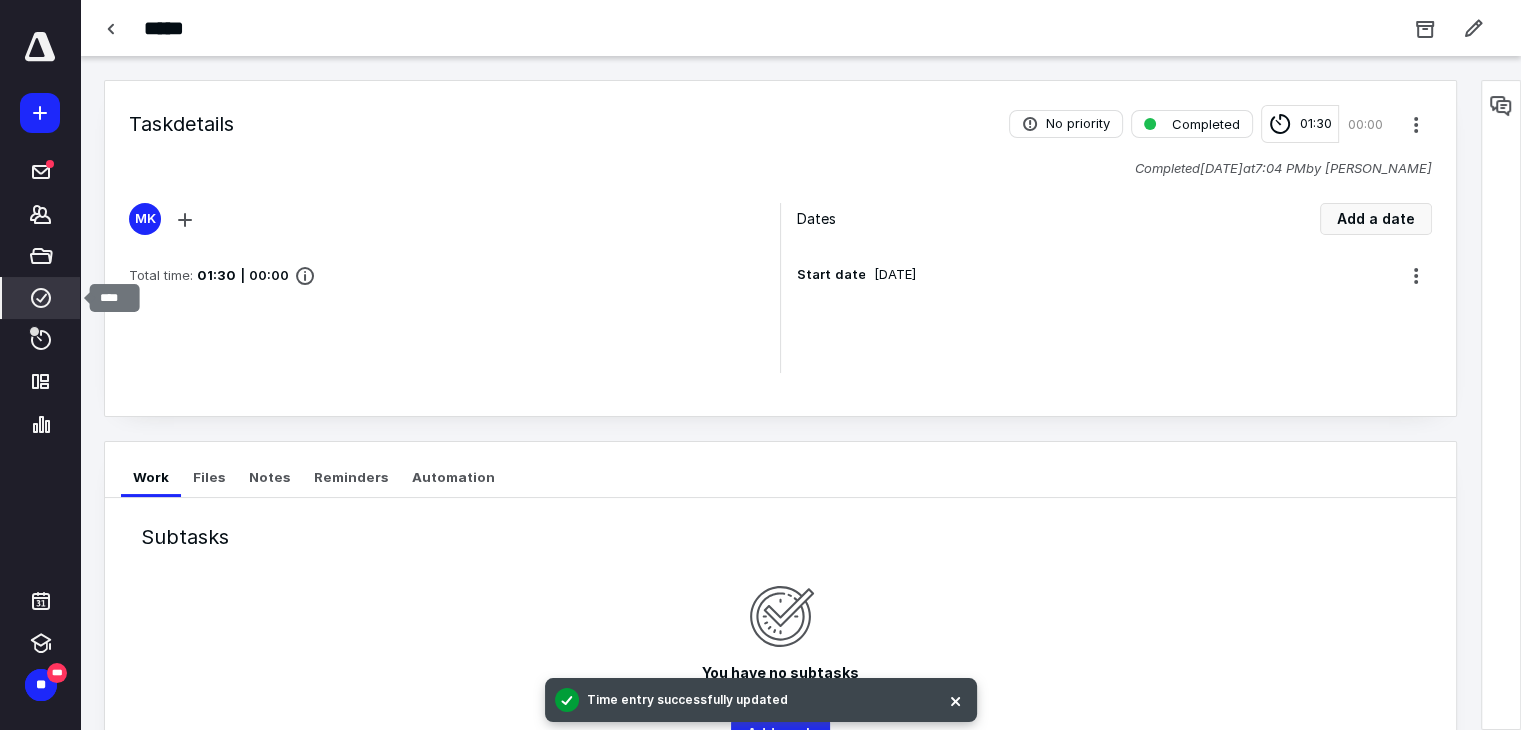click 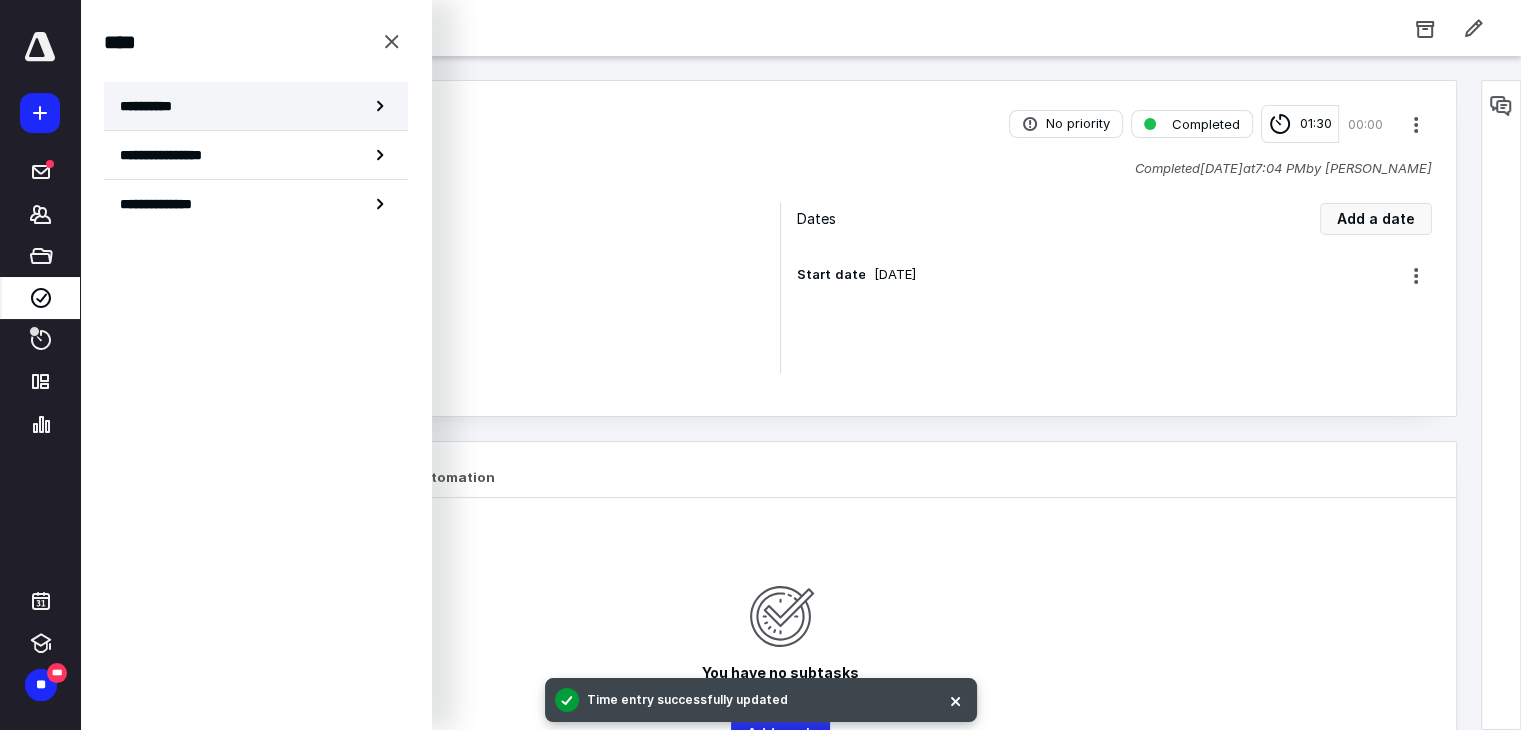 click on "**********" at bounding box center (153, 106) 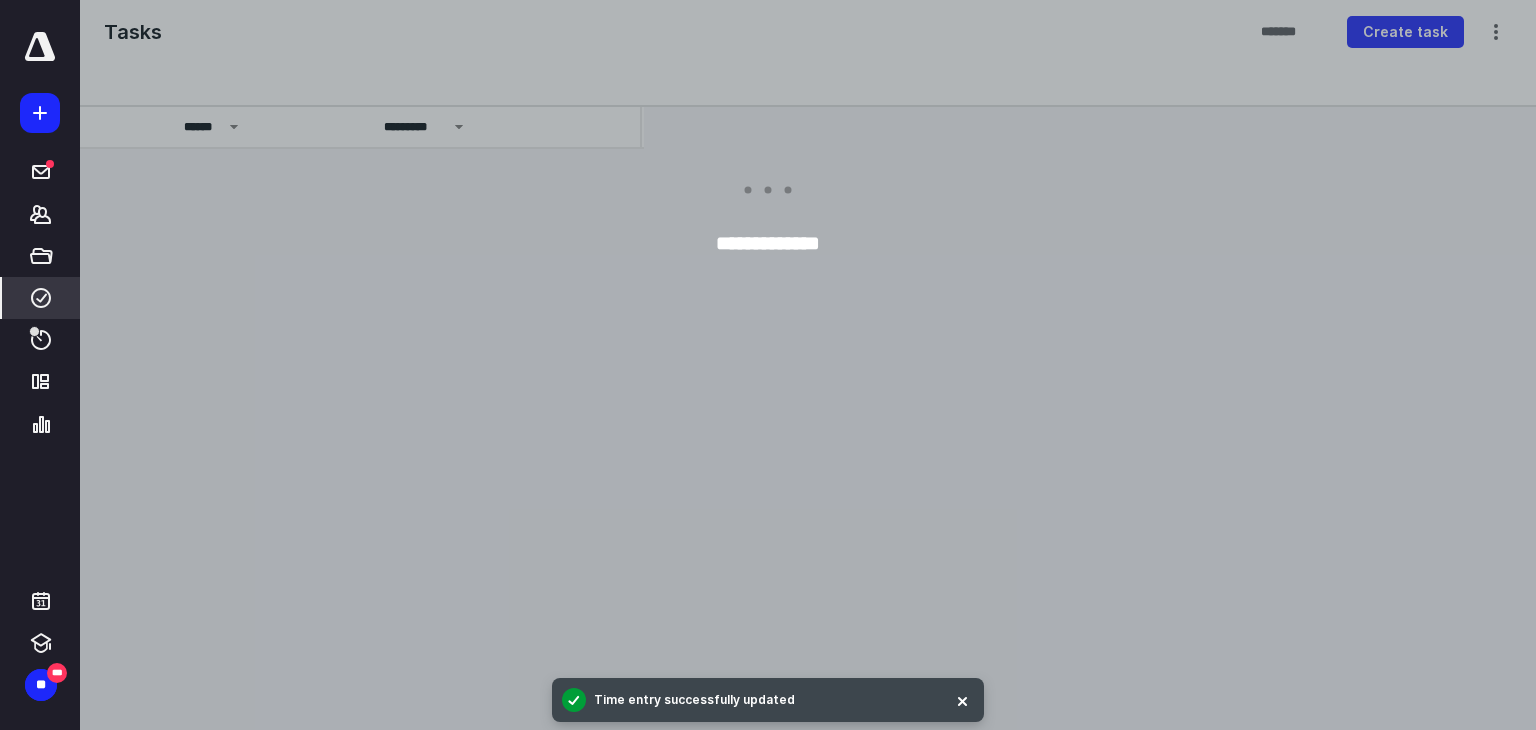 click at bounding box center [848, 365] 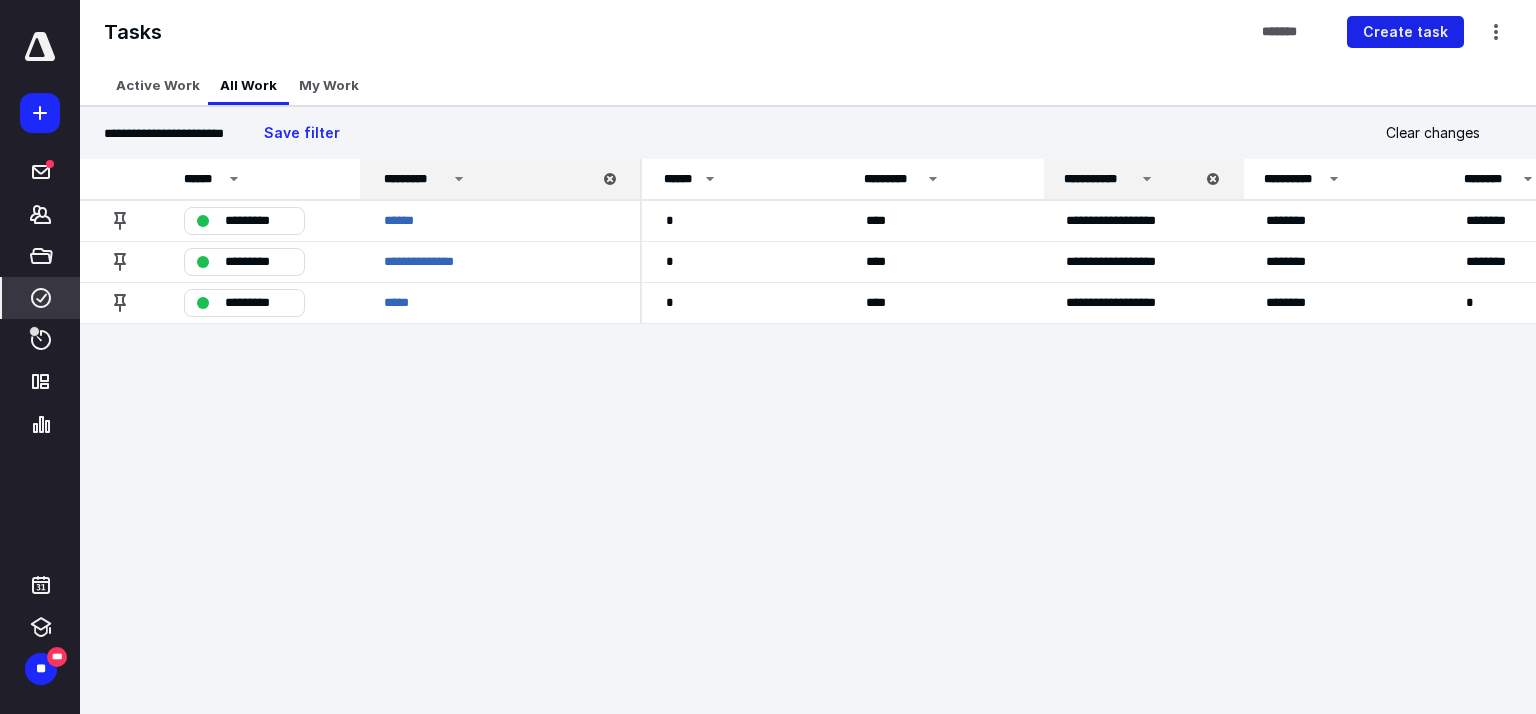 click on "Create task" at bounding box center [1405, 32] 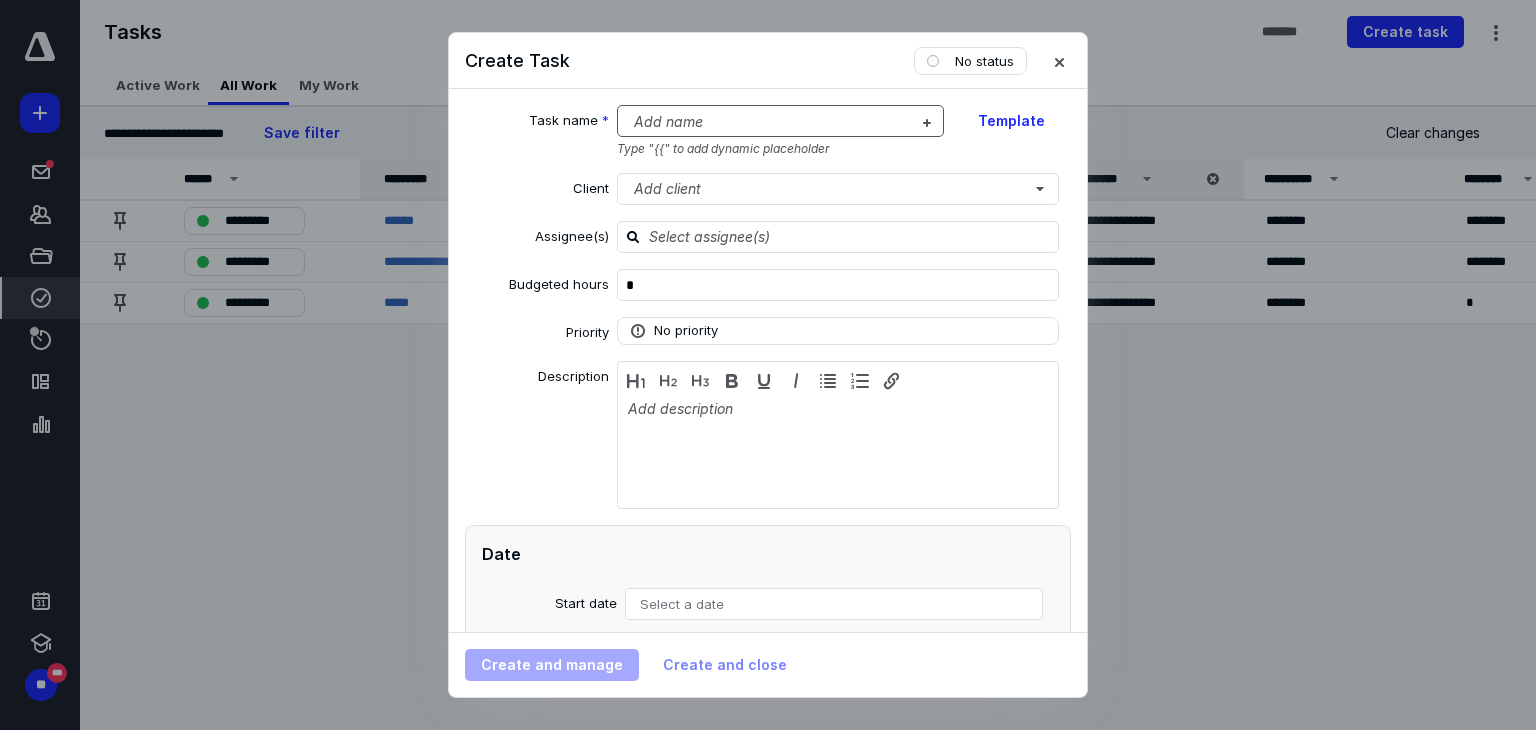 click at bounding box center (769, 122) 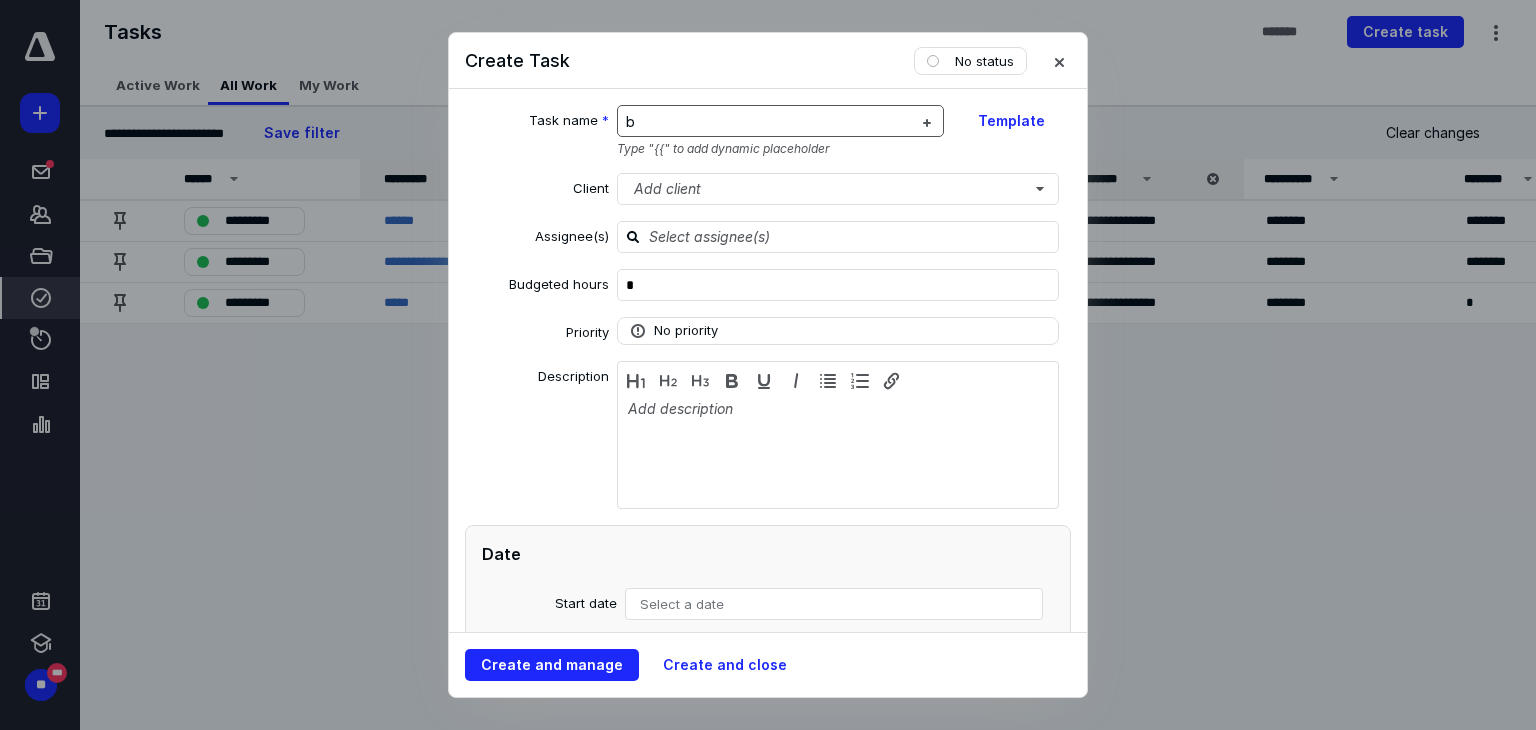 type 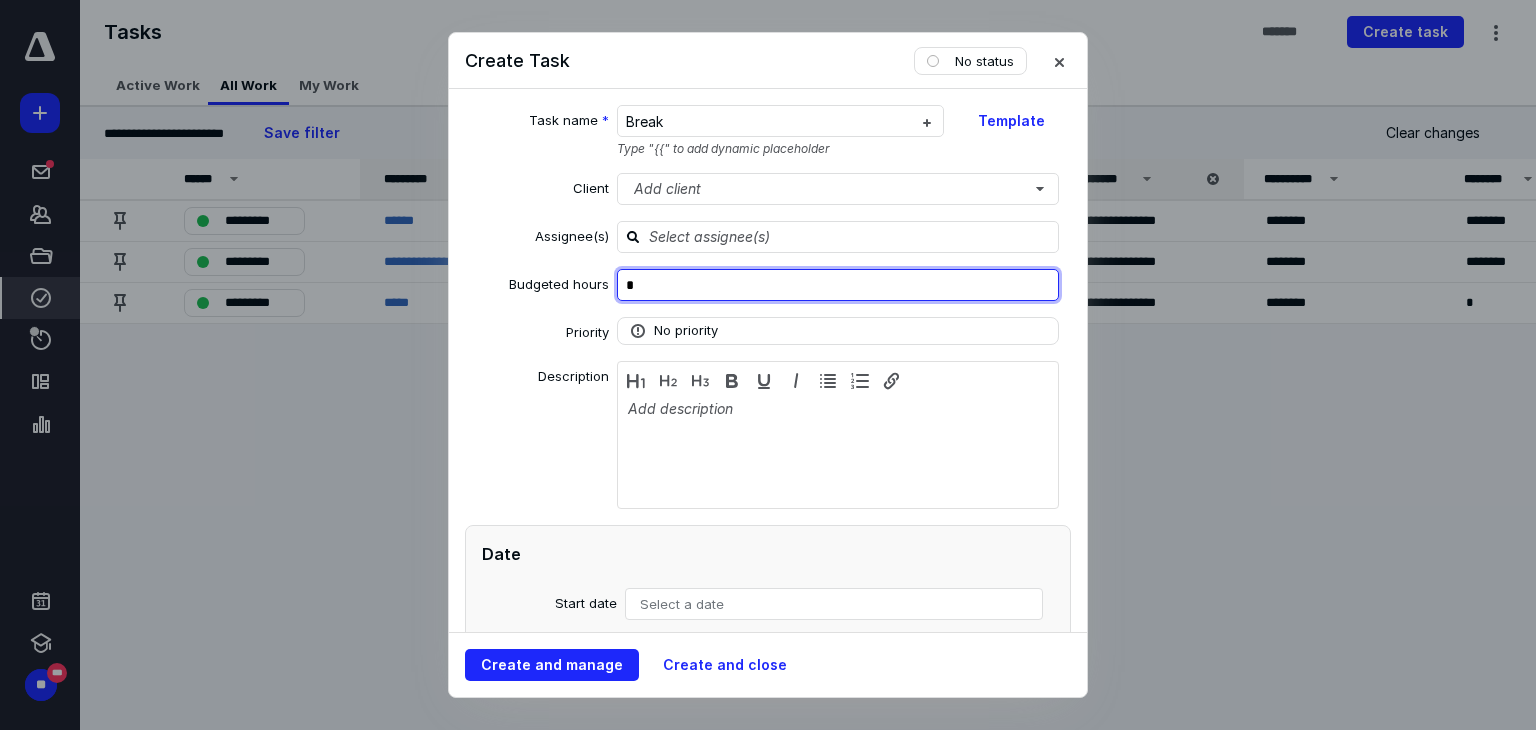 click on "*" at bounding box center [838, 285] 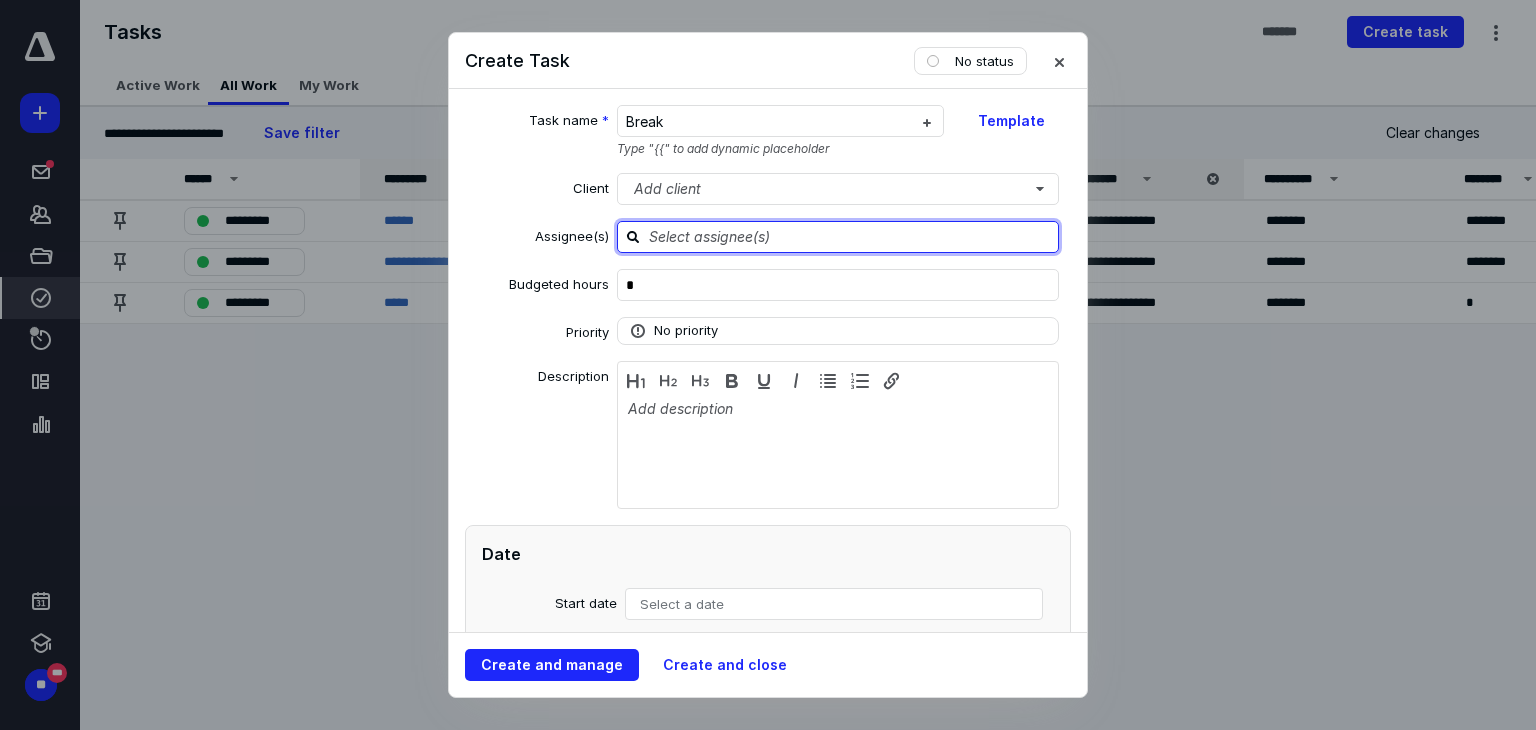click at bounding box center (850, 236) 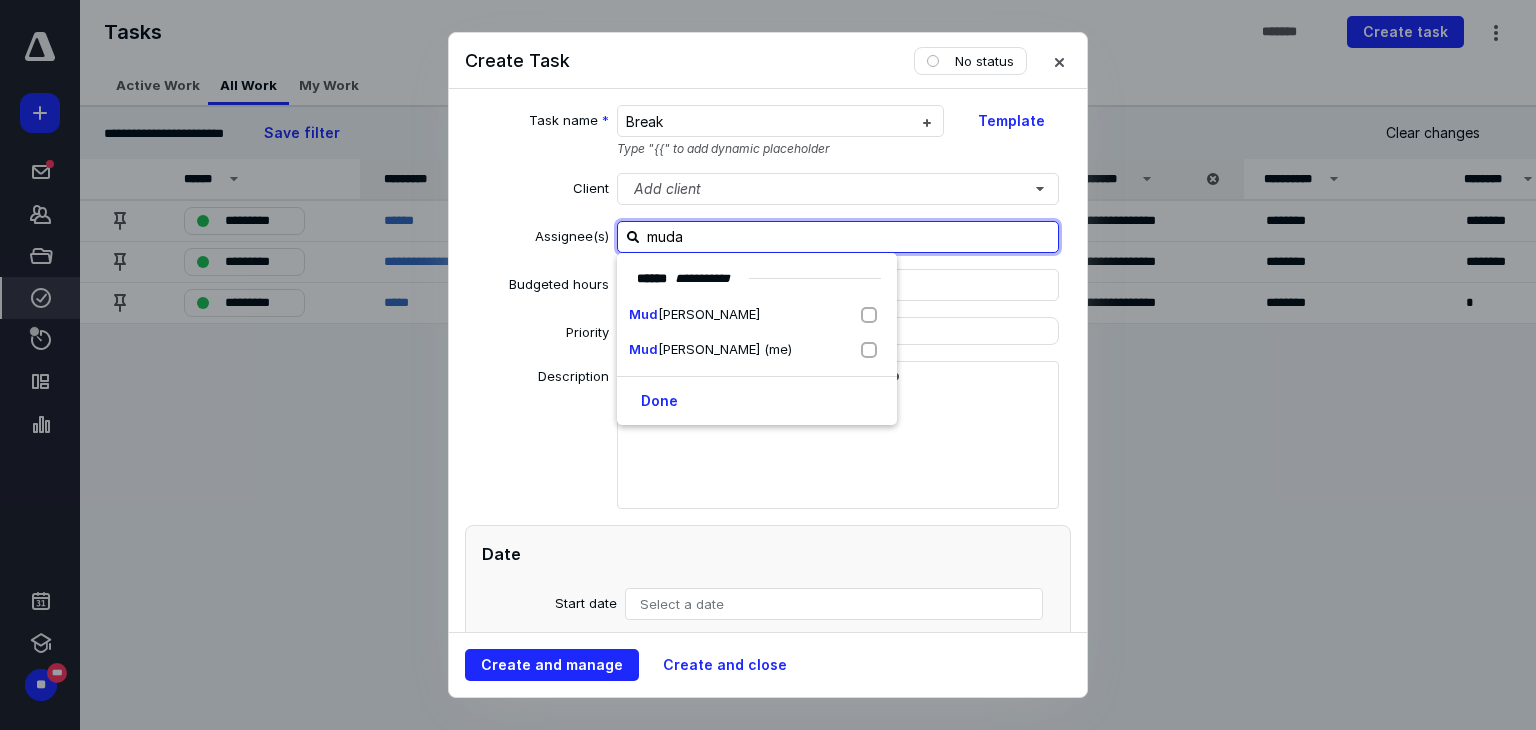 type on "mudas" 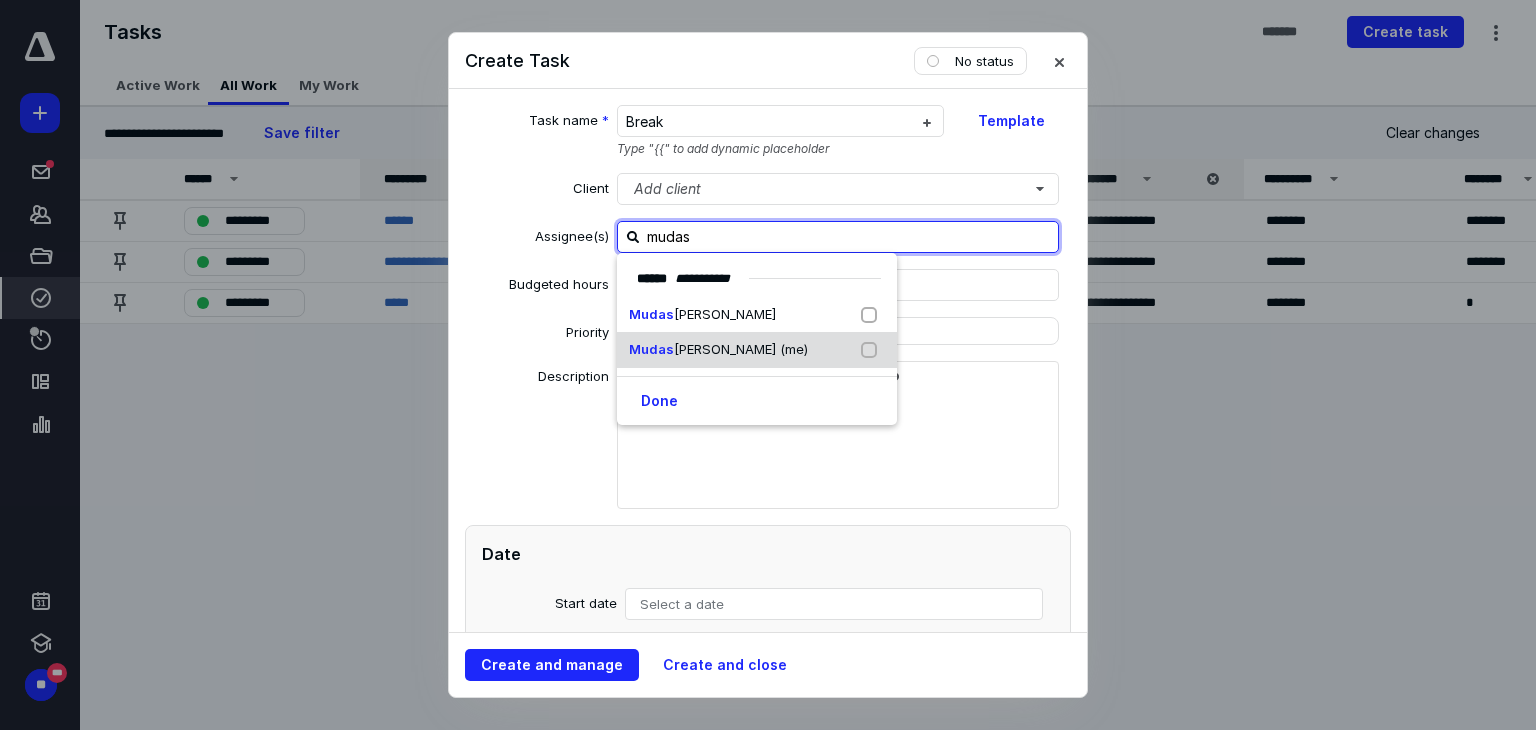 click on "[PERSON_NAME] (me)" at bounding box center [741, 349] 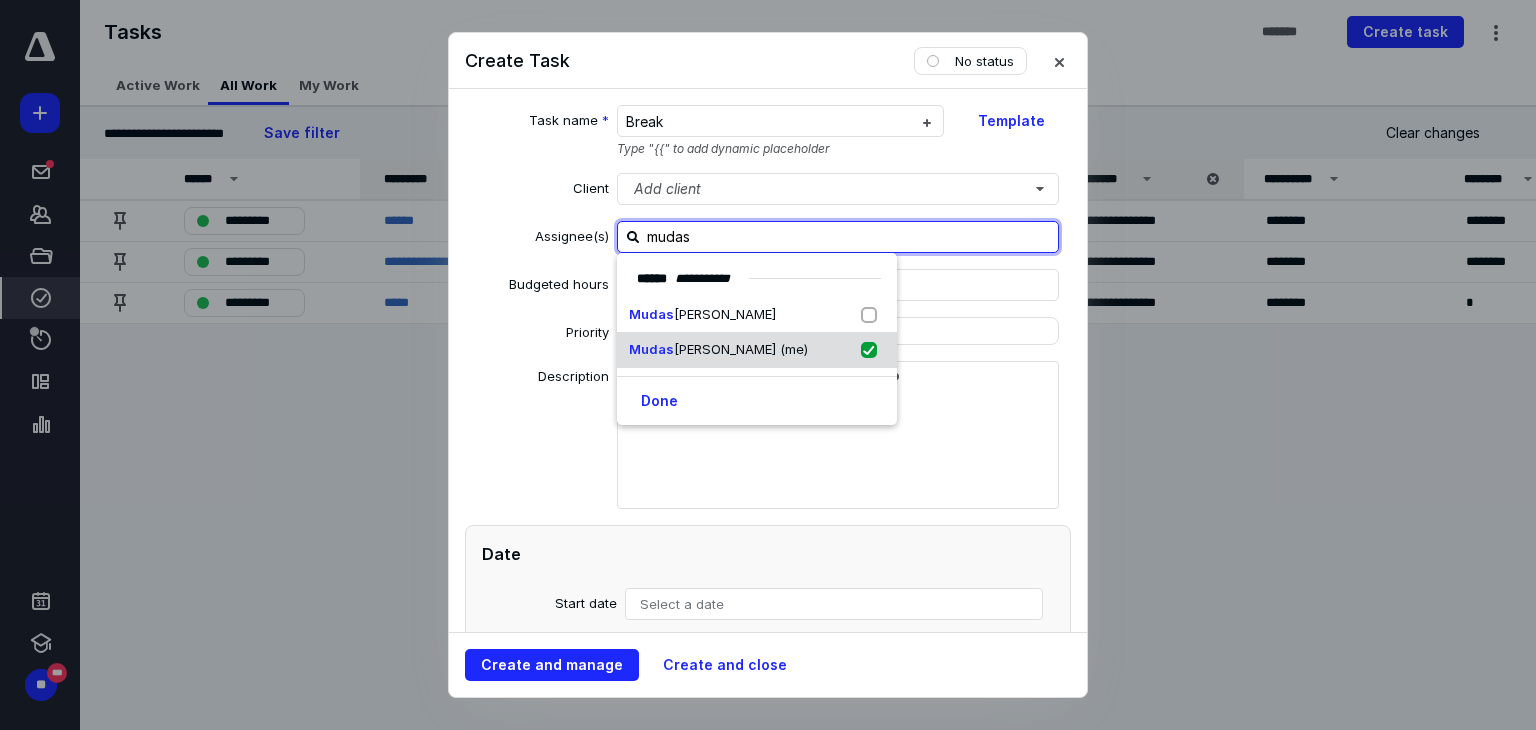 checkbox on "true" 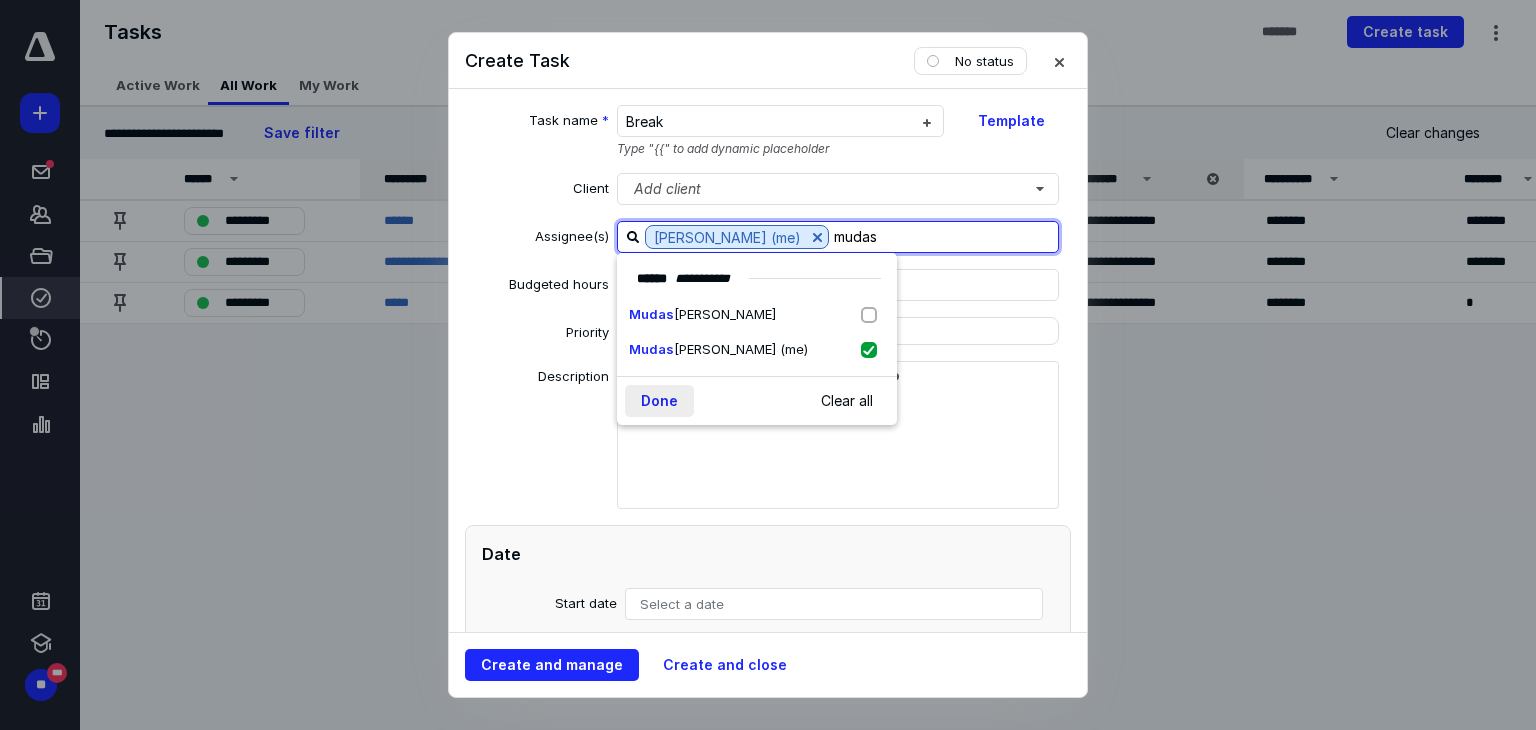 type on "mudas" 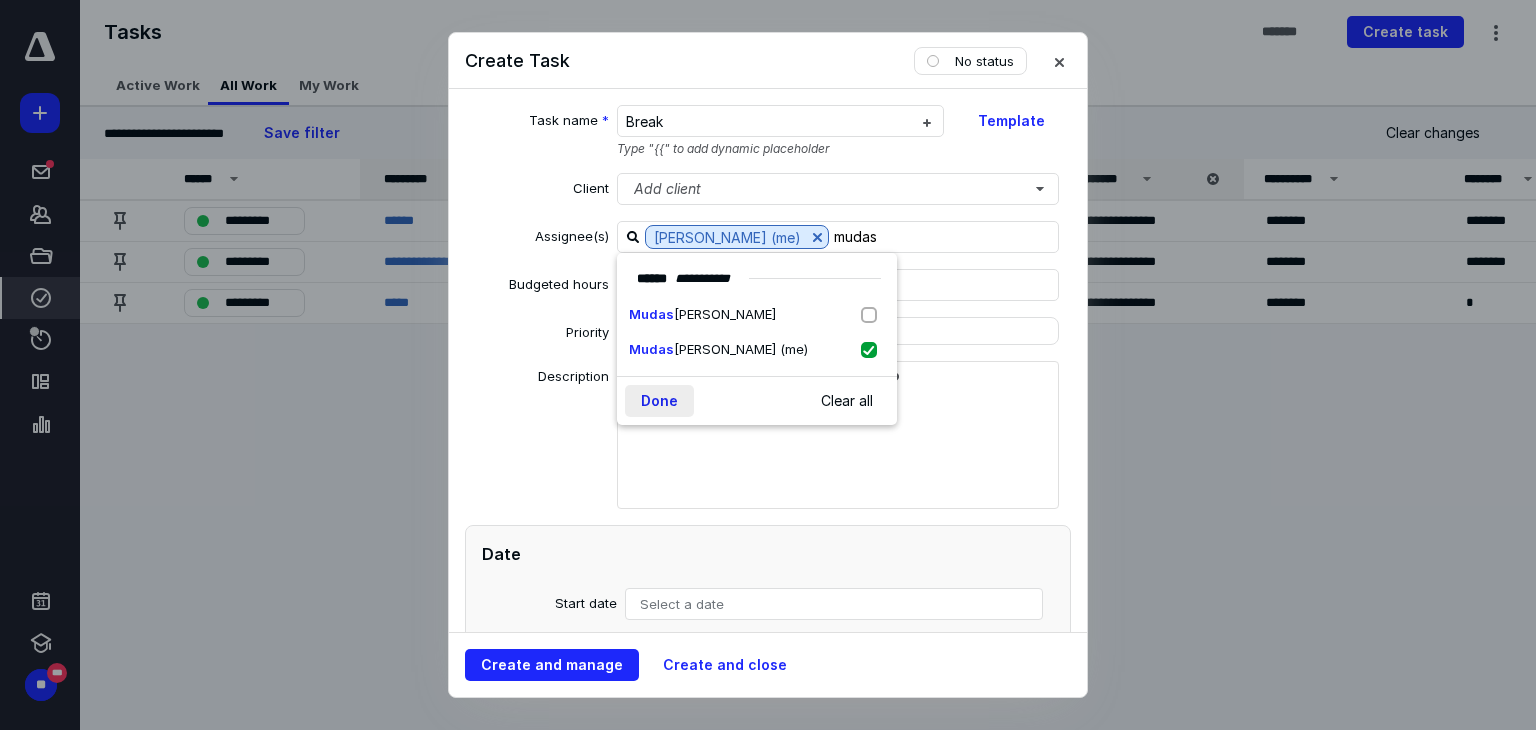 click on "Done" at bounding box center (659, 401) 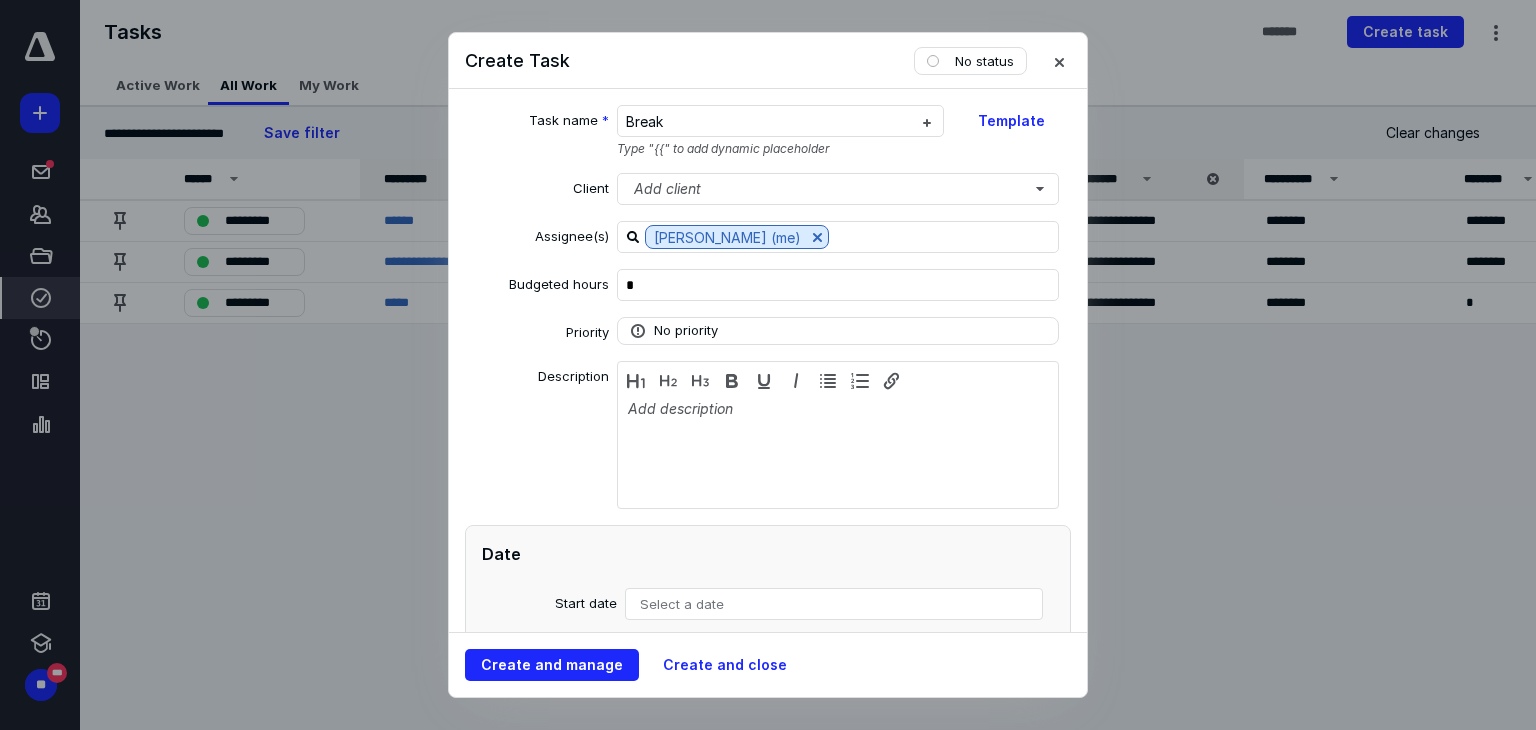 click on "Select a date" at bounding box center (682, 604) 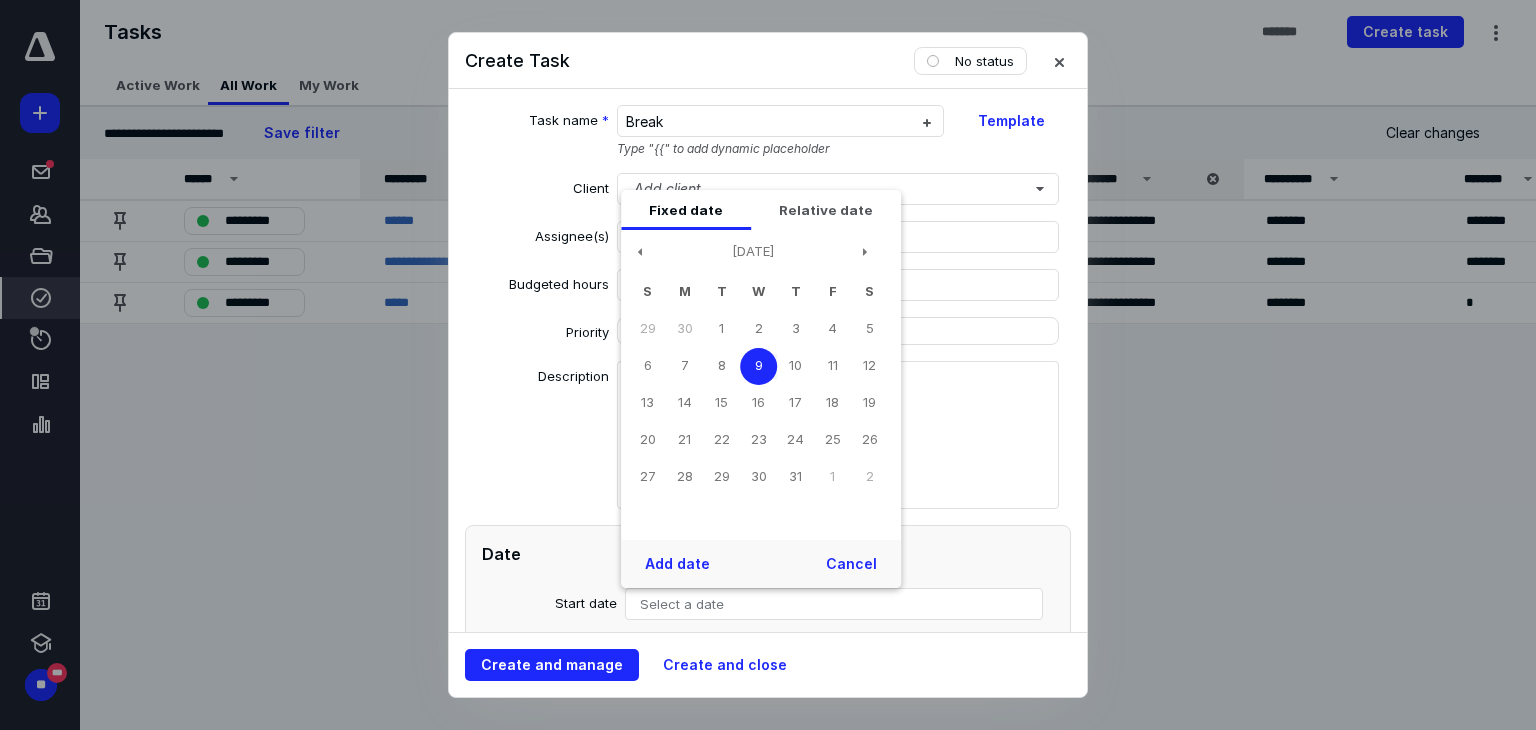 click on "9" at bounding box center (758, 366) 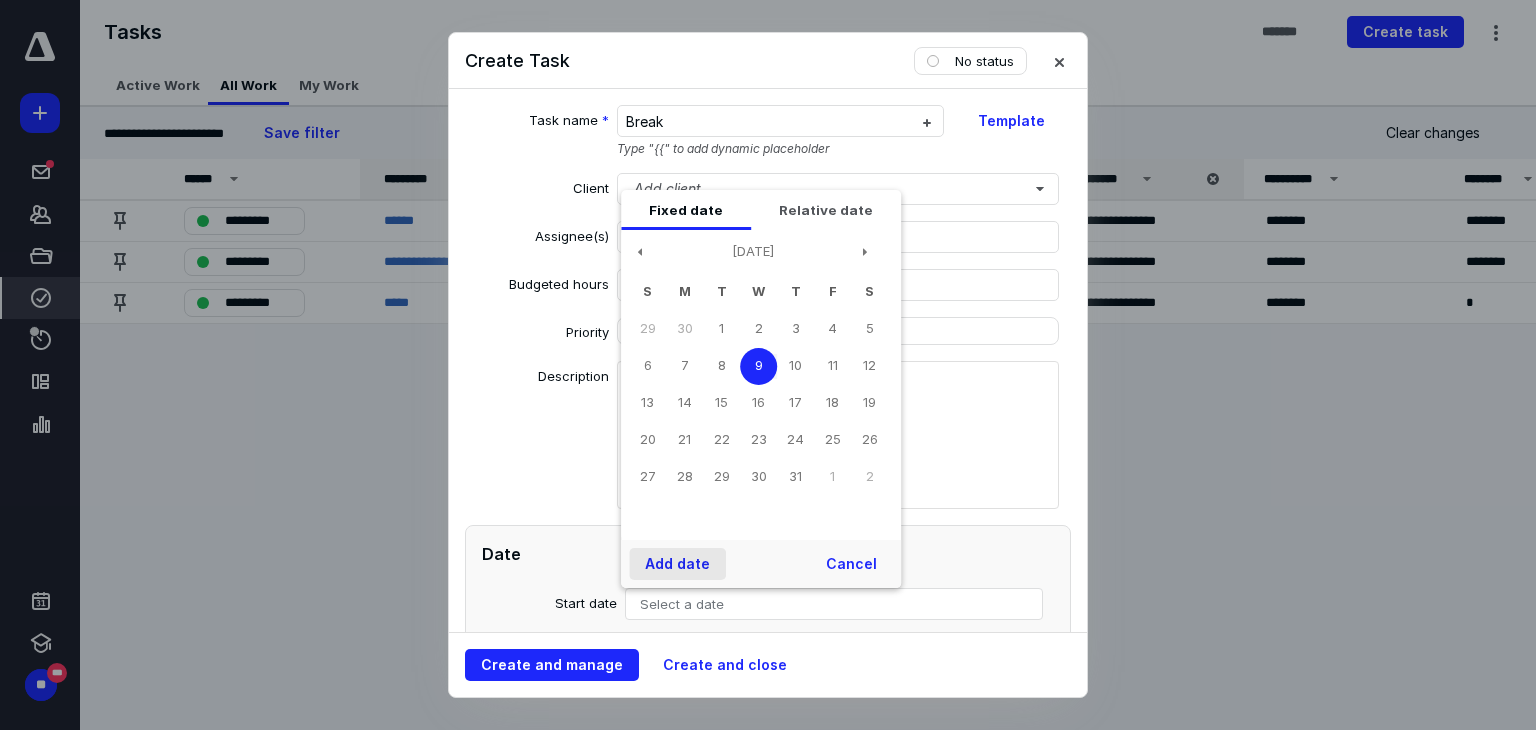 click on "Add date" at bounding box center (677, 564) 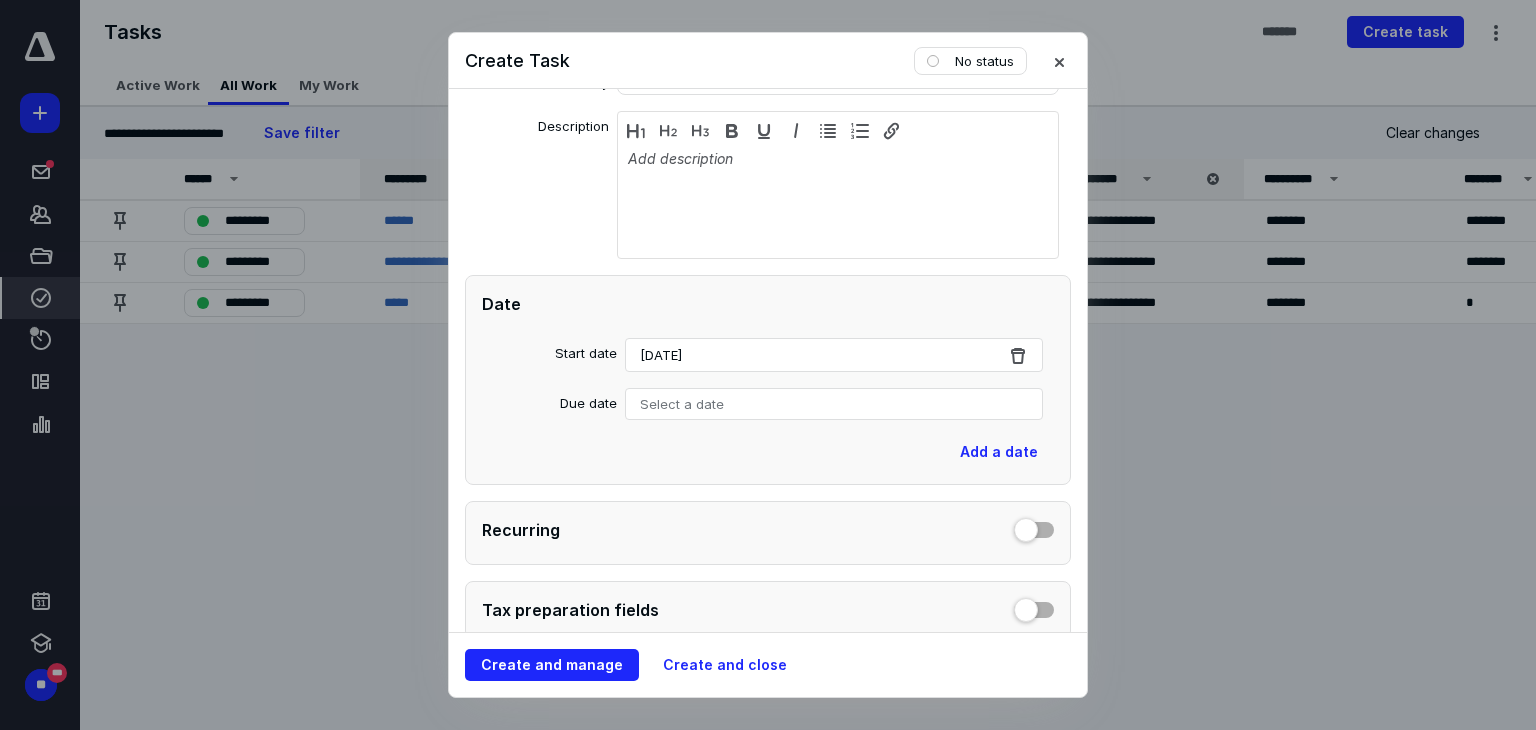 scroll, scrollTop: 300, scrollLeft: 0, axis: vertical 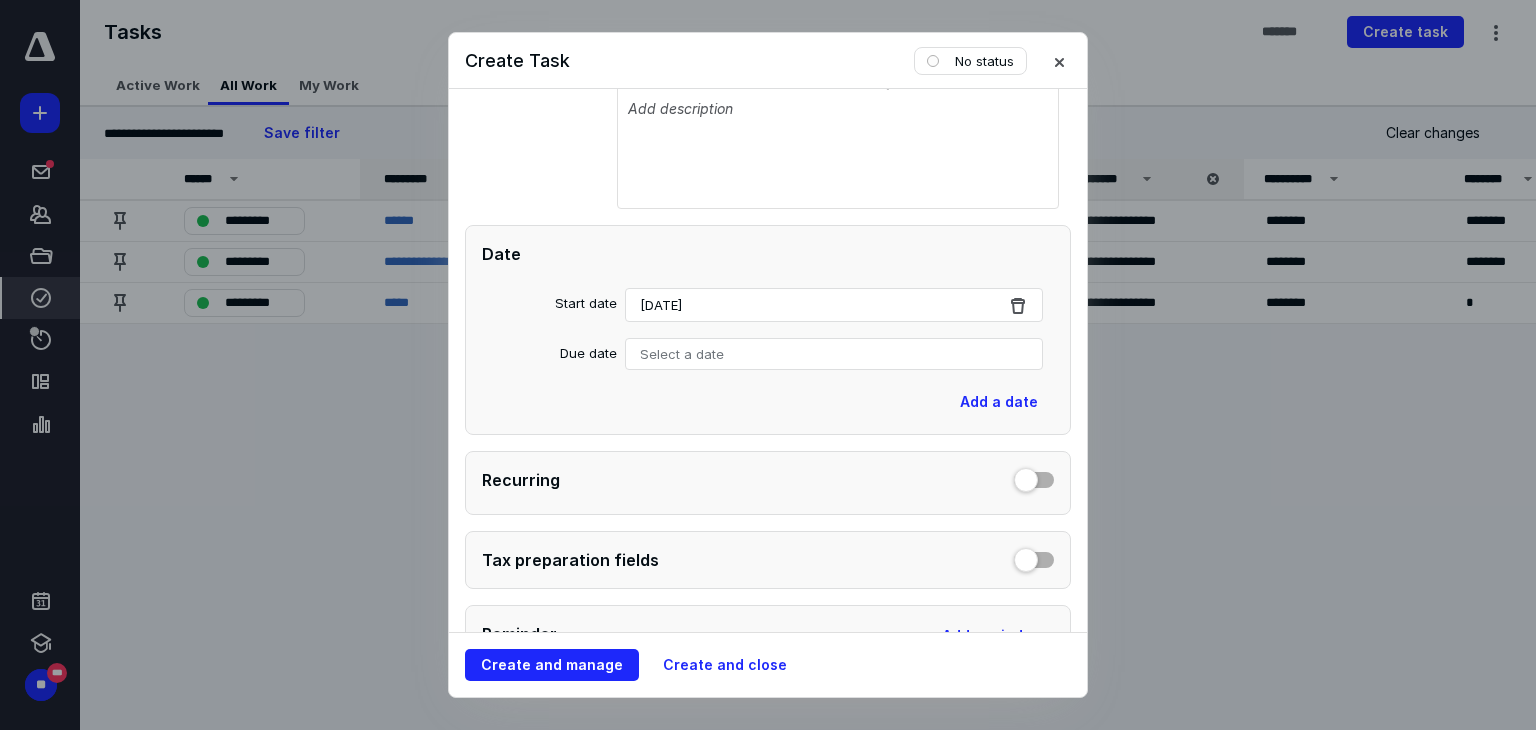 click on "Select a date" at bounding box center (834, 354) 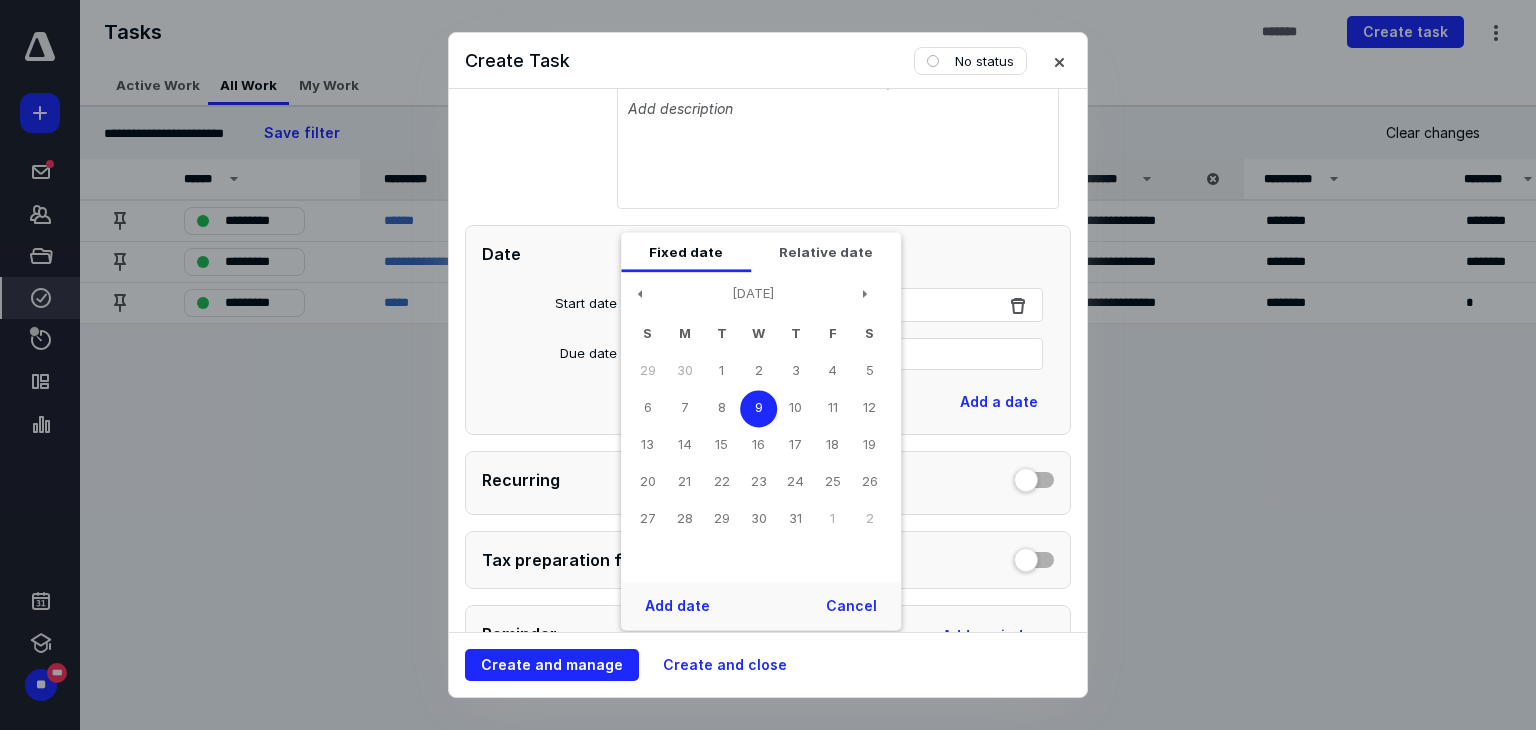 click on "9" at bounding box center [758, 408] 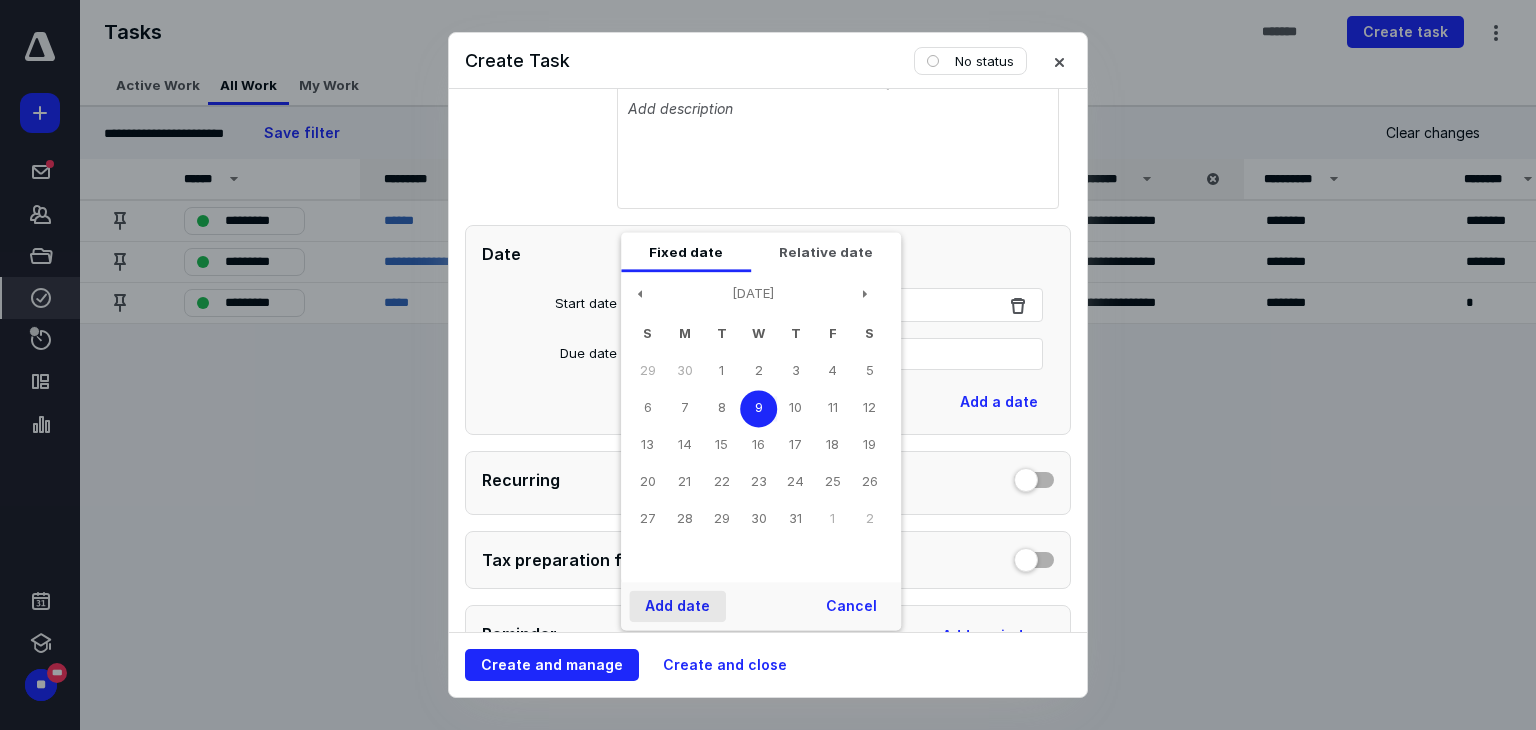 click on "Add date" at bounding box center (677, 606) 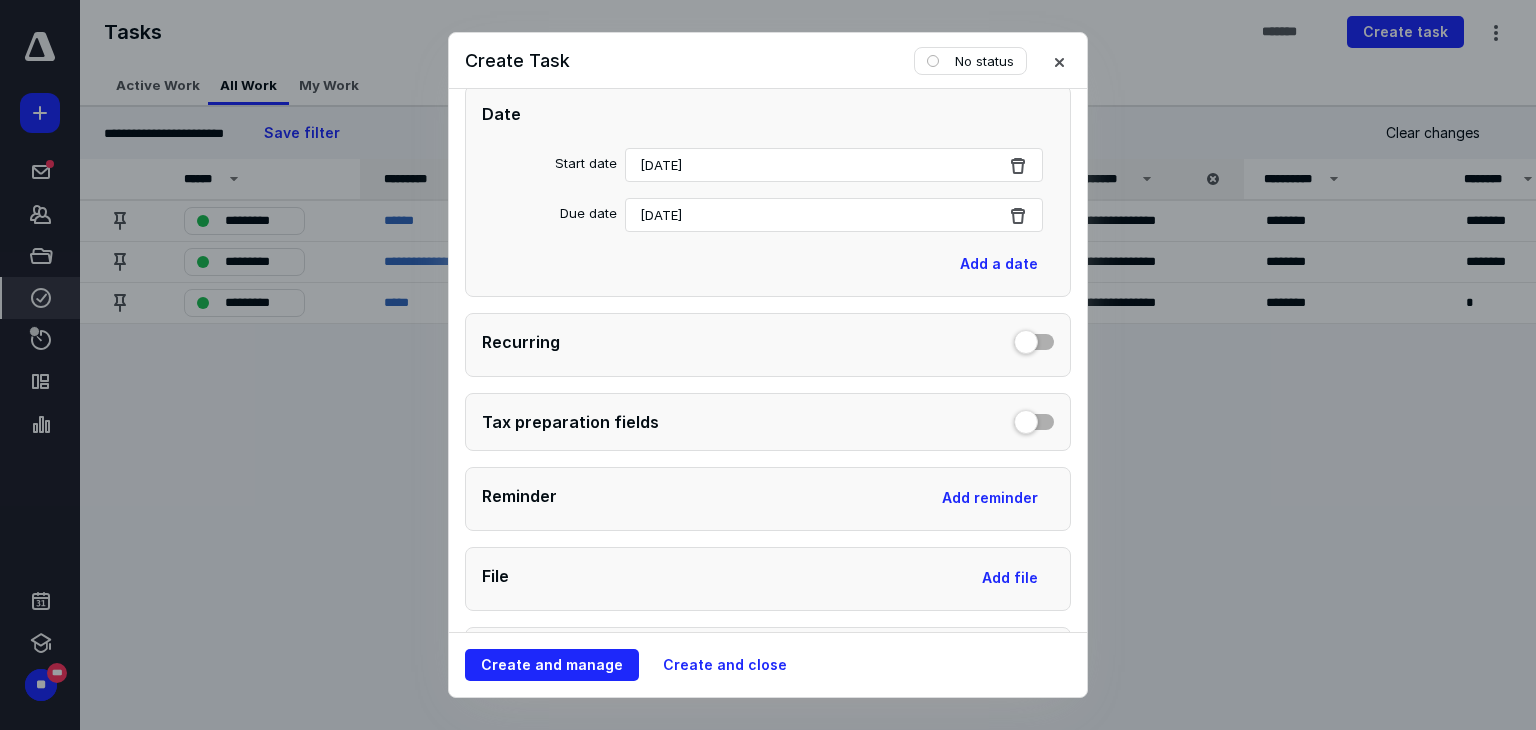 scroll, scrollTop: 609, scrollLeft: 0, axis: vertical 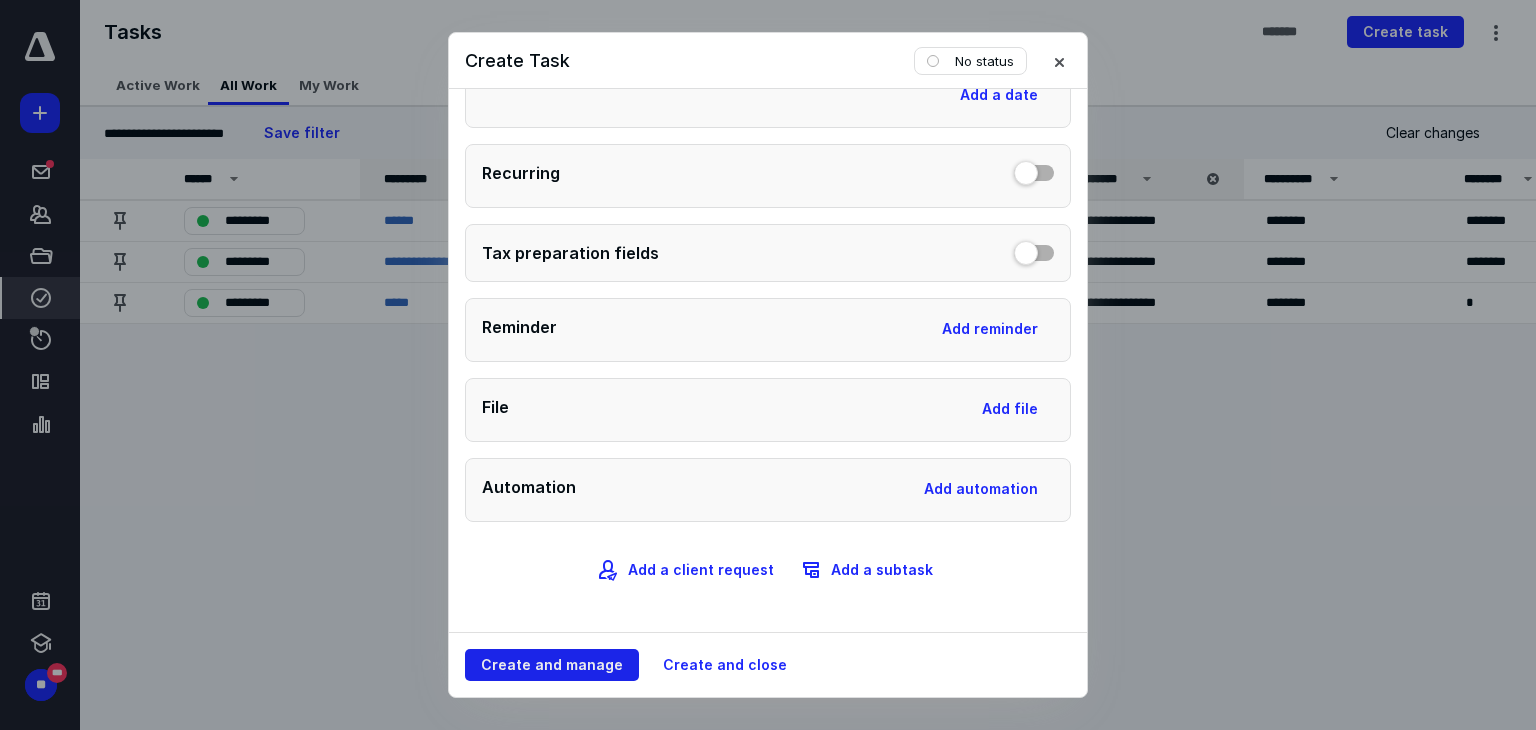 click on "Create and manage" at bounding box center (552, 665) 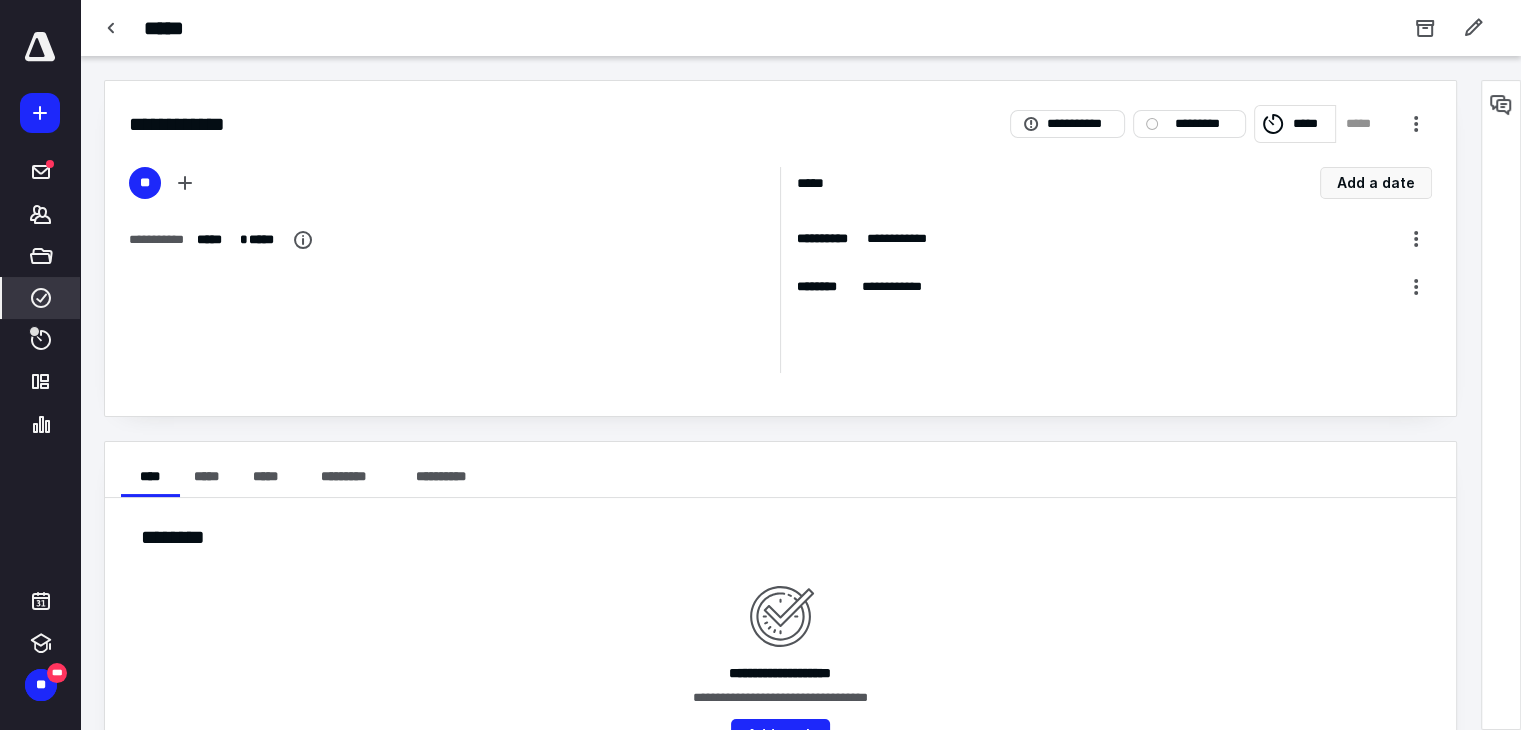 click on "*****" at bounding box center [1363, 124] 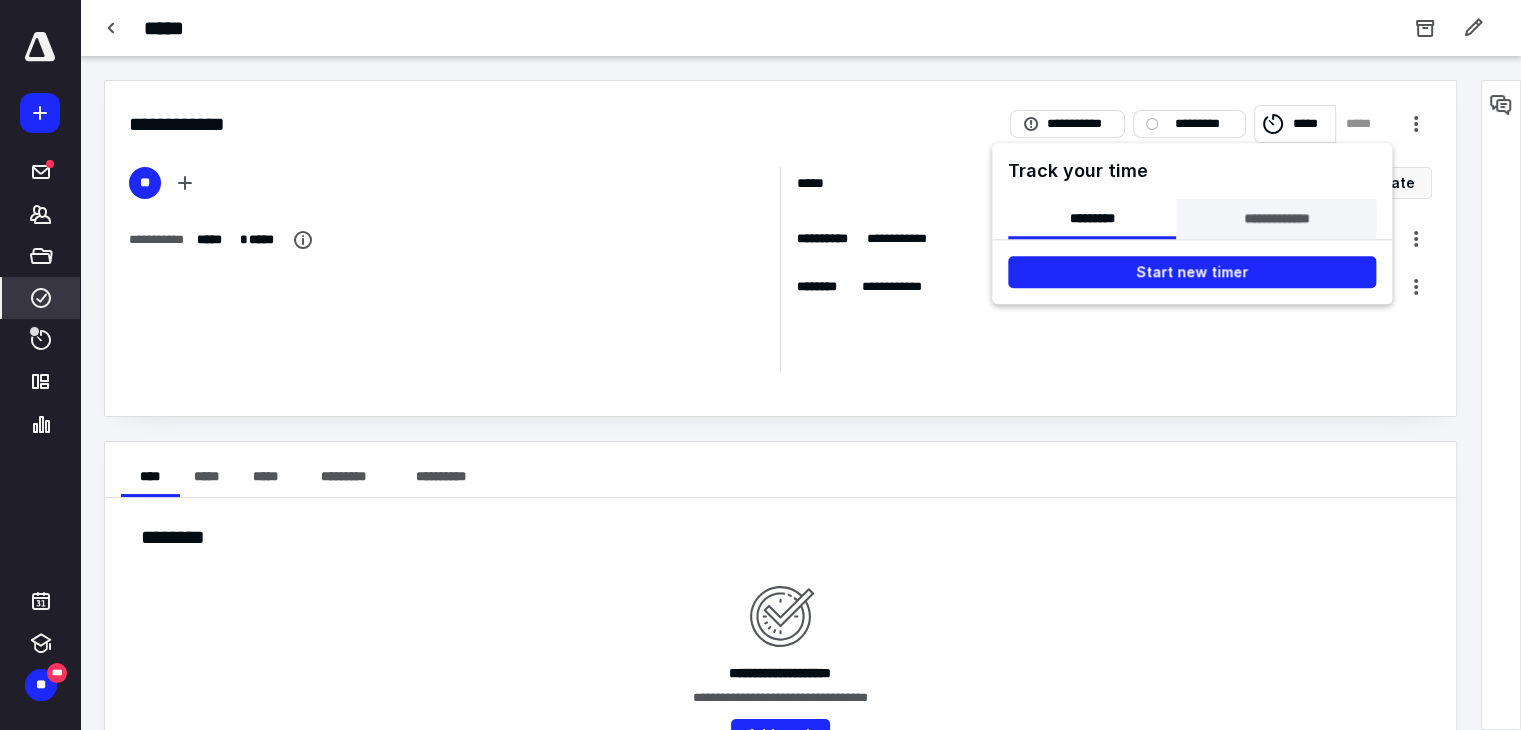 click on "**********" at bounding box center [1276, 219] 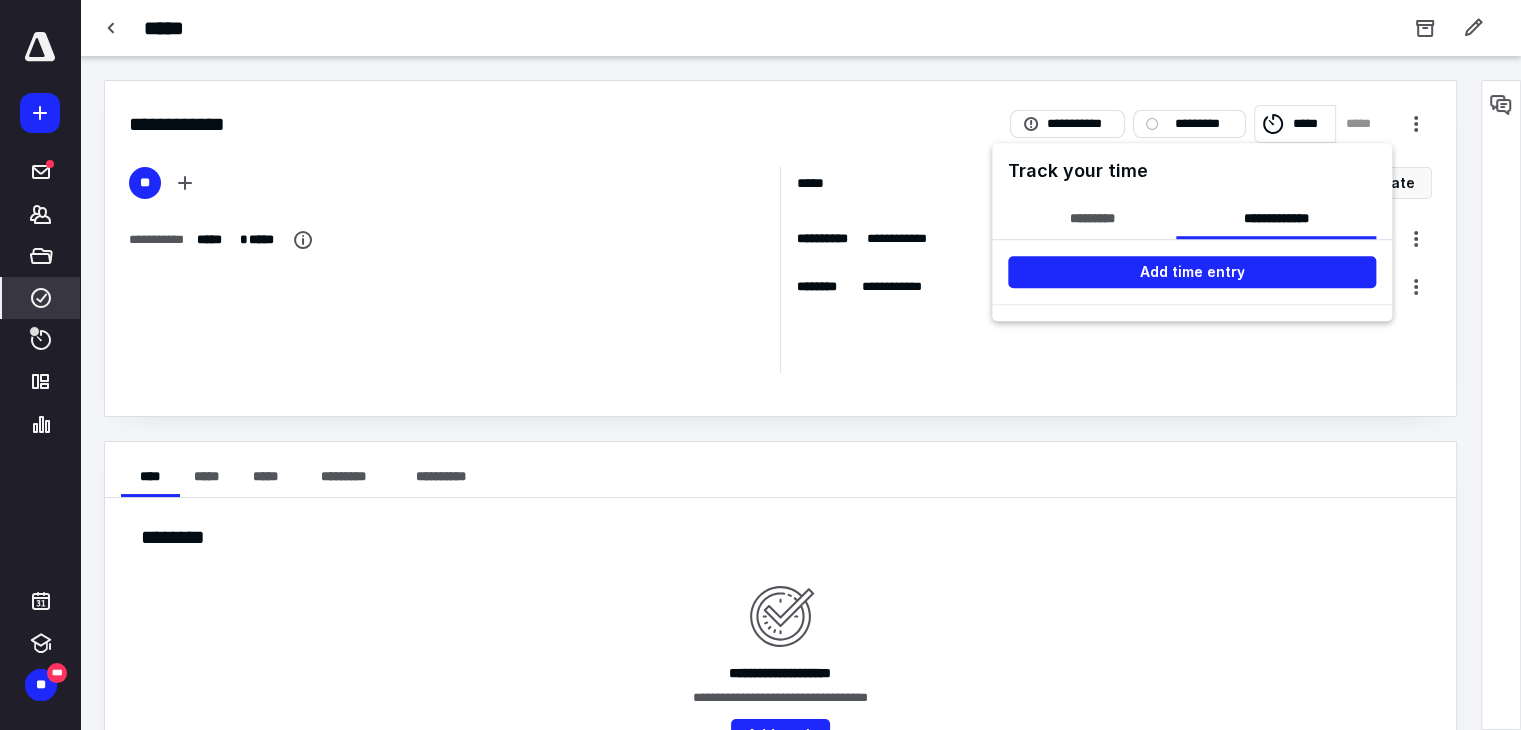 click on "Add time entry" at bounding box center (1192, 272) 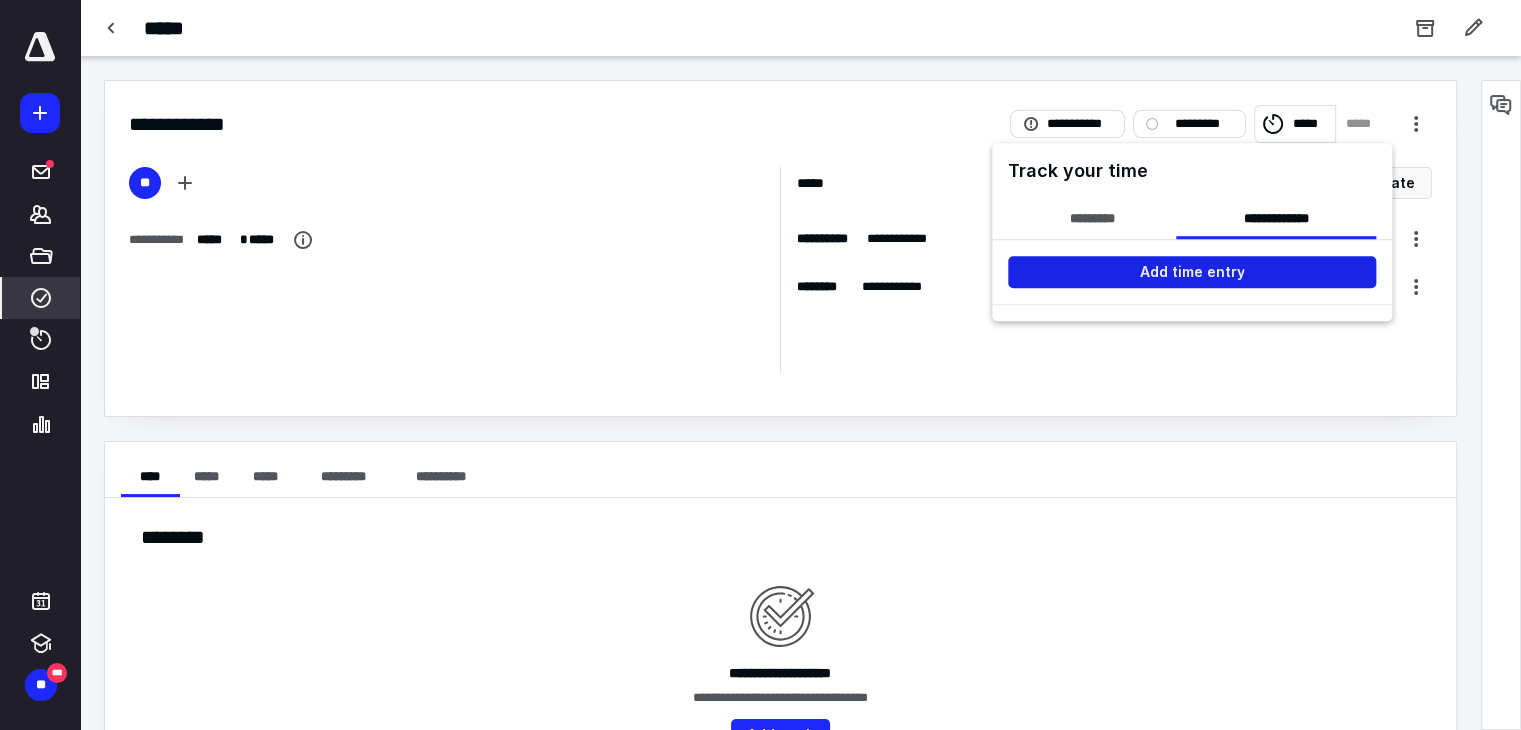 click on "Add time entry" at bounding box center [1192, 272] 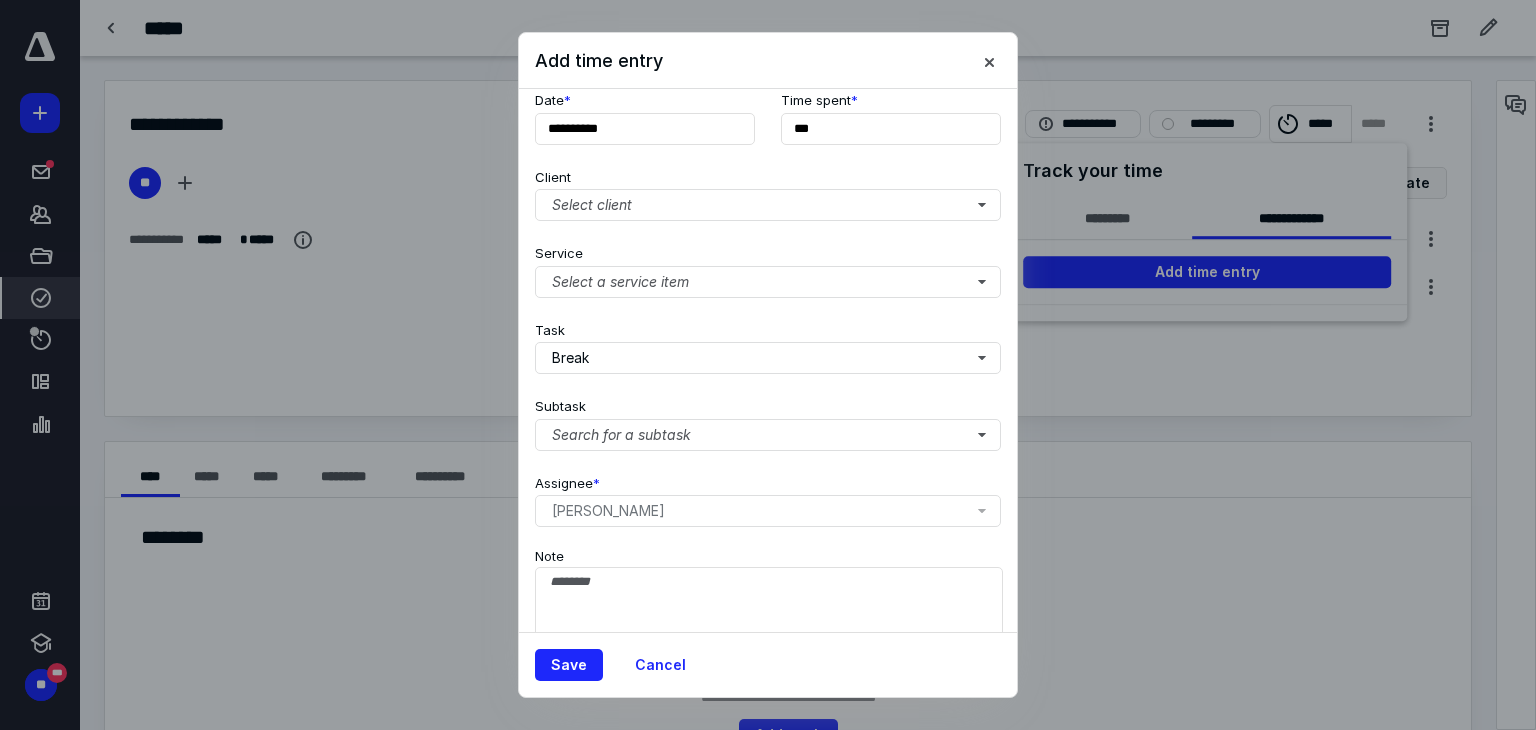 scroll, scrollTop: 171, scrollLeft: 0, axis: vertical 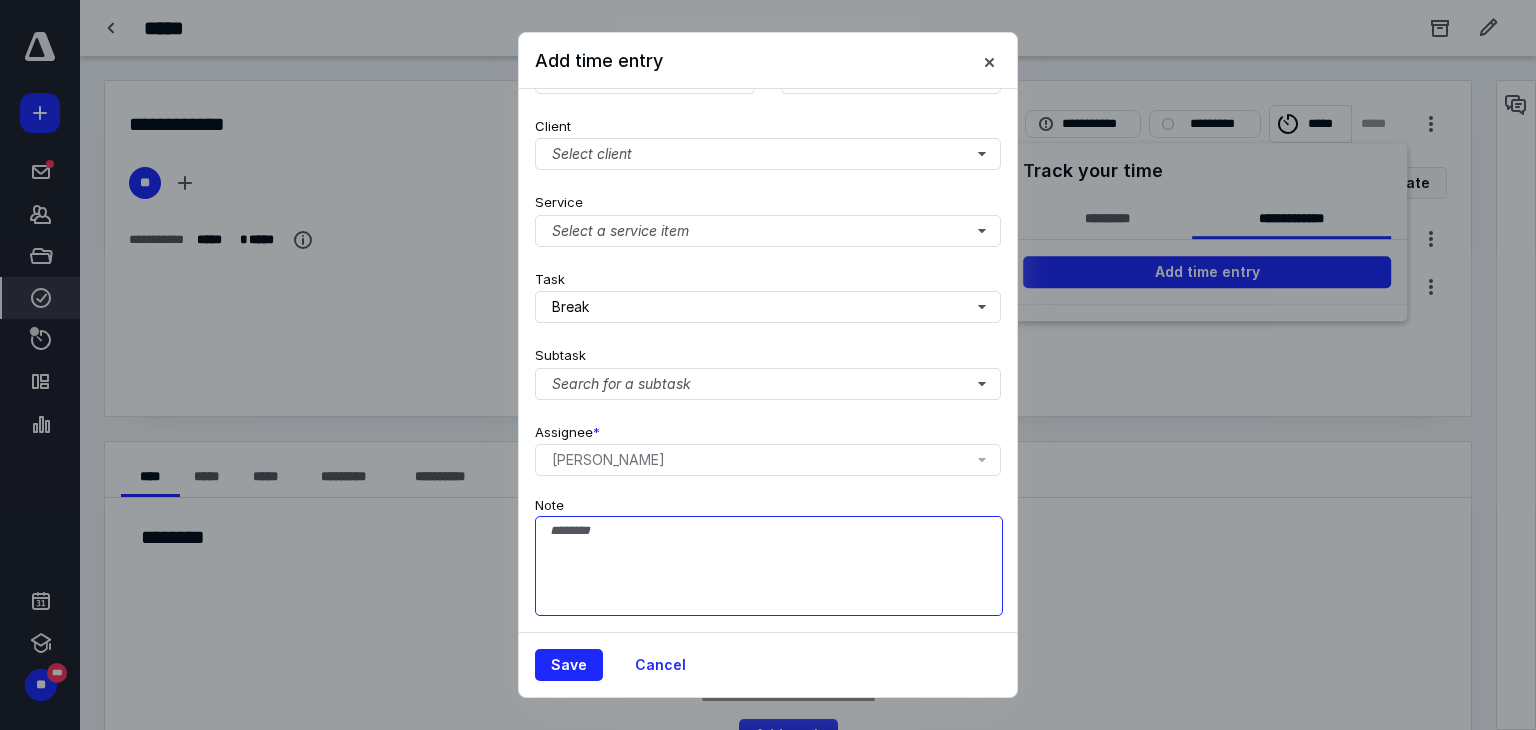 click on "Note" at bounding box center [769, 566] 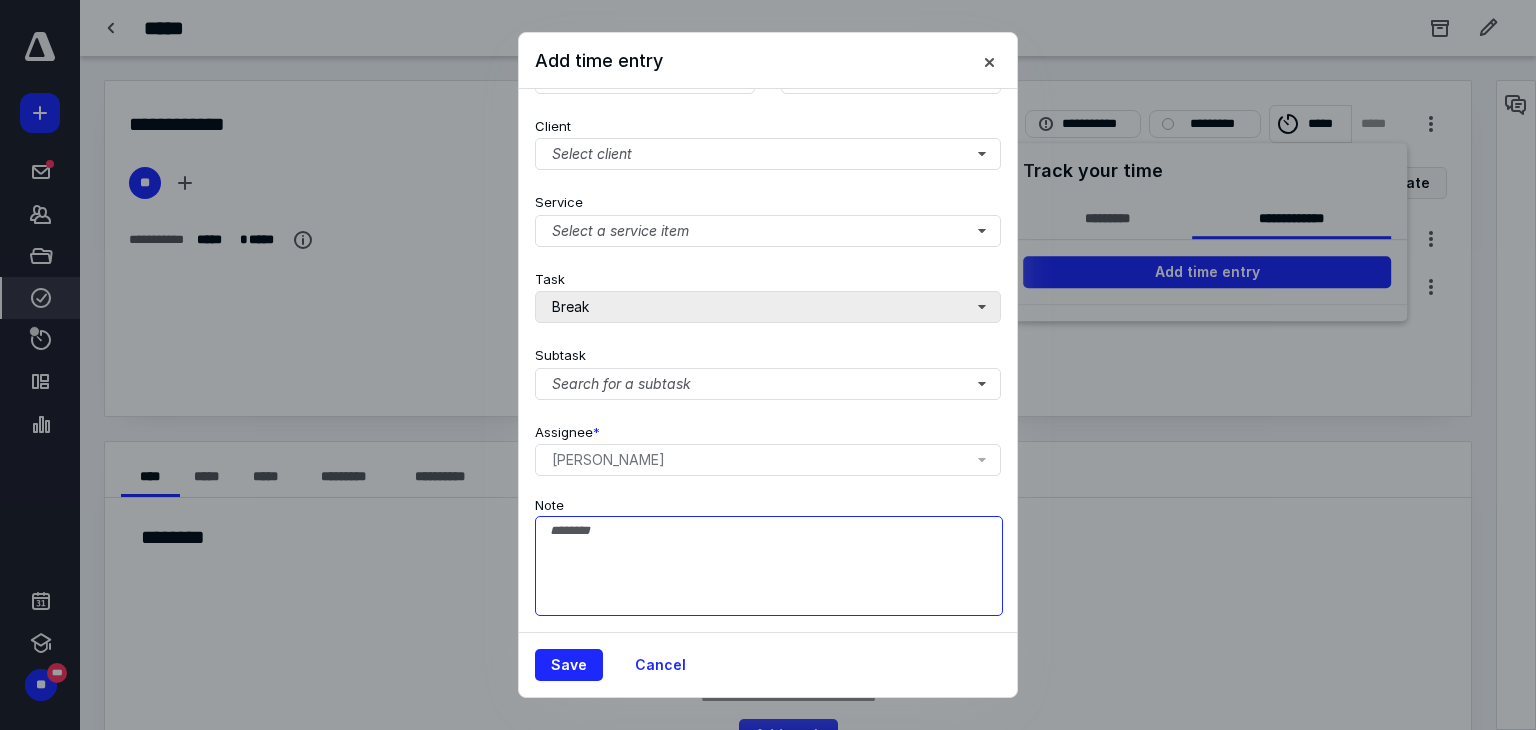 scroll, scrollTop: 171, scrollLeft: 0, axis: vertical 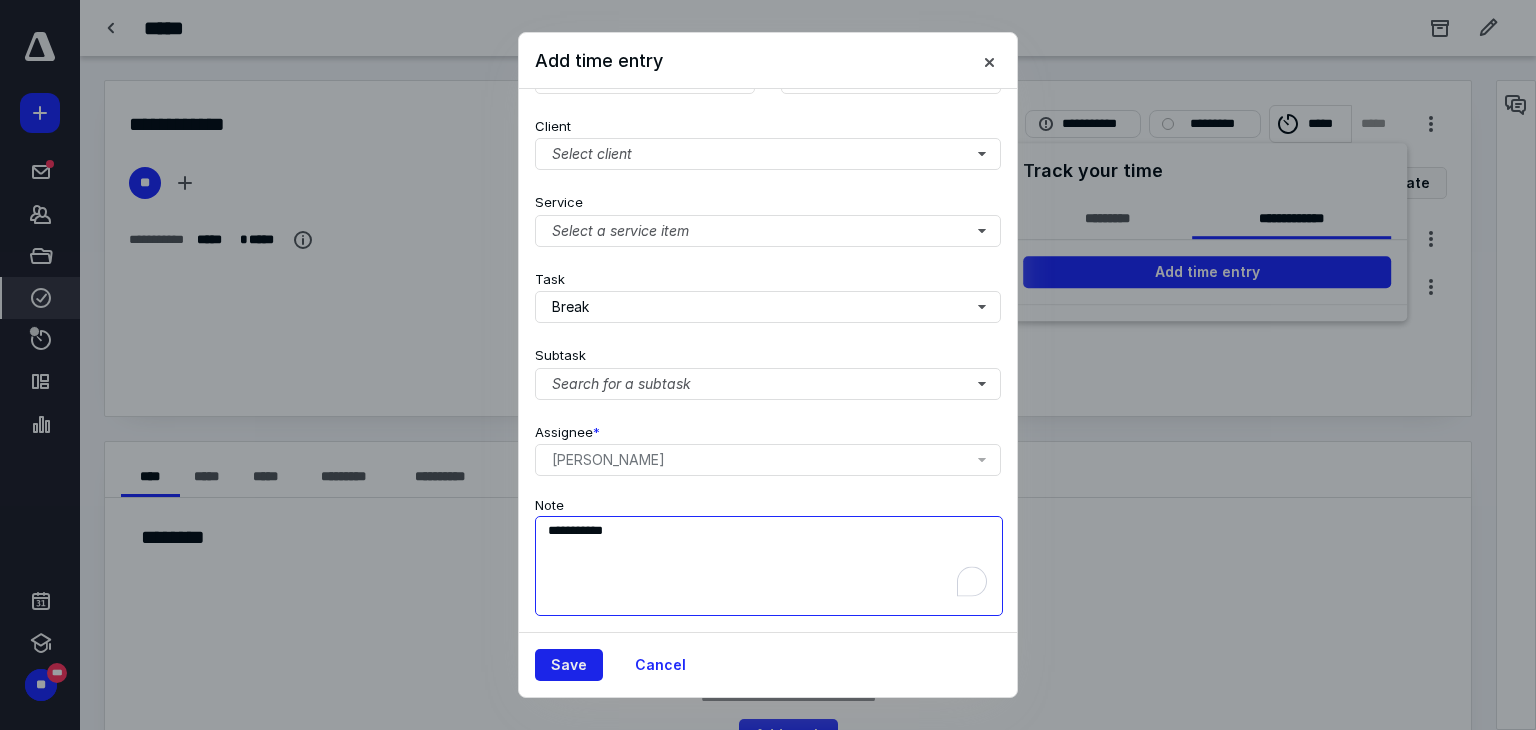 type on "**********" 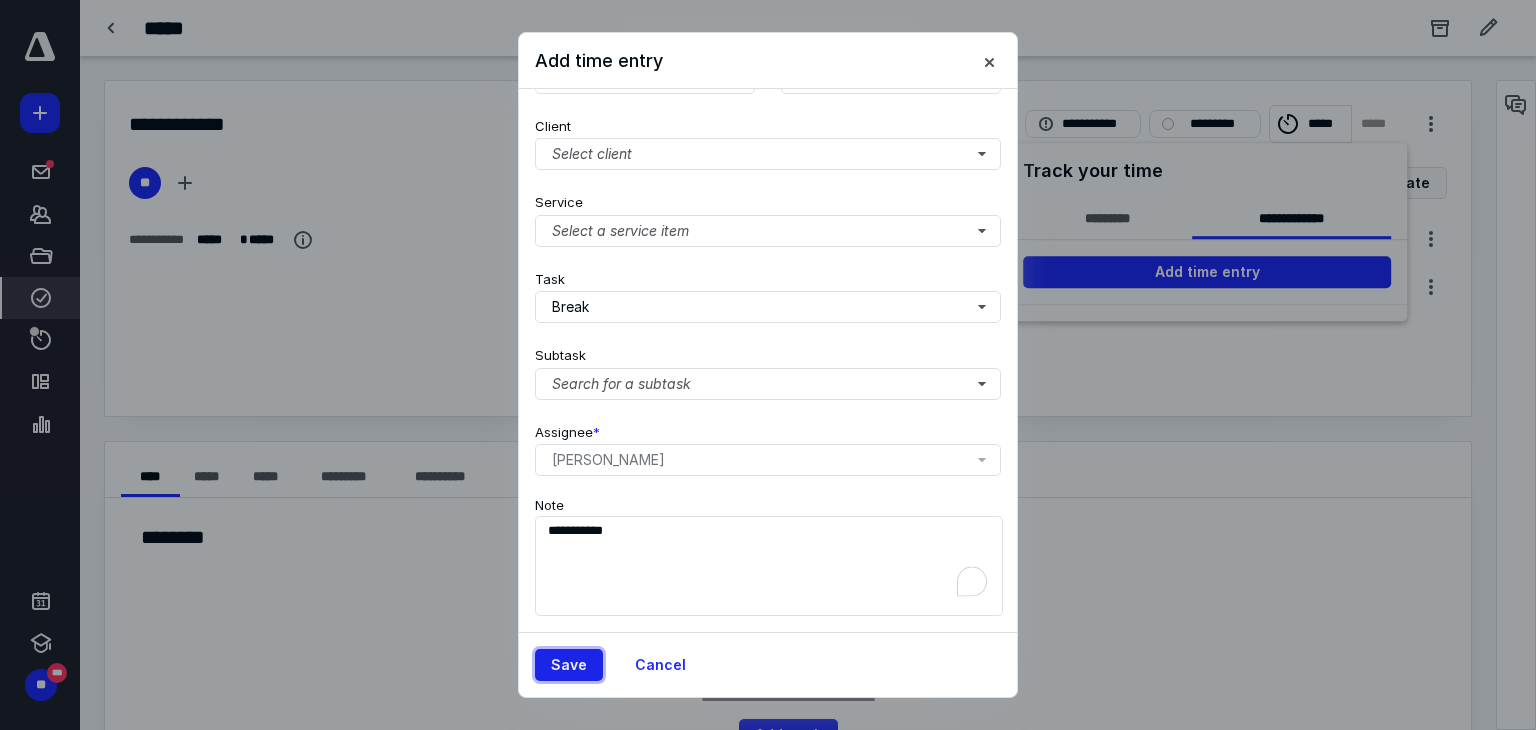 click on "Save" at bounding box center (569, 665) 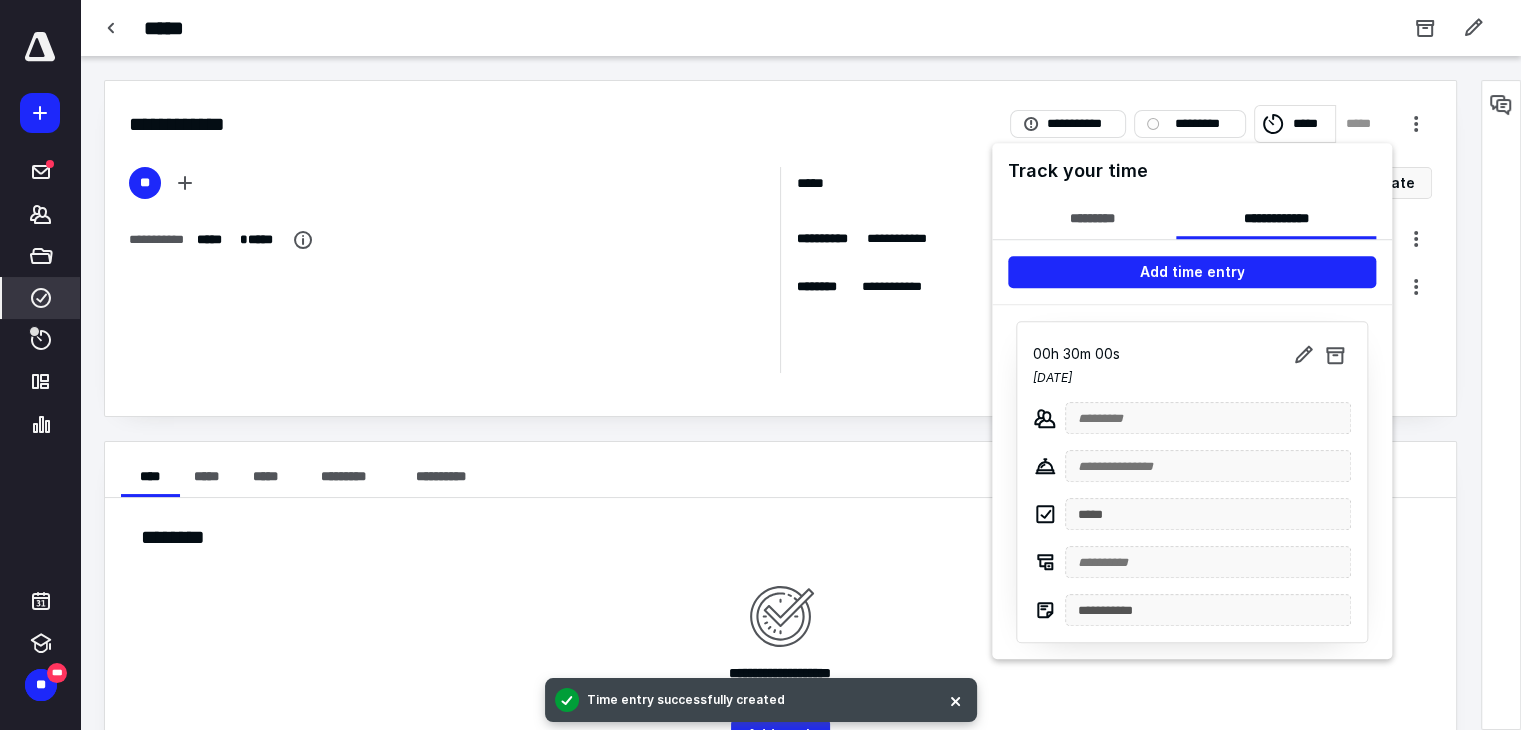 click at bounding box center (760, 365) 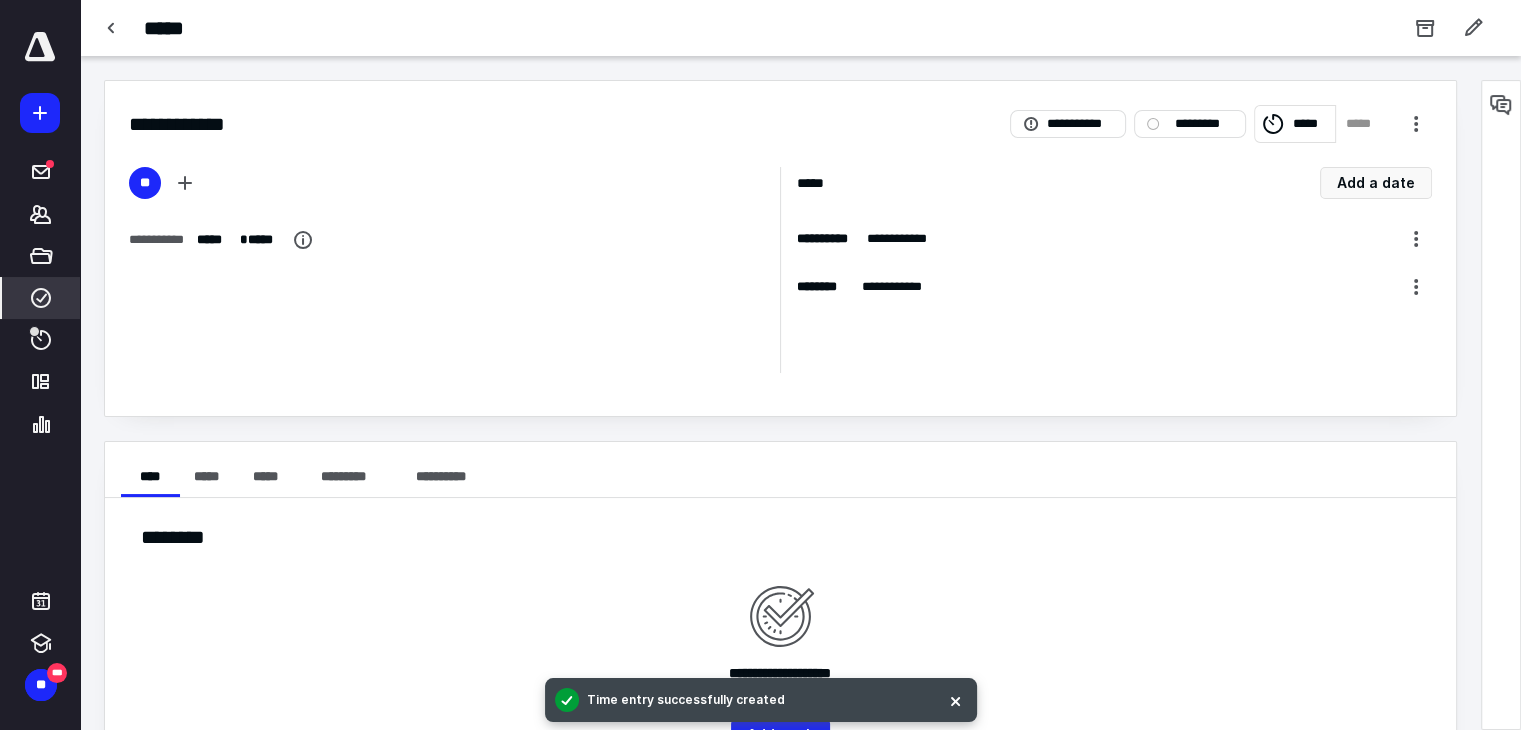 click on "*****" at bounding box center [1363, 124] 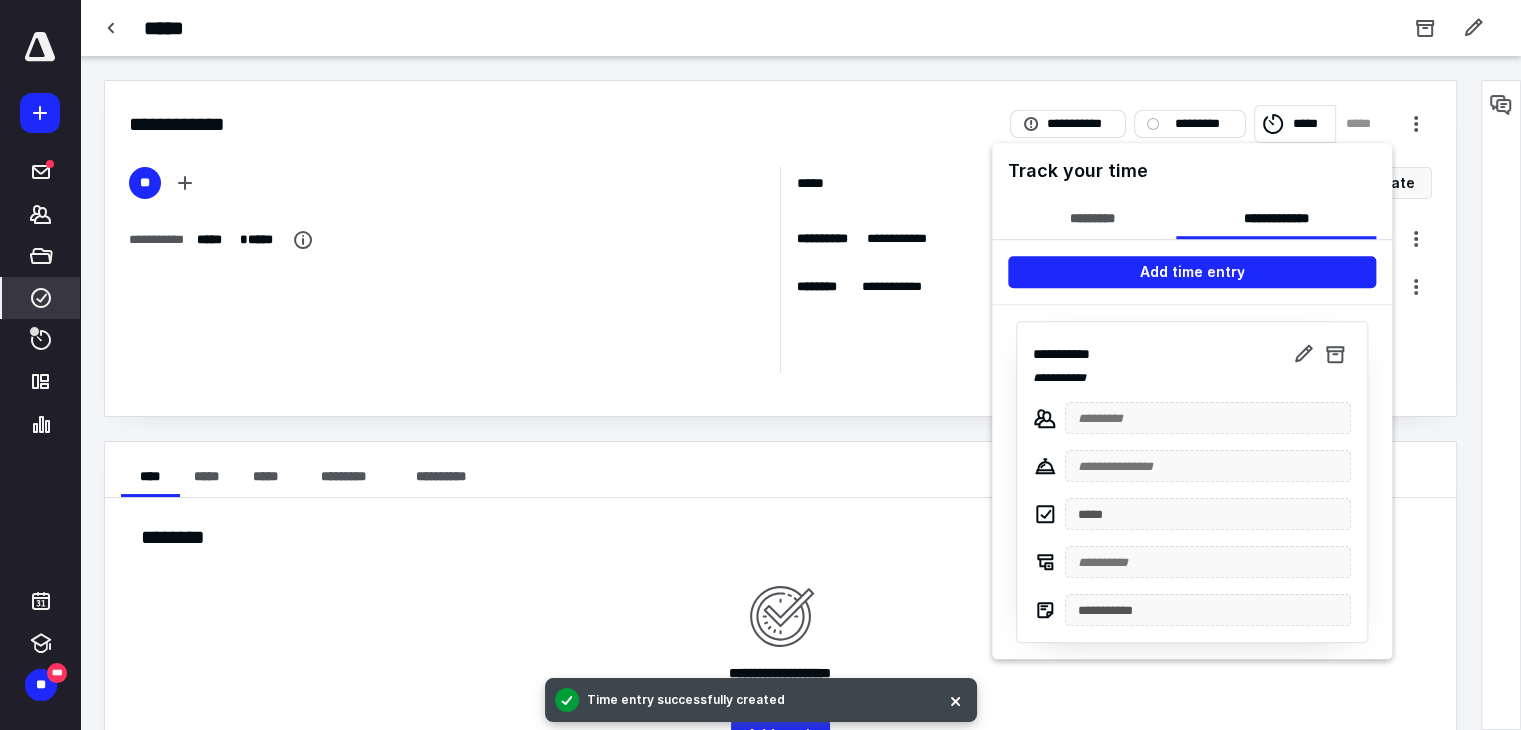 click at bounding box center [760, 365] 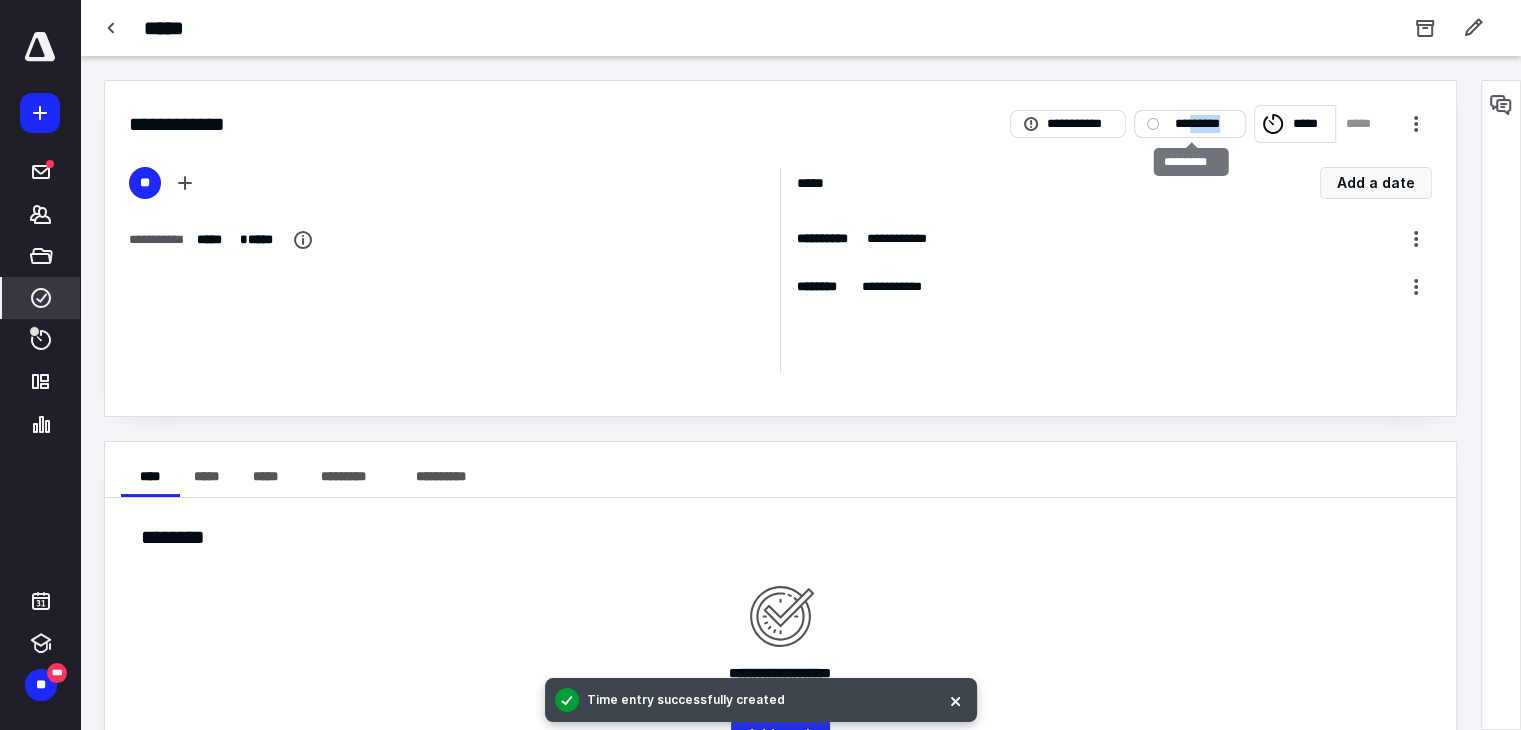 click on "*********" at bounding box center (1204, 124) 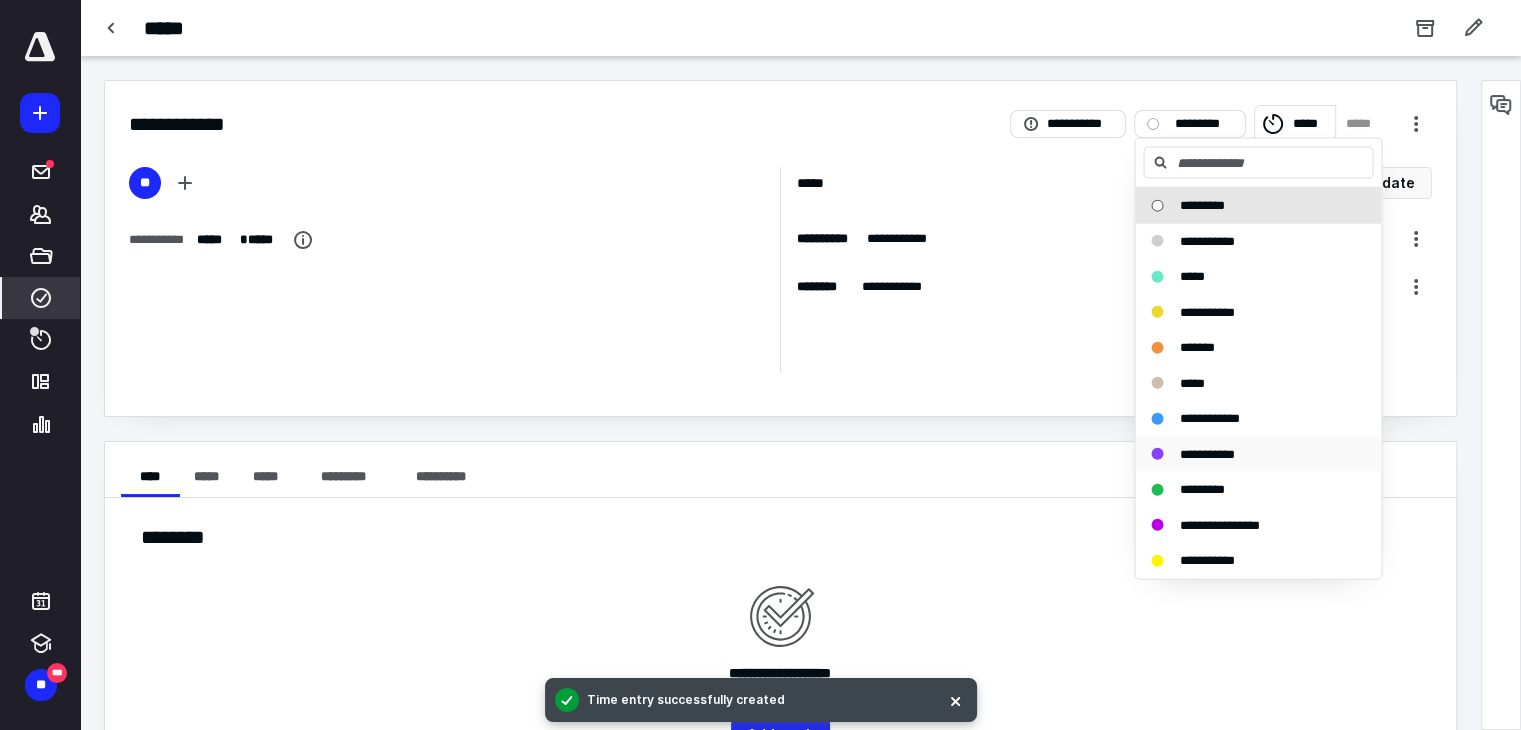 drag, startPoint x: 1234, startPoint y: 492, endPoint x: 1176, endPoint y: 453, distance: 69.89278 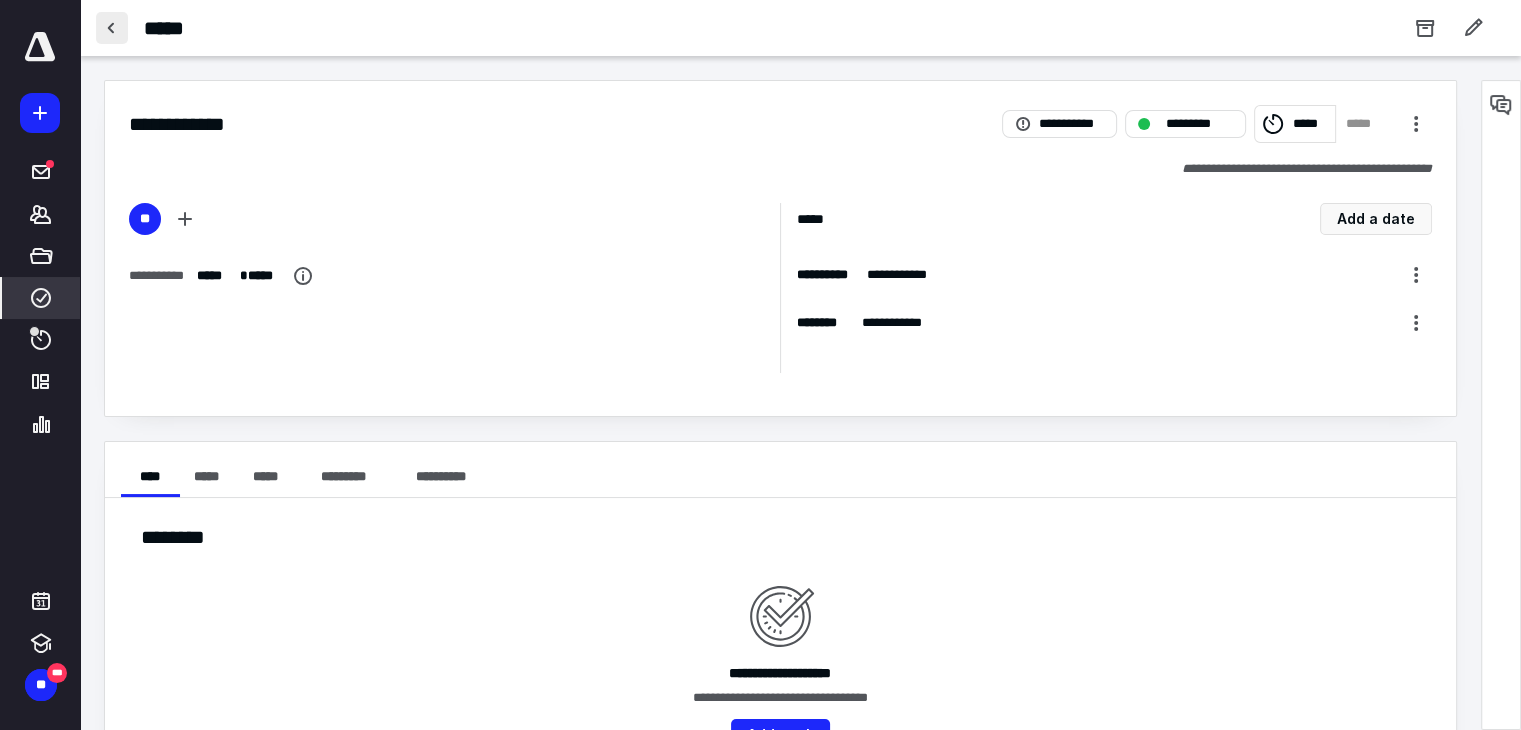 click at bounding box center [112, 28] 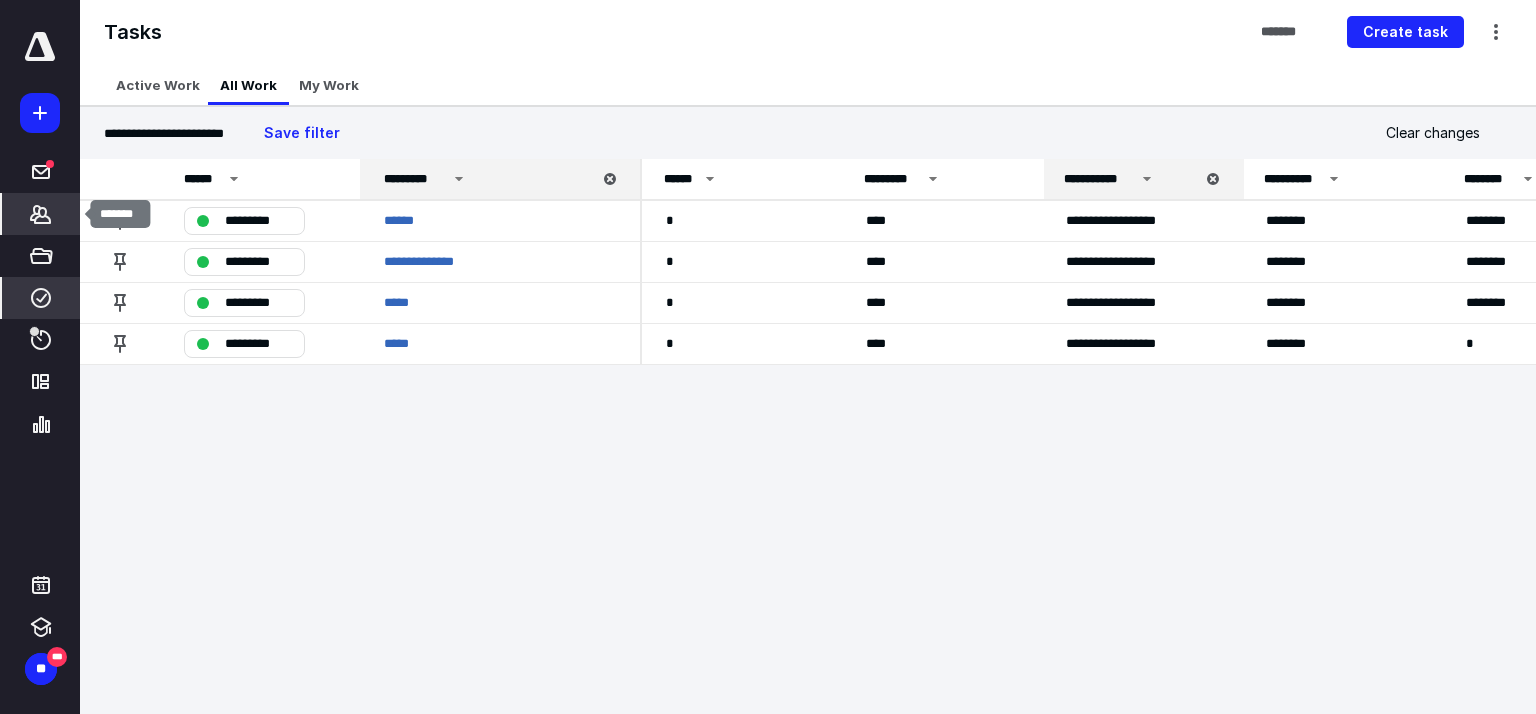 click 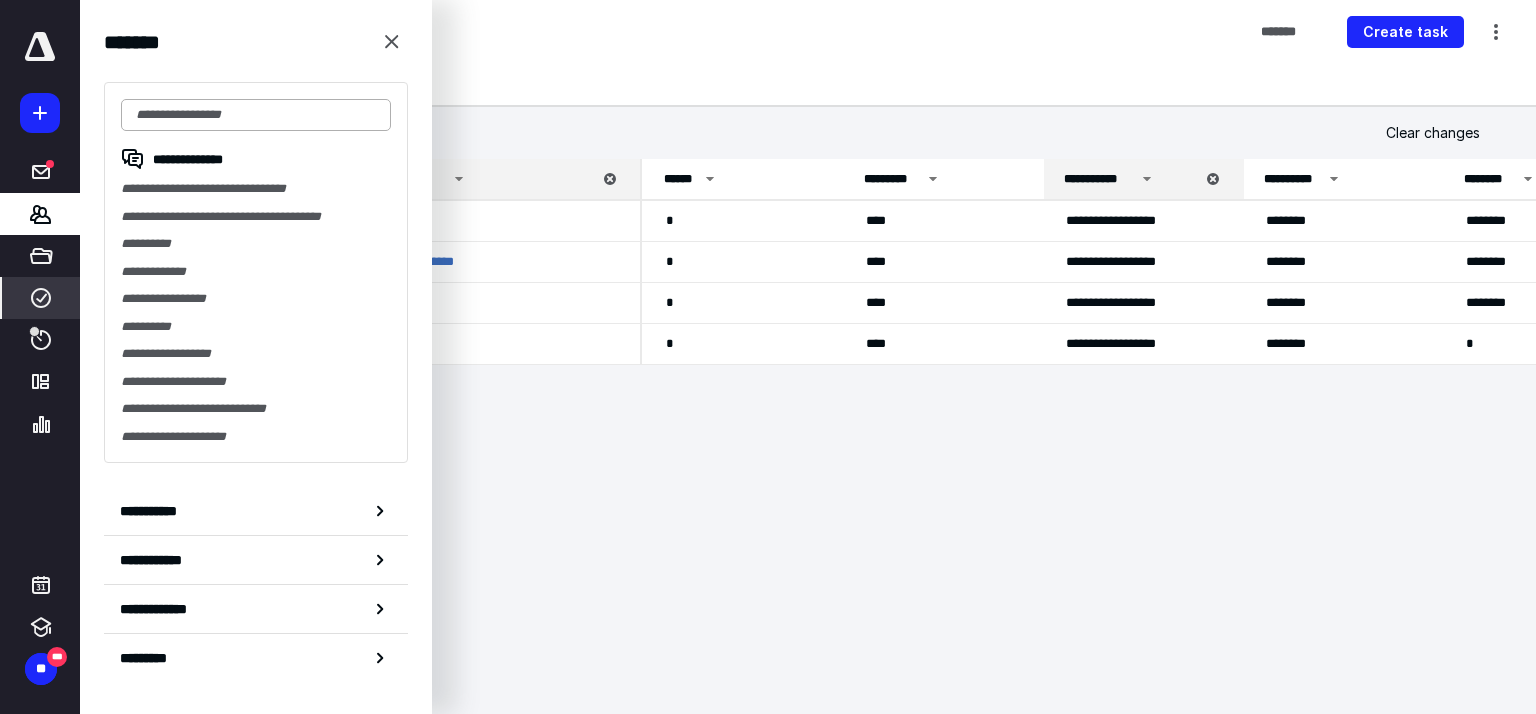 click at bounding box center [256, 115] 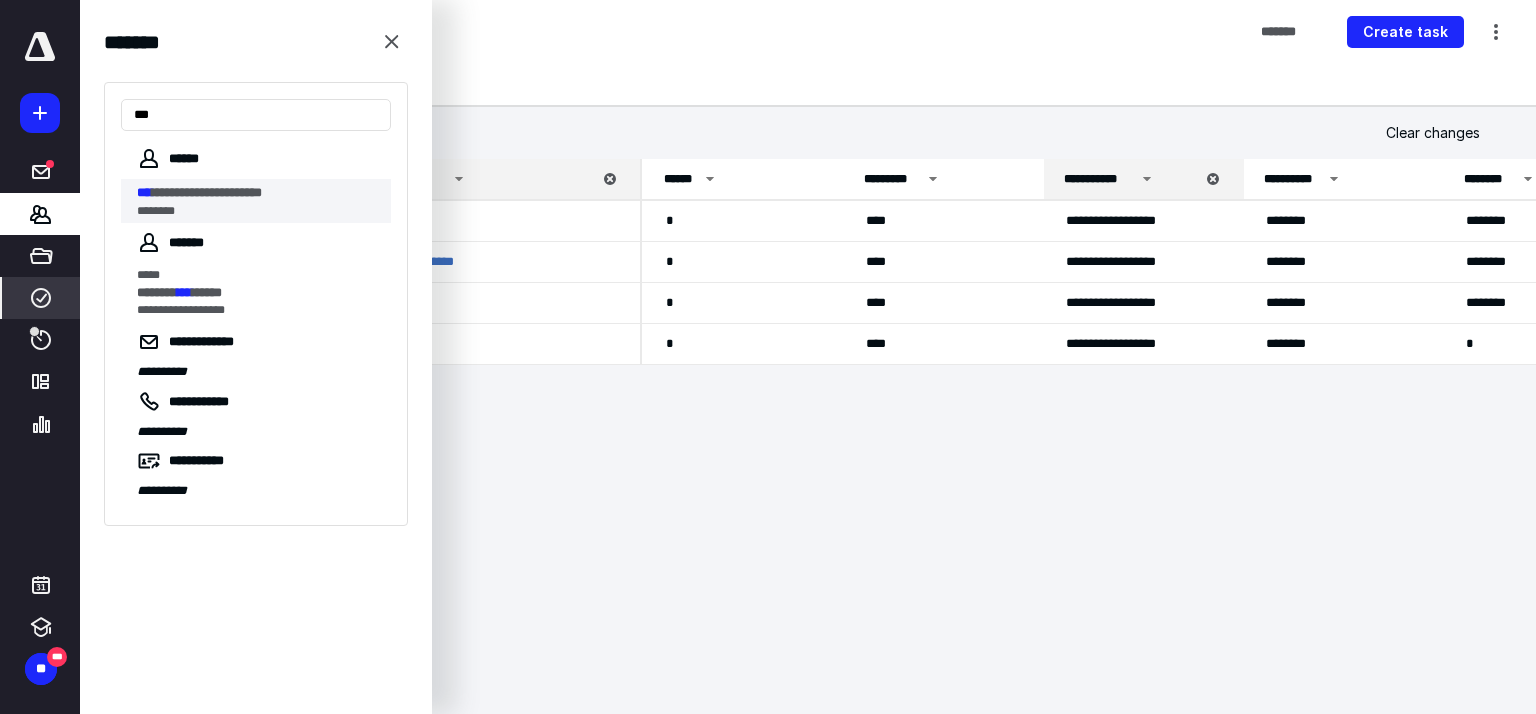 type on "***" 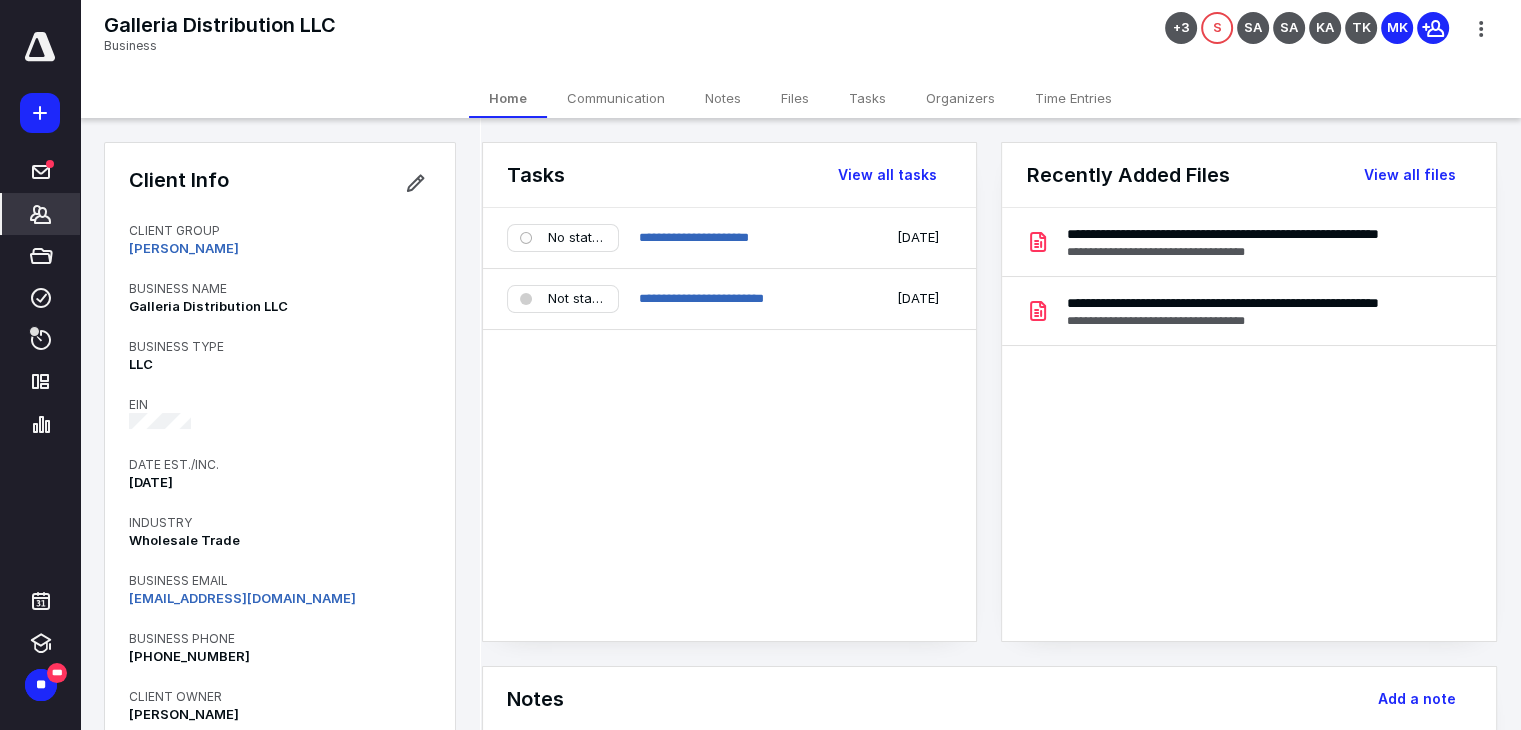 click on "Tasks" at bounding box center [867, 98] 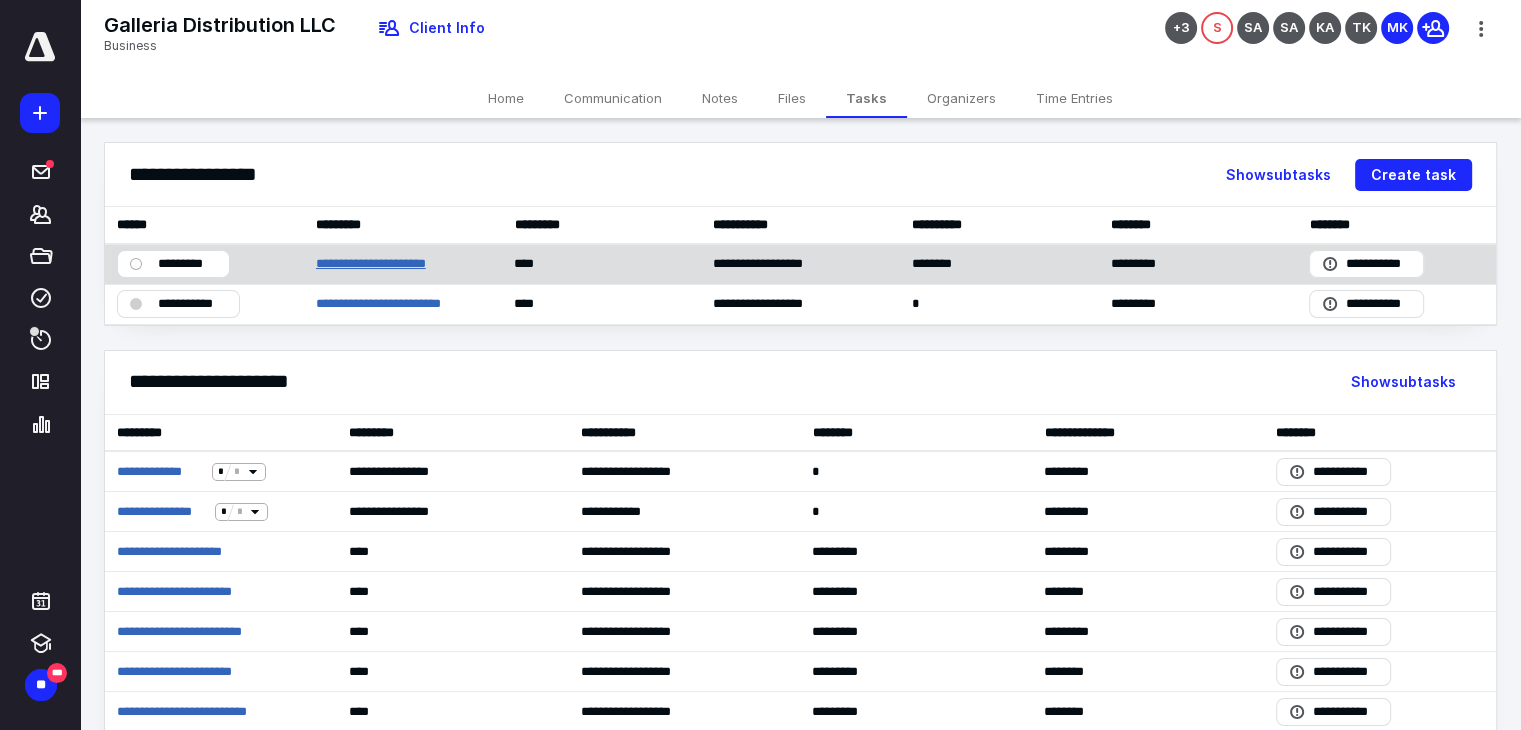 click on "**********" at bounding box center [392, 264] 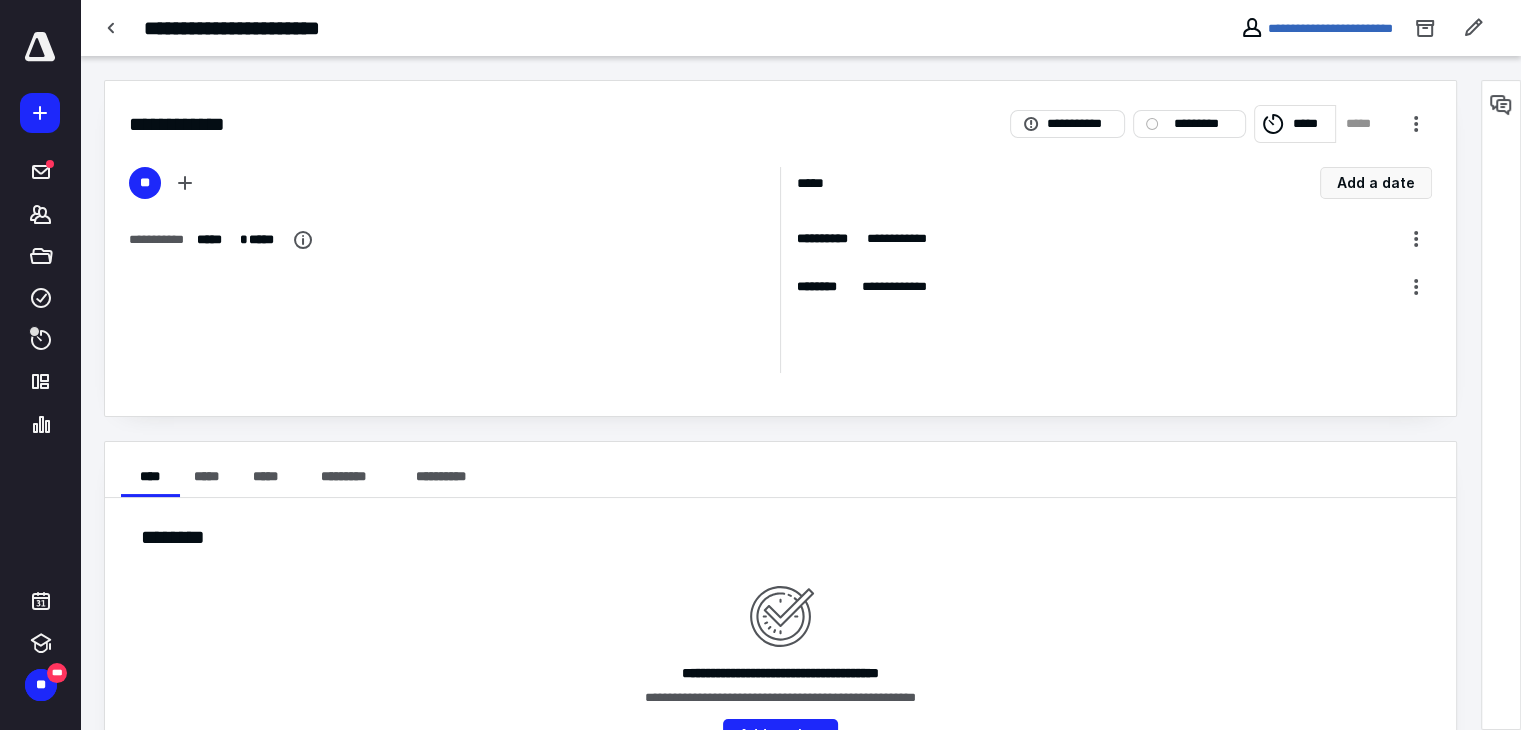 click on "*****" at bounding box center (1363, 124) 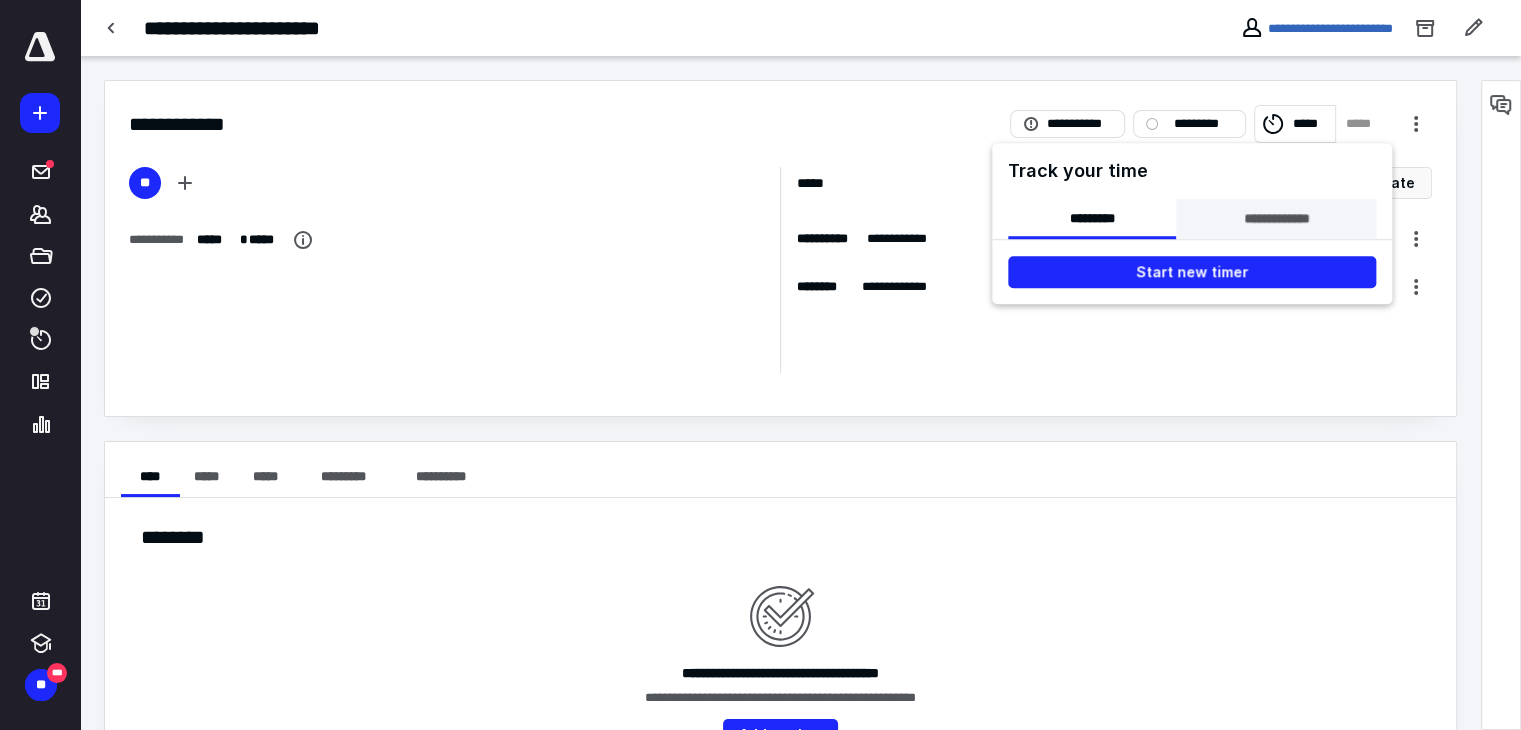 drag, startPoint x: 1317, startPoint y: 221, endPoint x: 1292, endPoint y: 237, distance: 29.681644 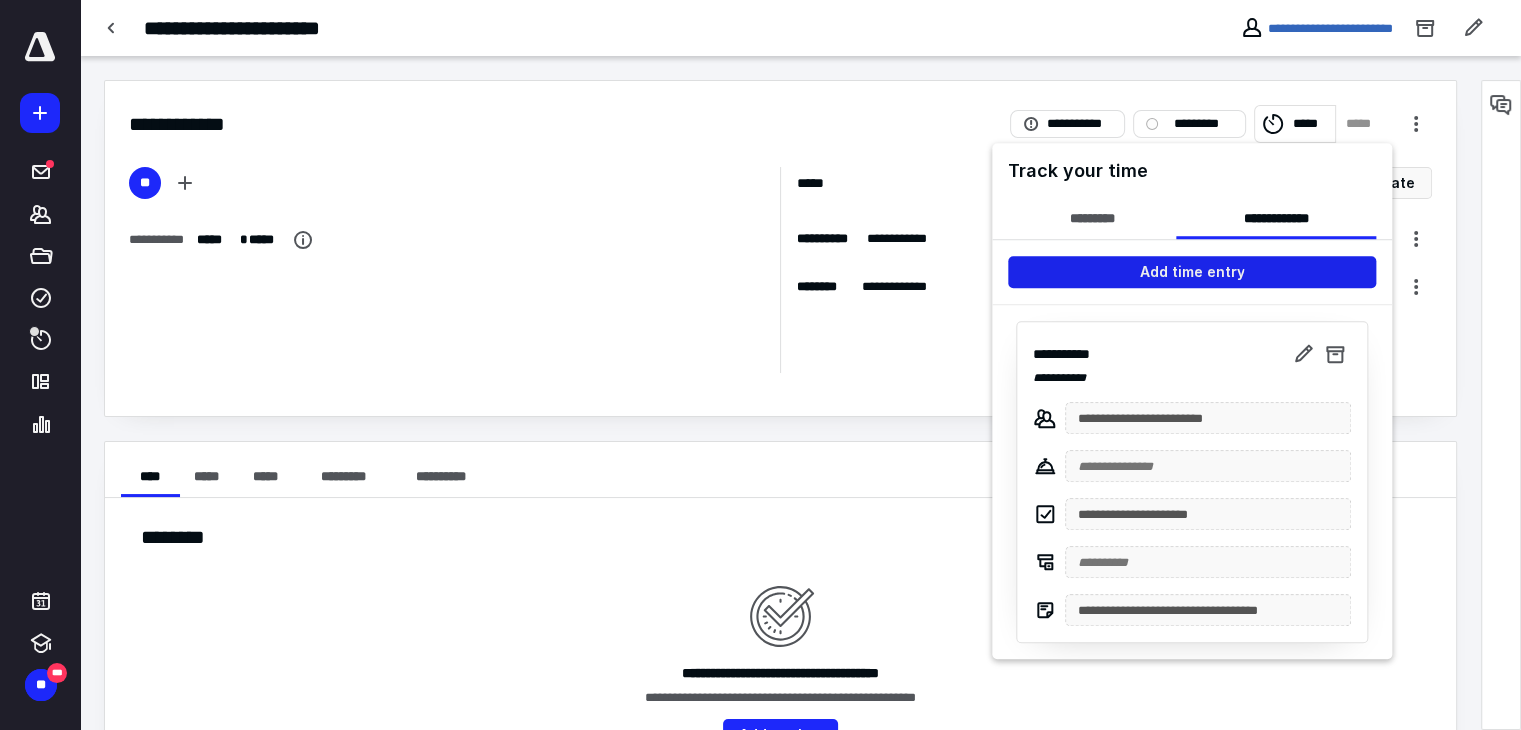 click on "Add time entry" at bounding box center (1192, 272) 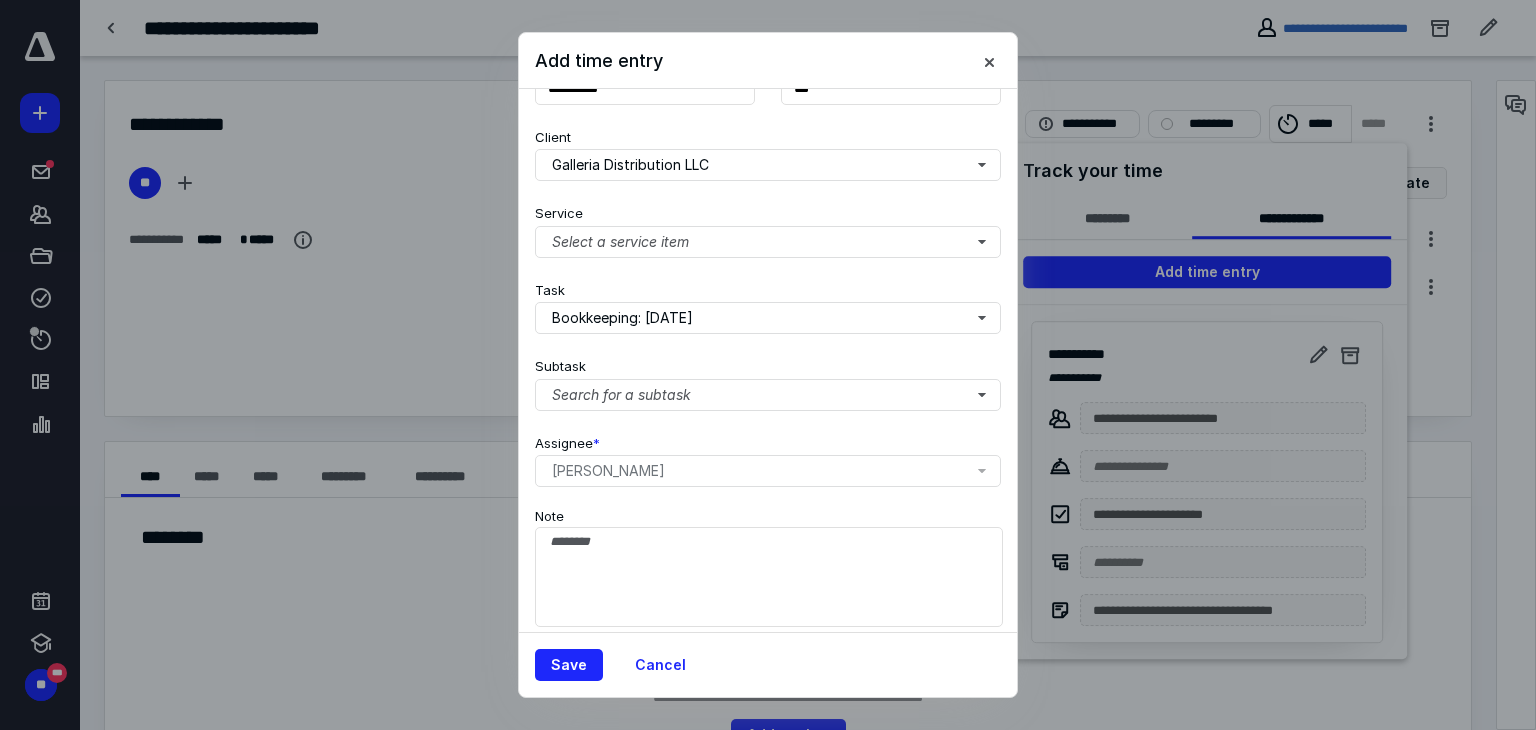 scroll, scrollTop: 171, scrollLeft: 0, axis: vertical 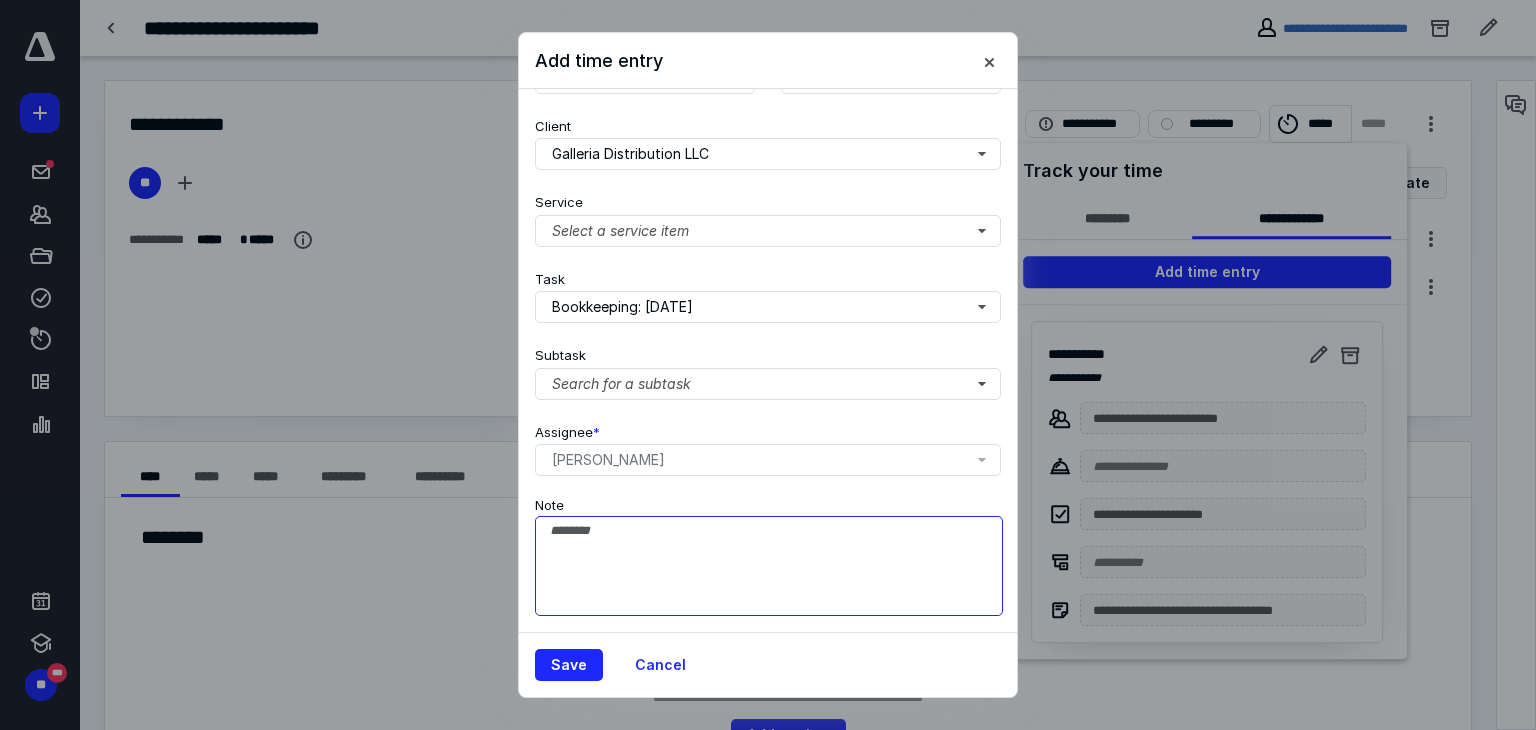 click on "Note" at bounding box center (769, 566) 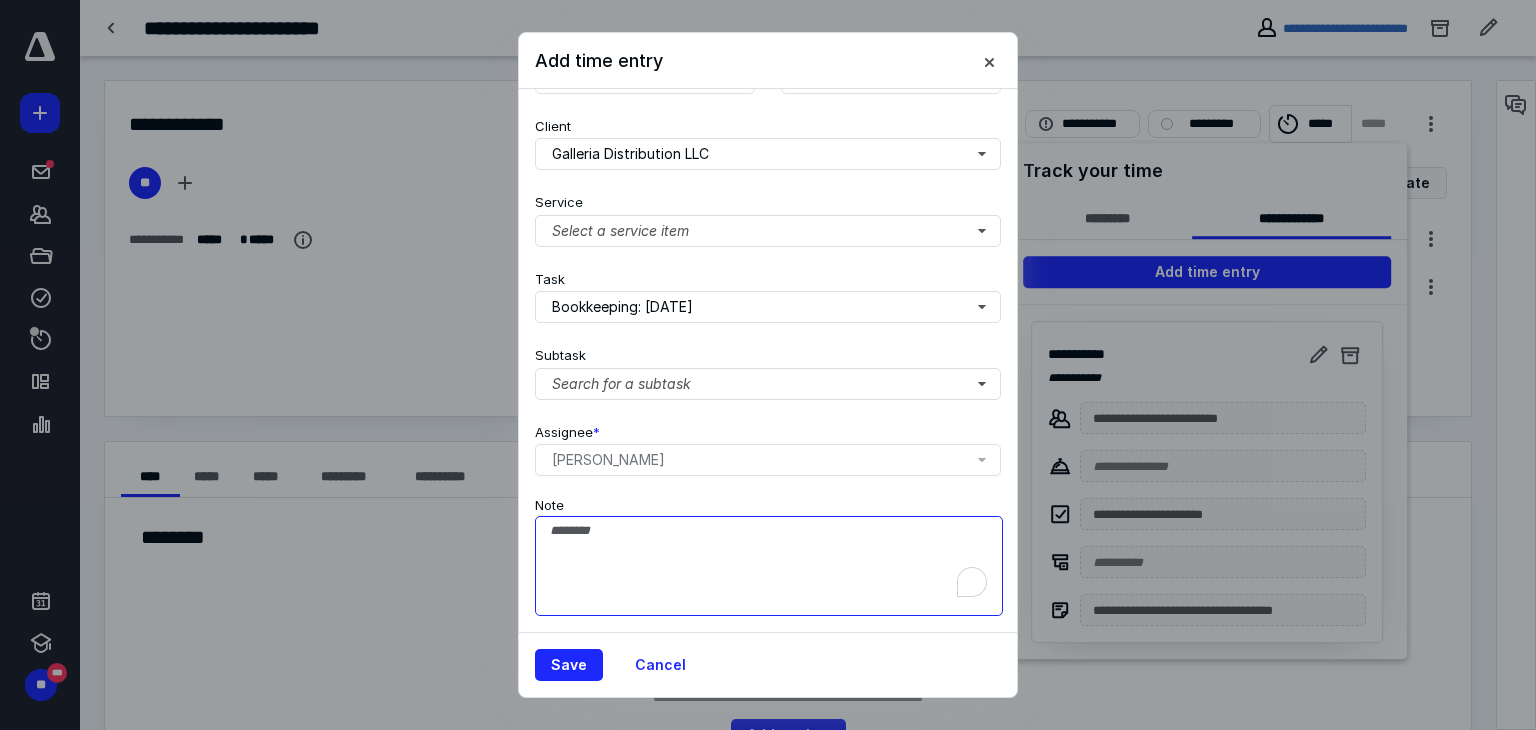 scroll, scrollTop: 171, scrollLeft: 0, axis: vertical 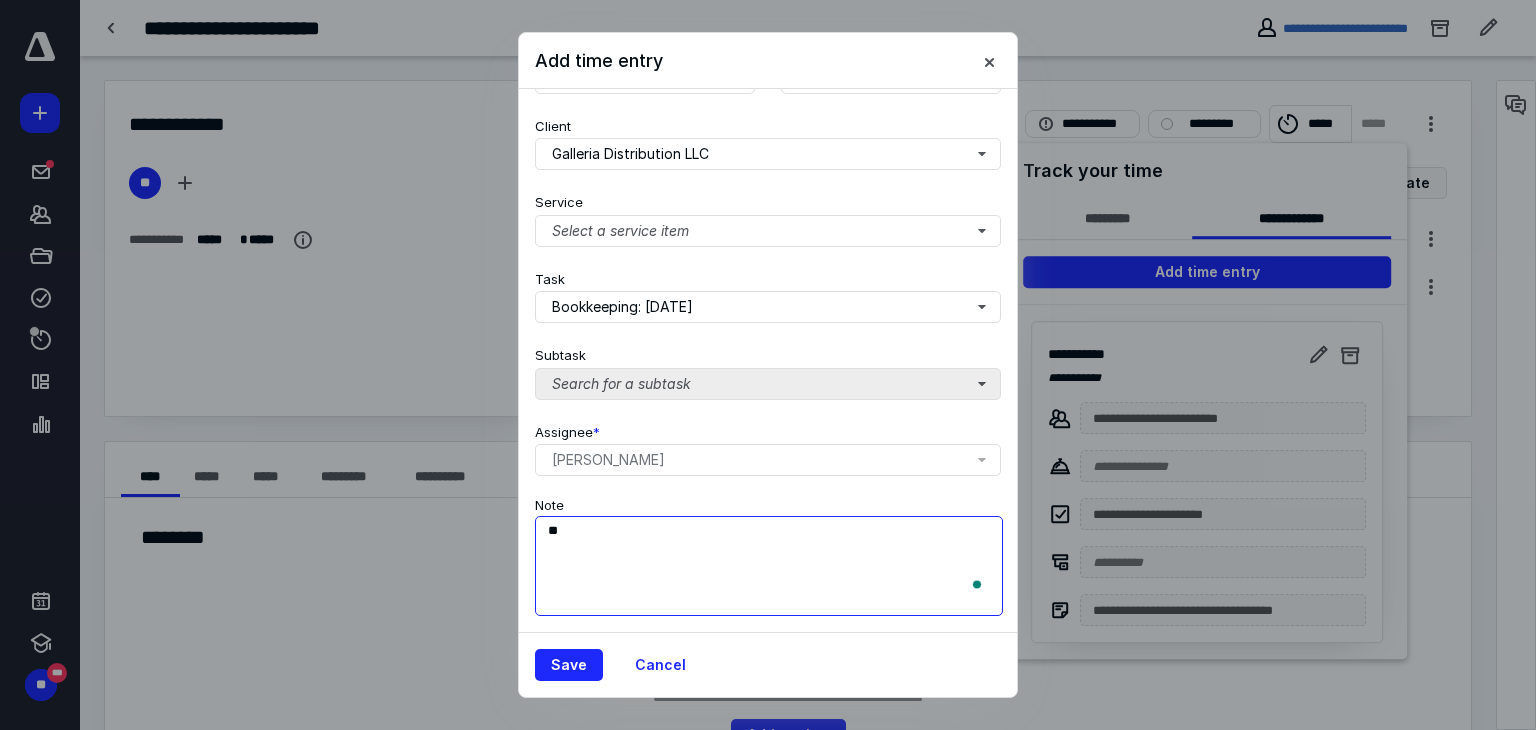type on "*" 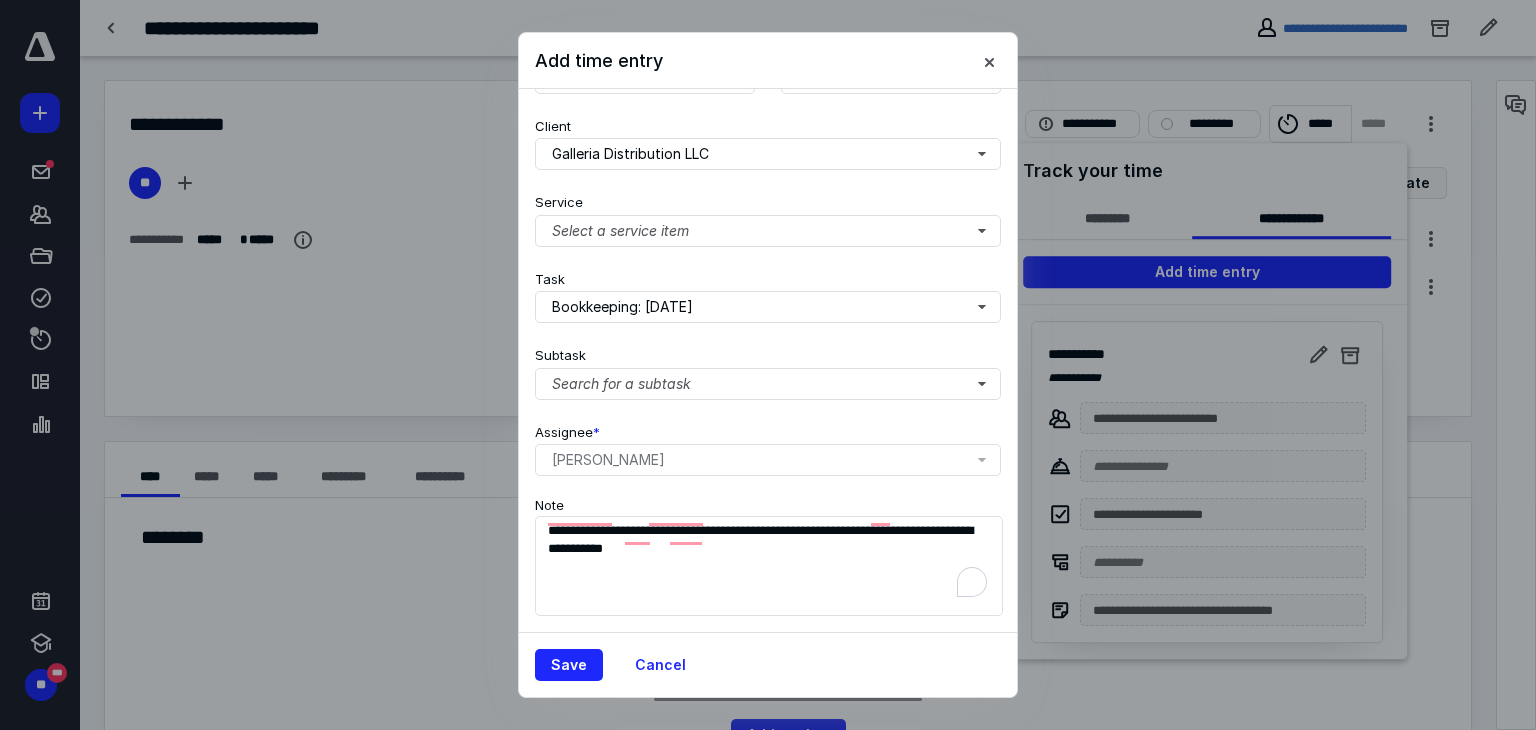 drag, startPoint x: 1432, startPoint y: 580, endPoint x: 1409, endPoint y: 592, distance: 25.942244 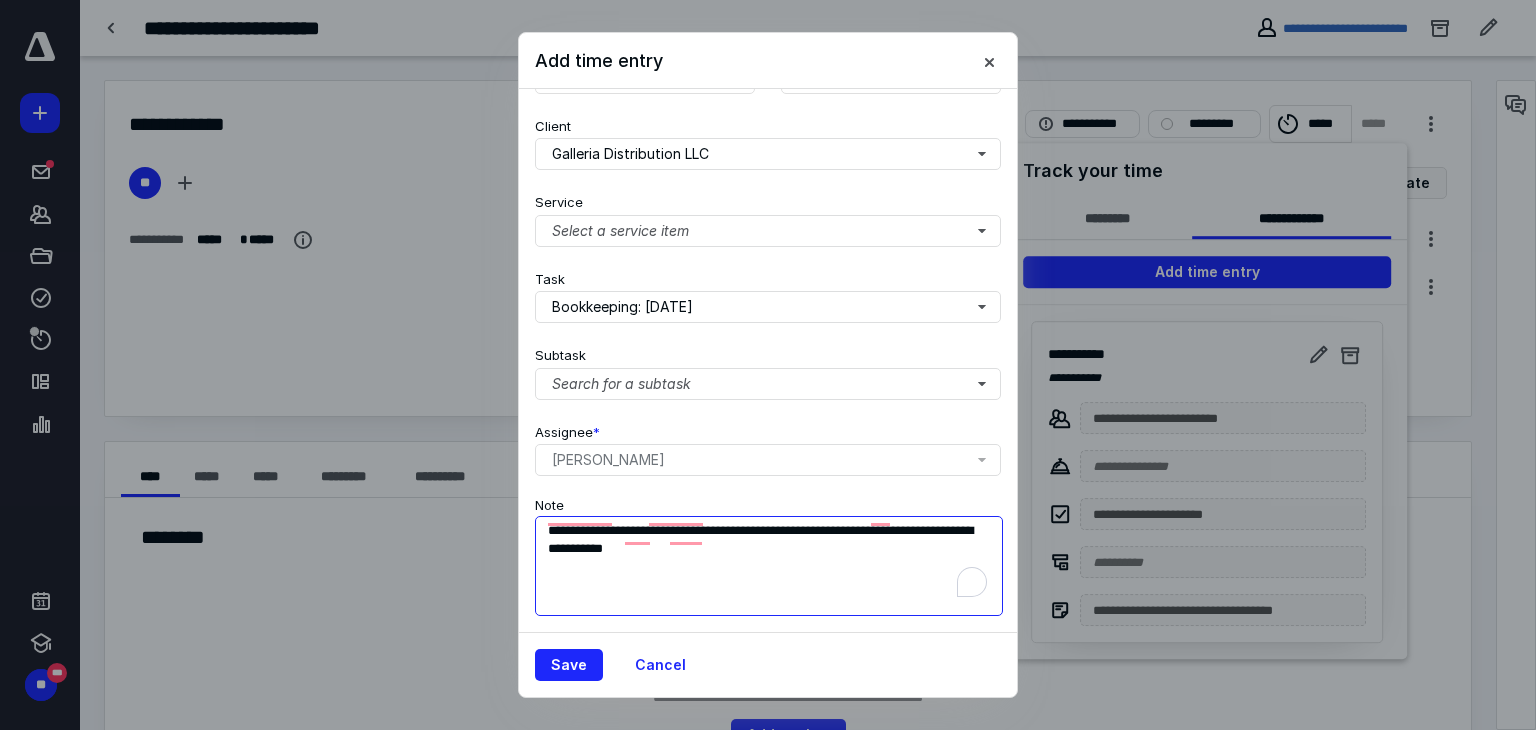 click on "**********" at bounding box center (769, 566) 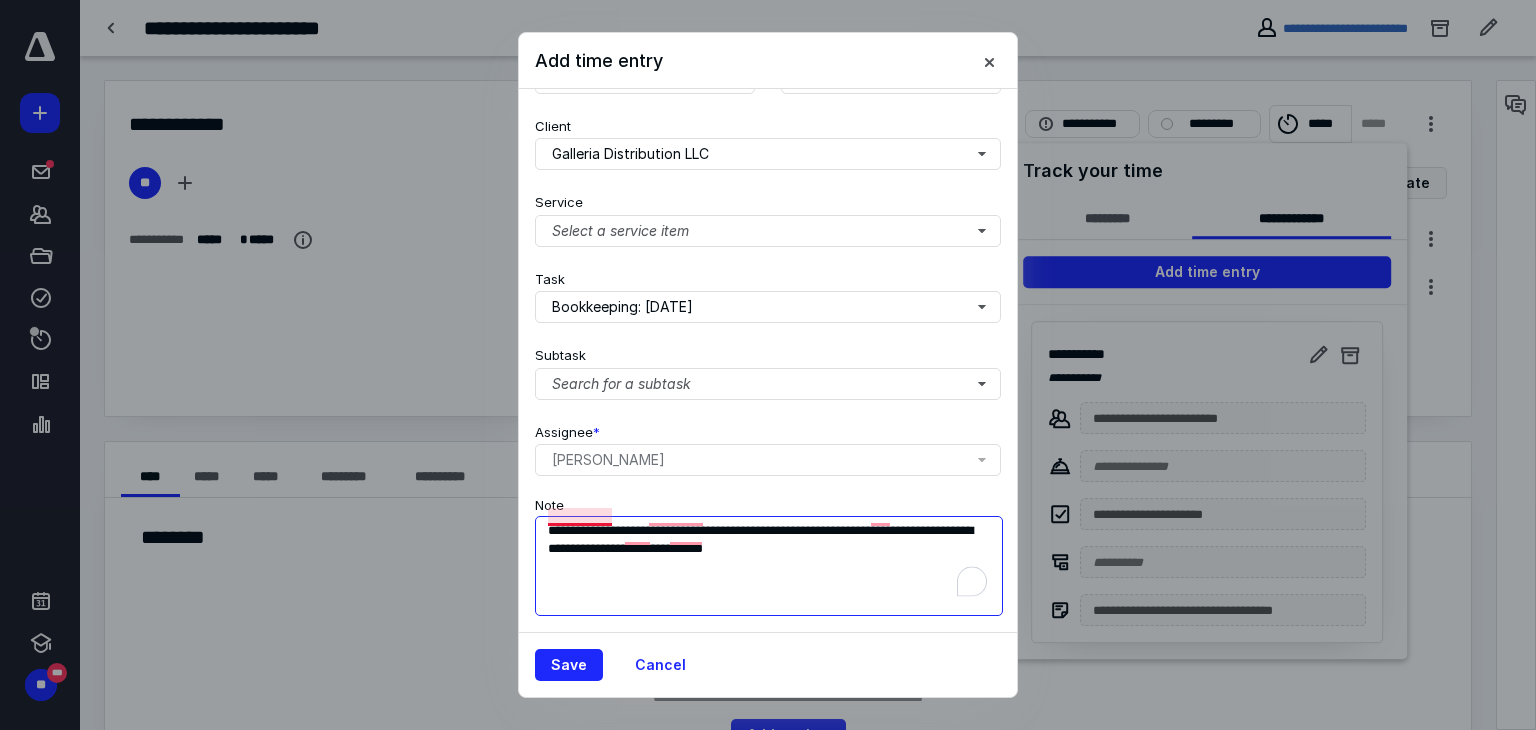 click on "**********" at bounding box center (769, 566) 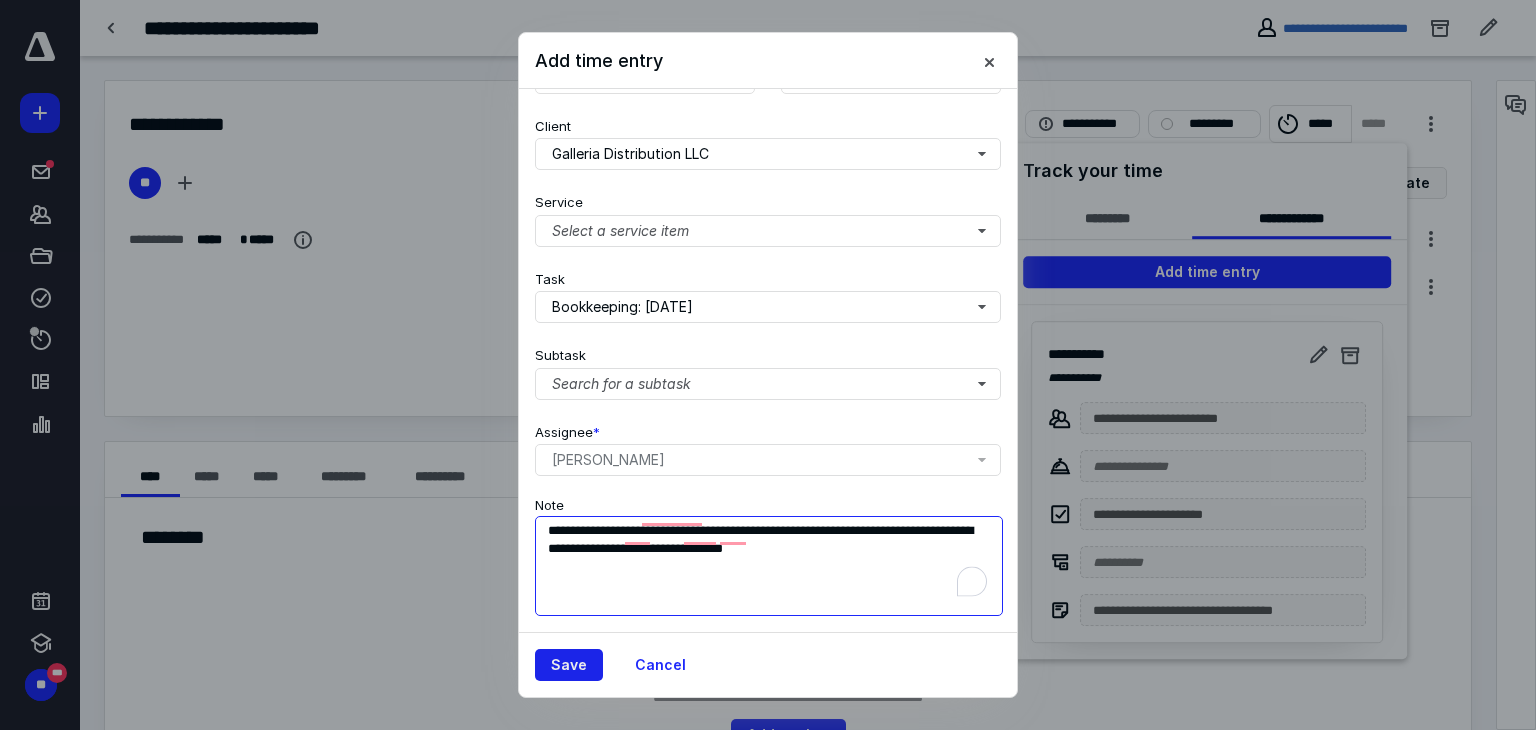 type on "**********" 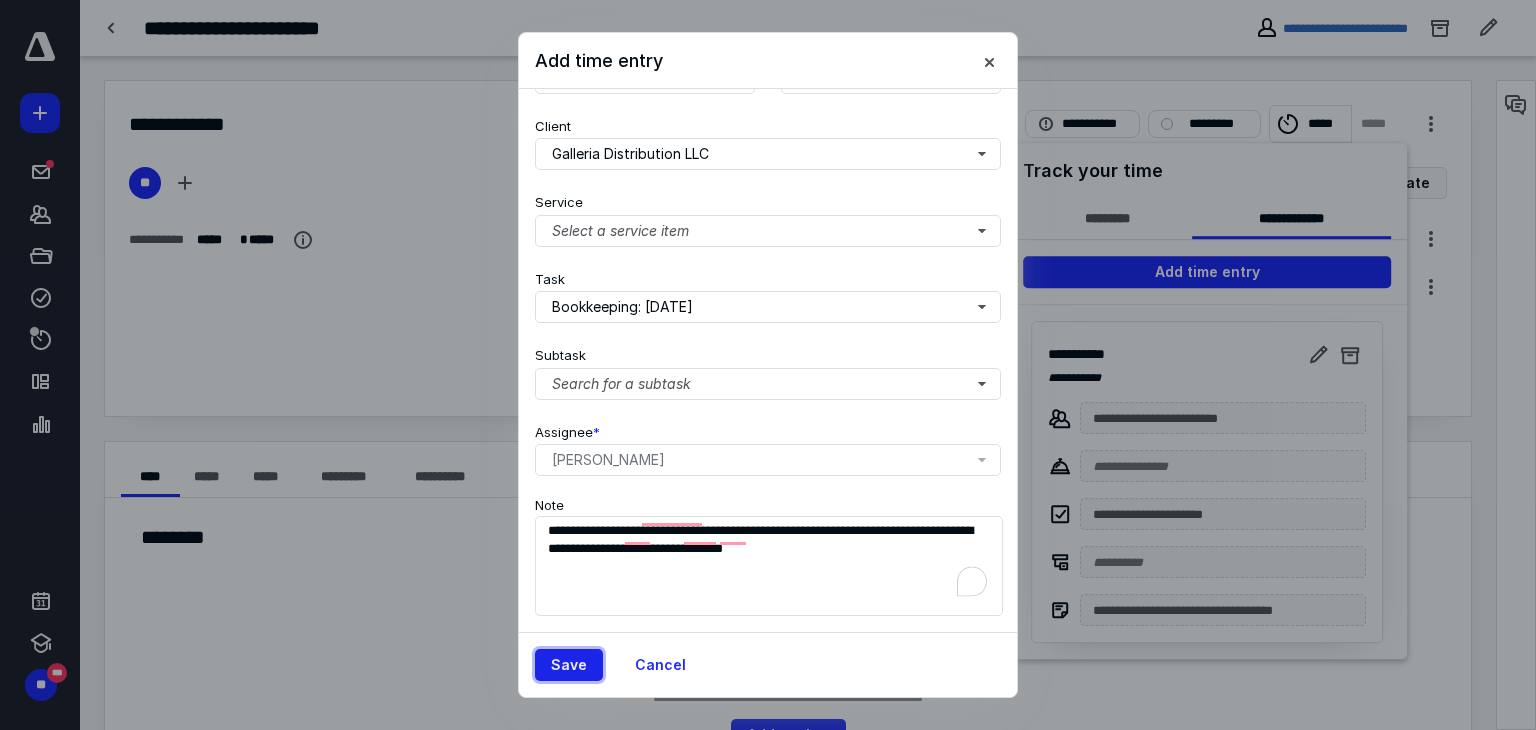 click on "Save" at bounding box center [569, 665] 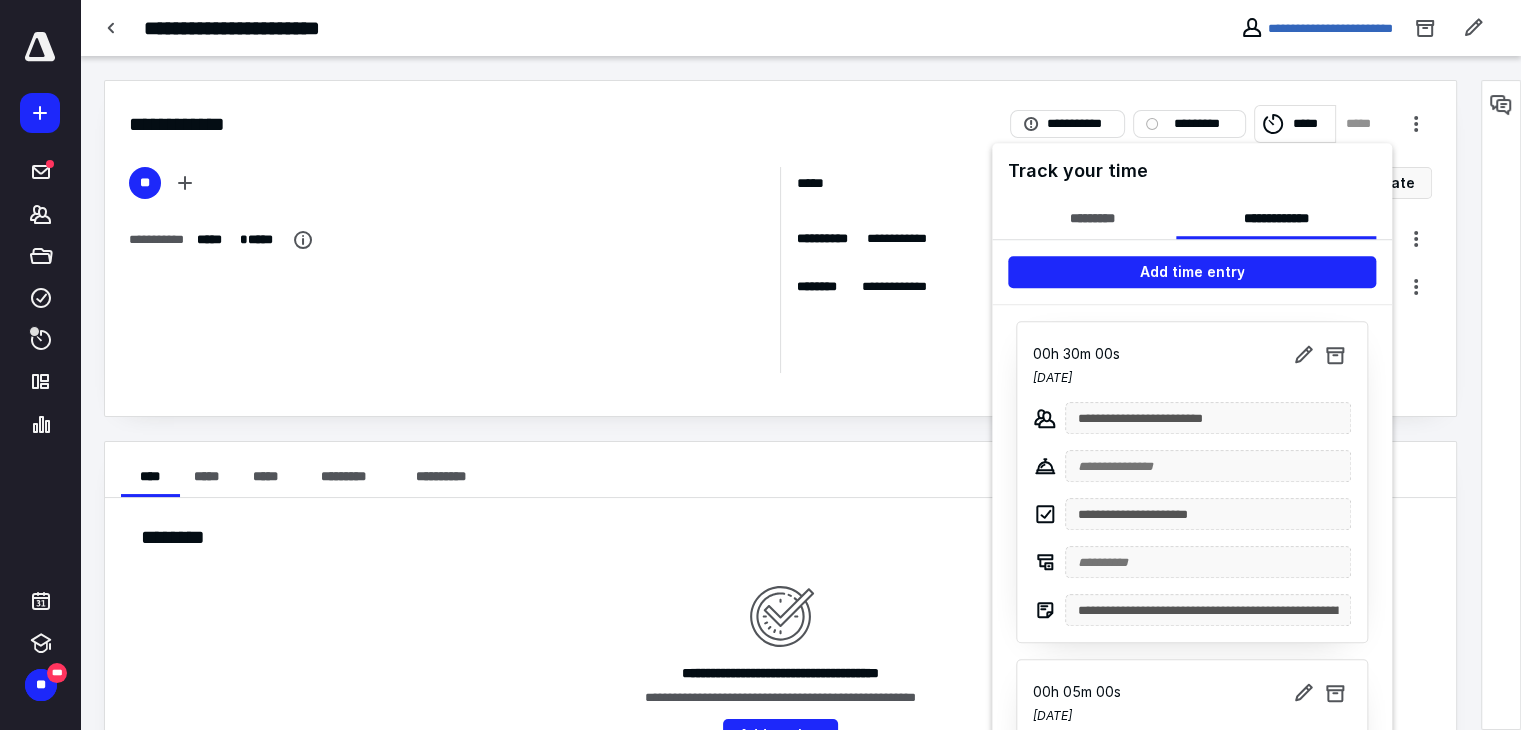 click at bounding box center (760, 365) 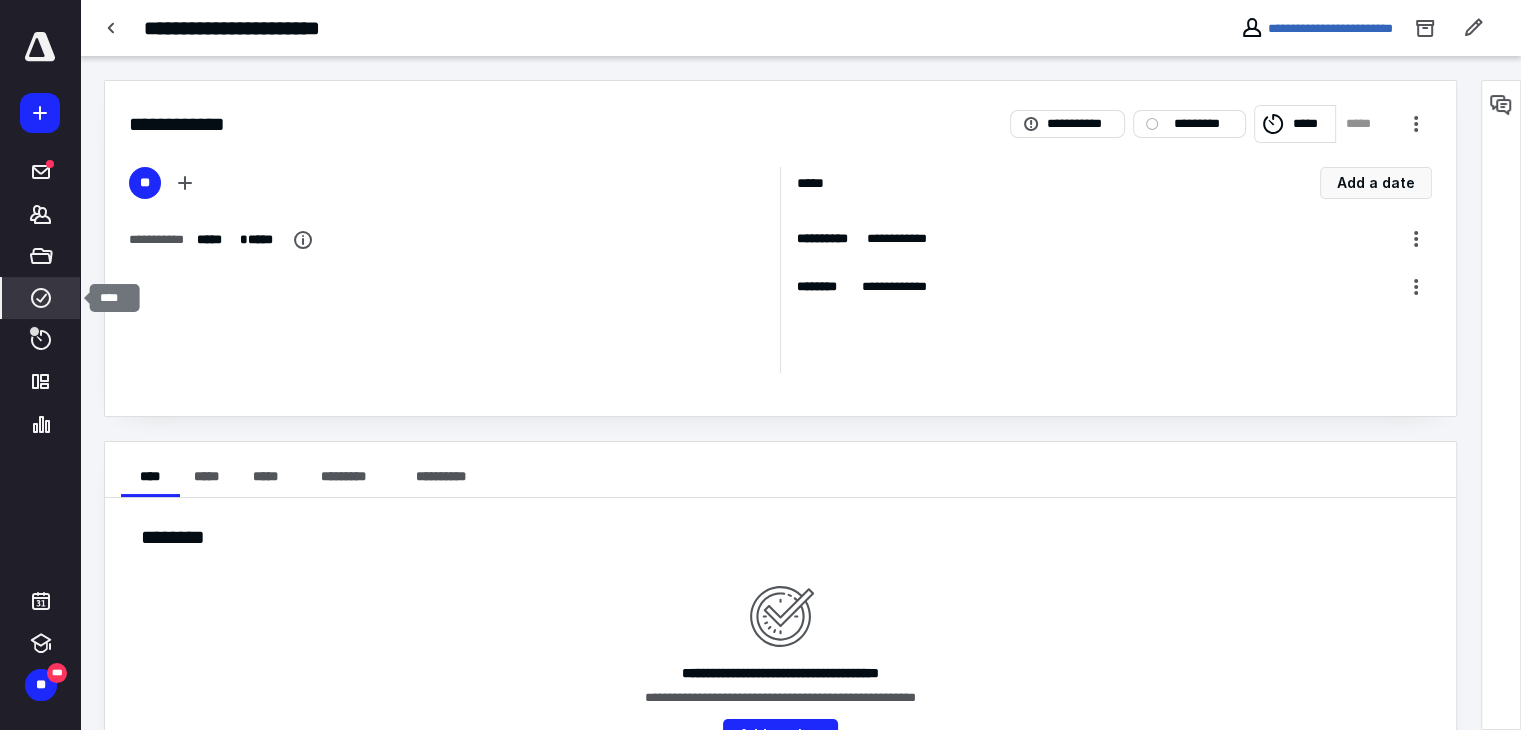 click 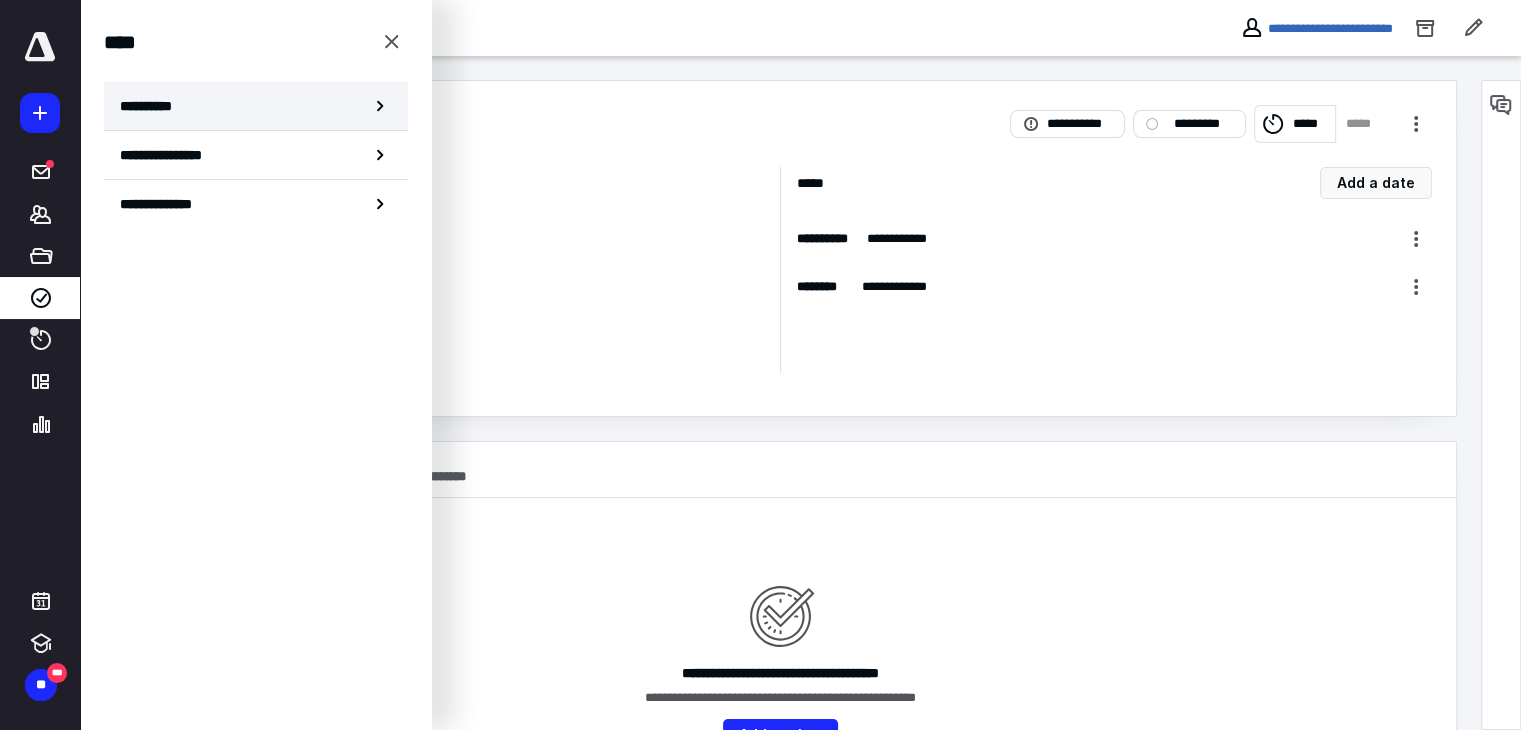 click on "**********" at bounding box center (256, 106) 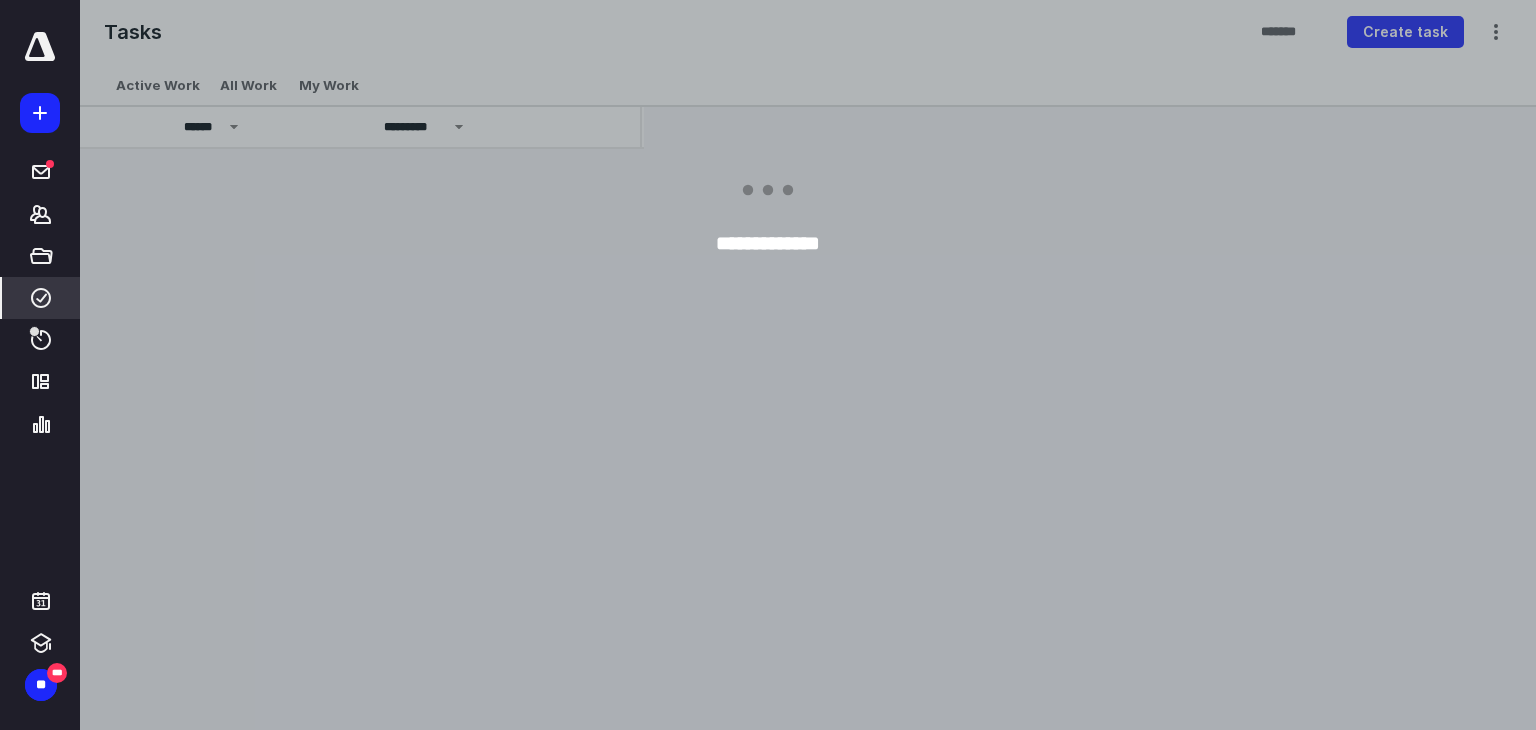 click at bounding box center [848, 365] 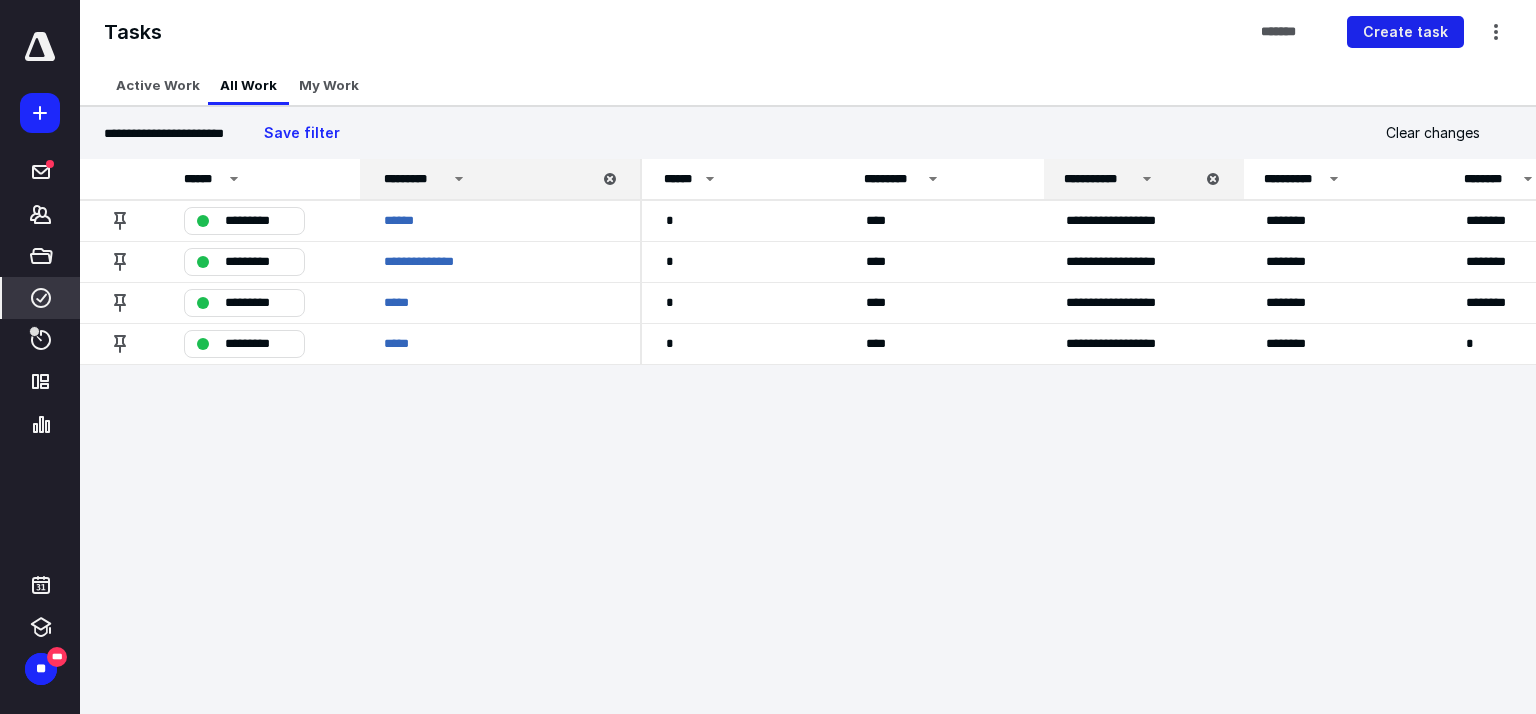 click on "Create task" at bounding box center [1405, 32] 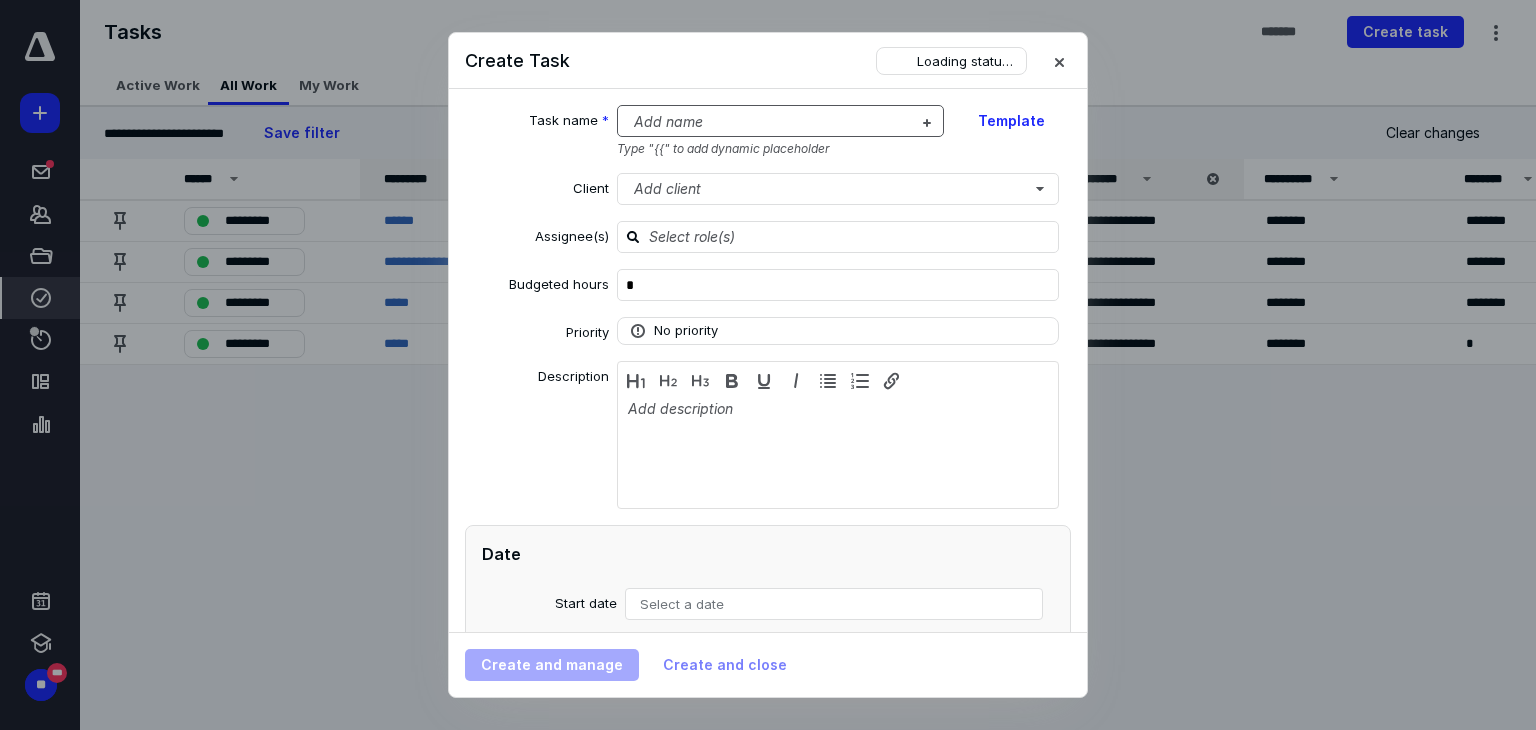 click at bounding box center (769, 122) 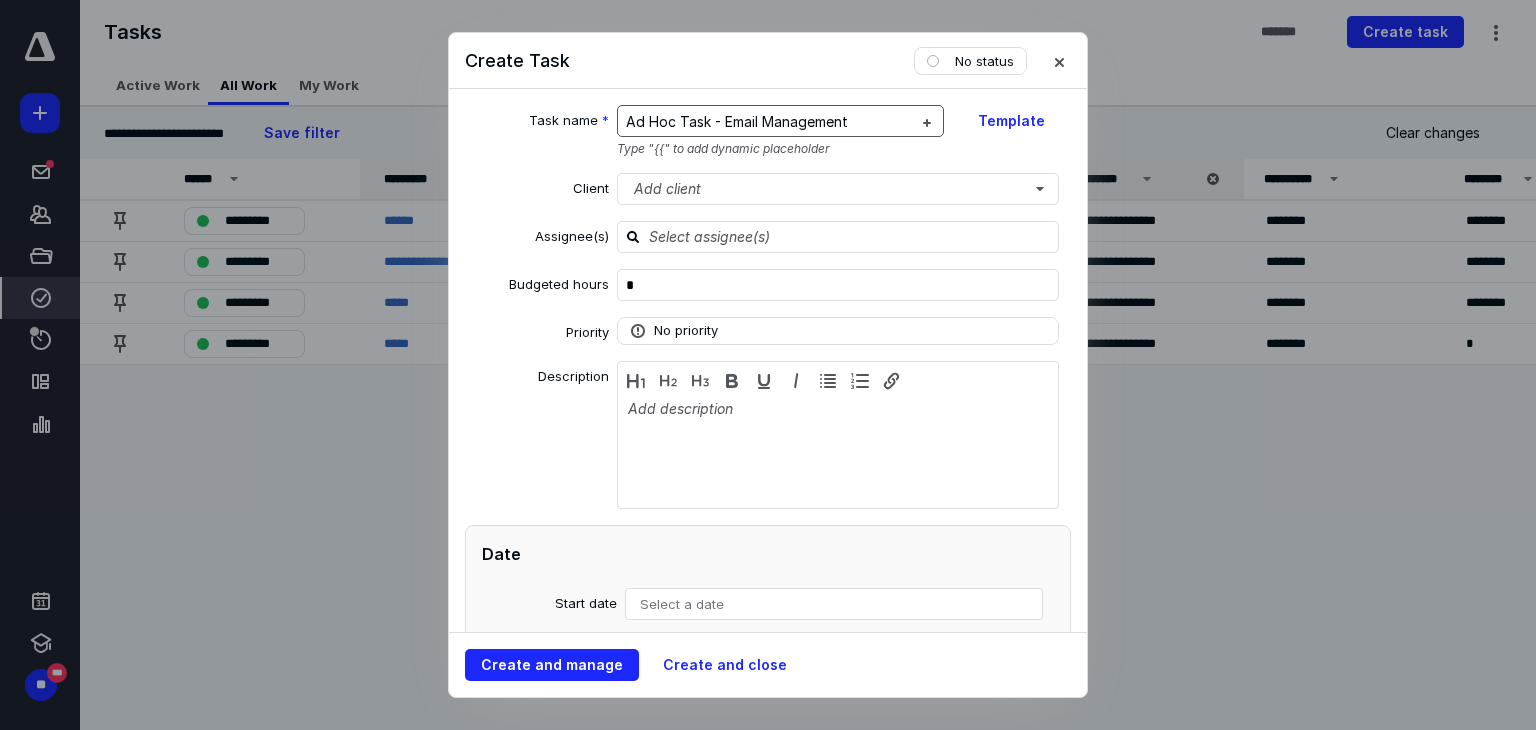 click on "Ad Hoc Task - Email Management" at bounding box center (737, 121) 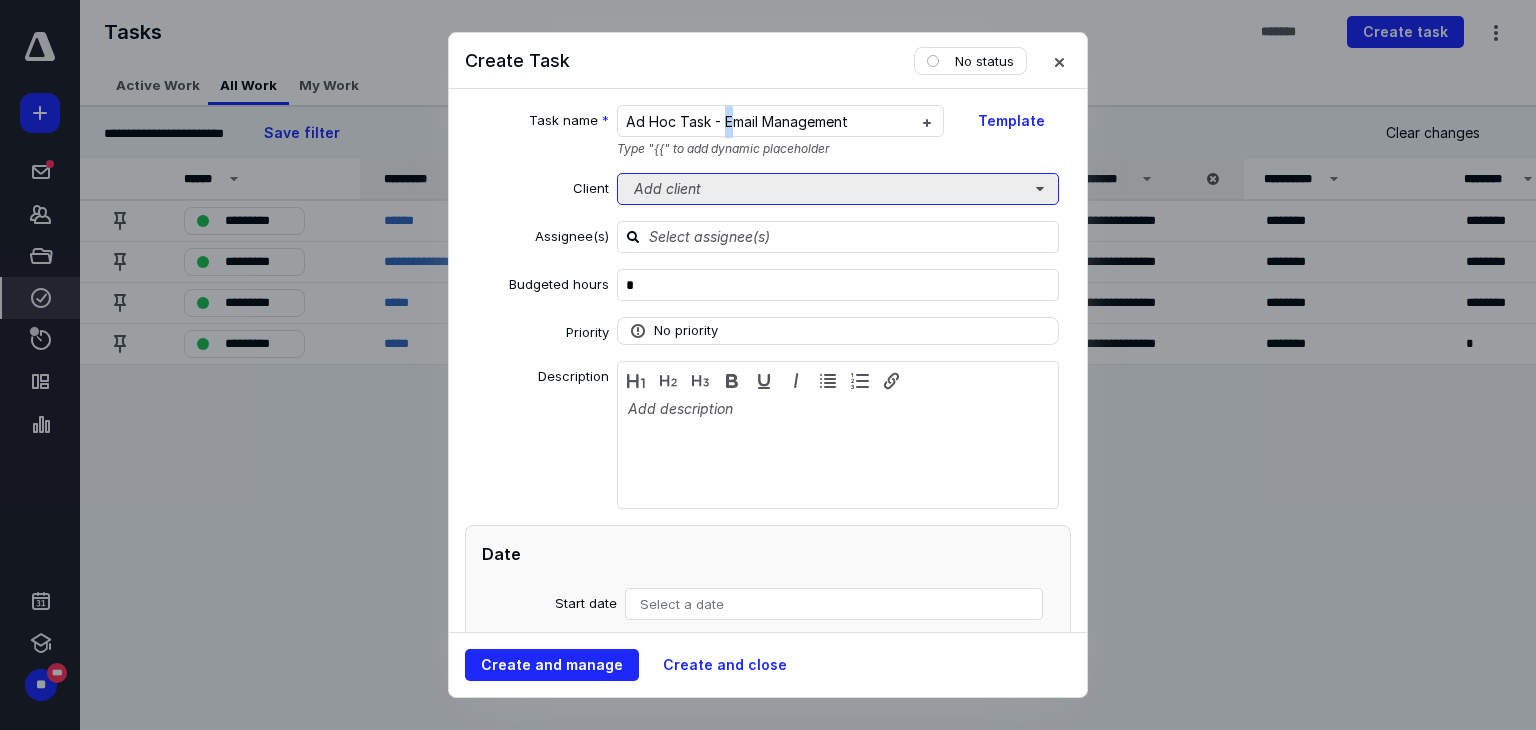 click on "Add client" at bounding box center [838, 189] 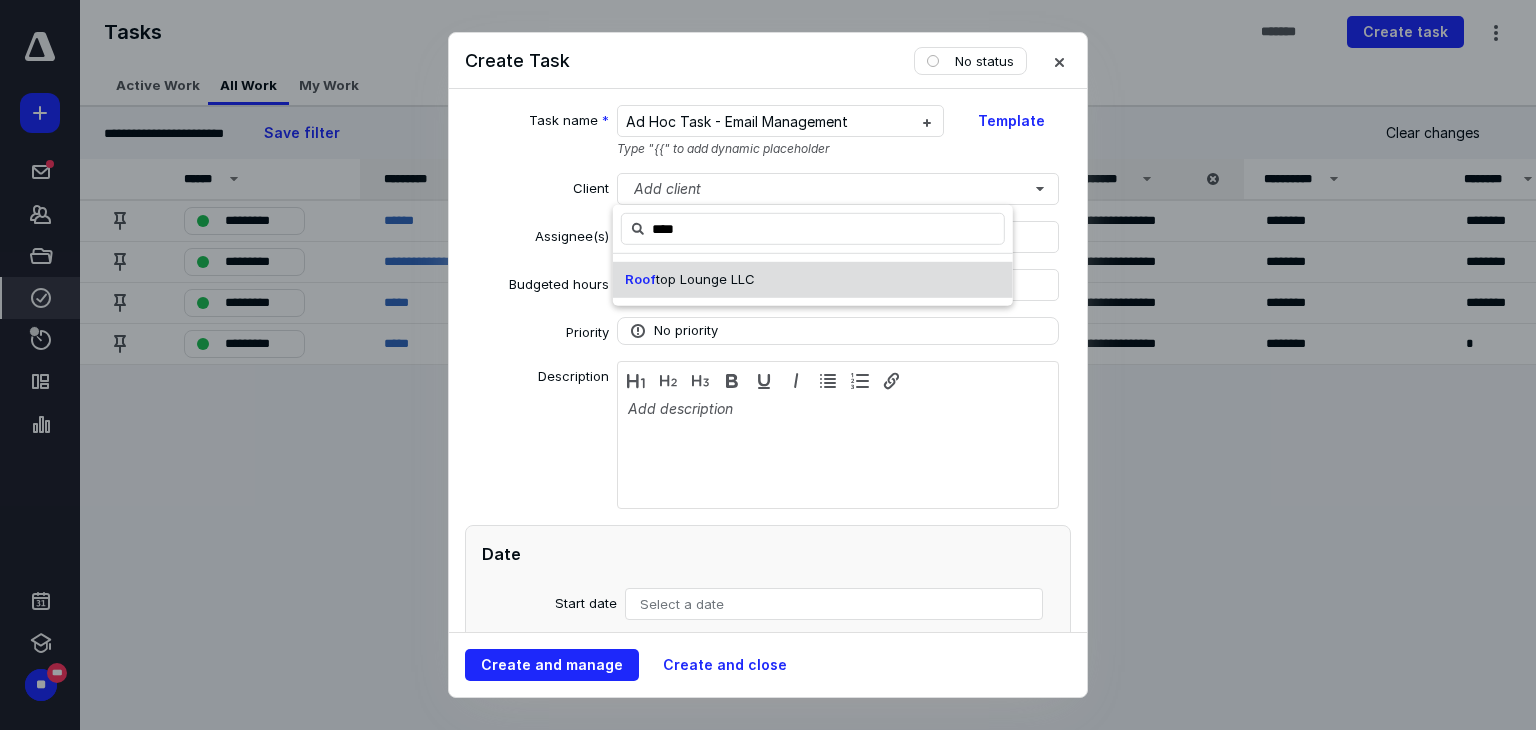click on "top Lounge LLC" at bounding box center (705, 279) 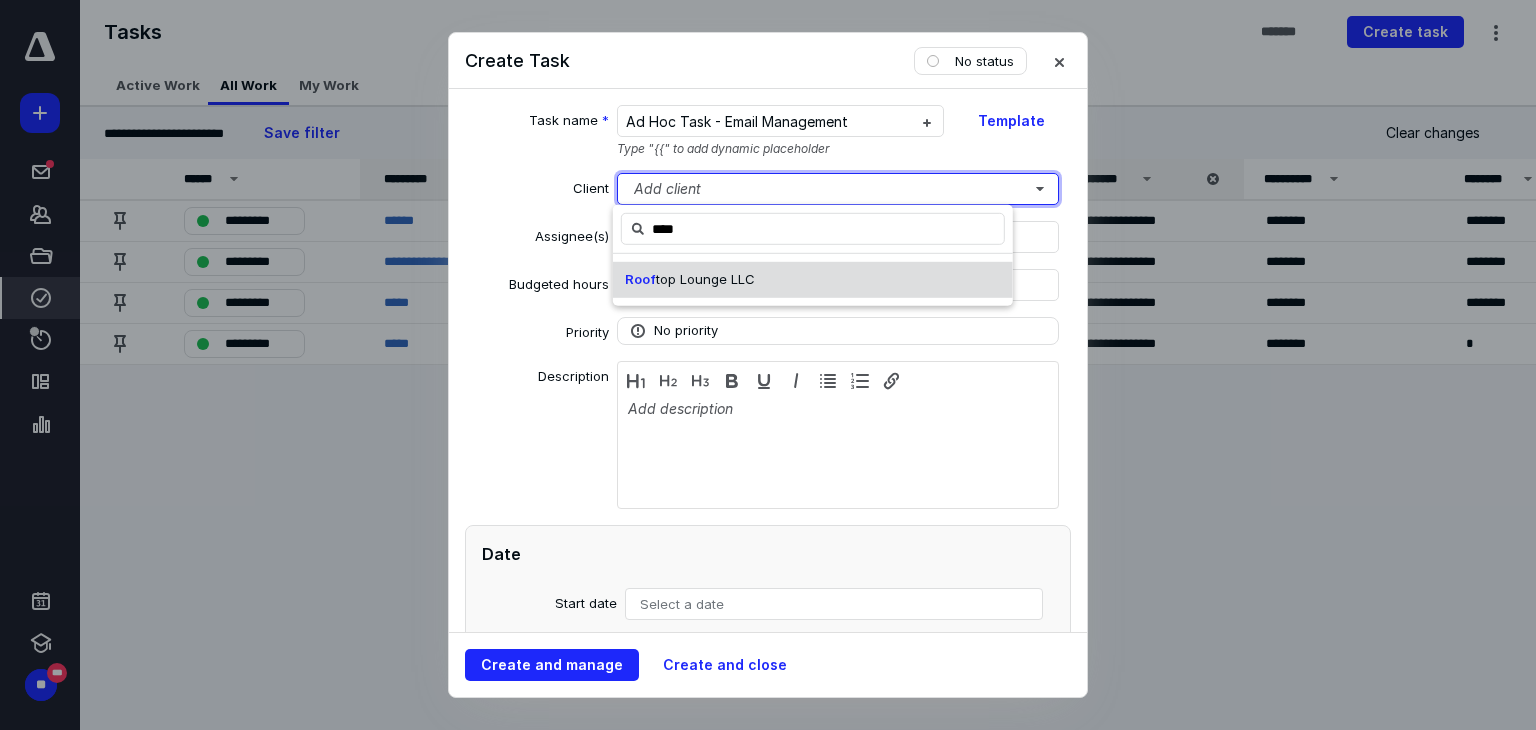 type 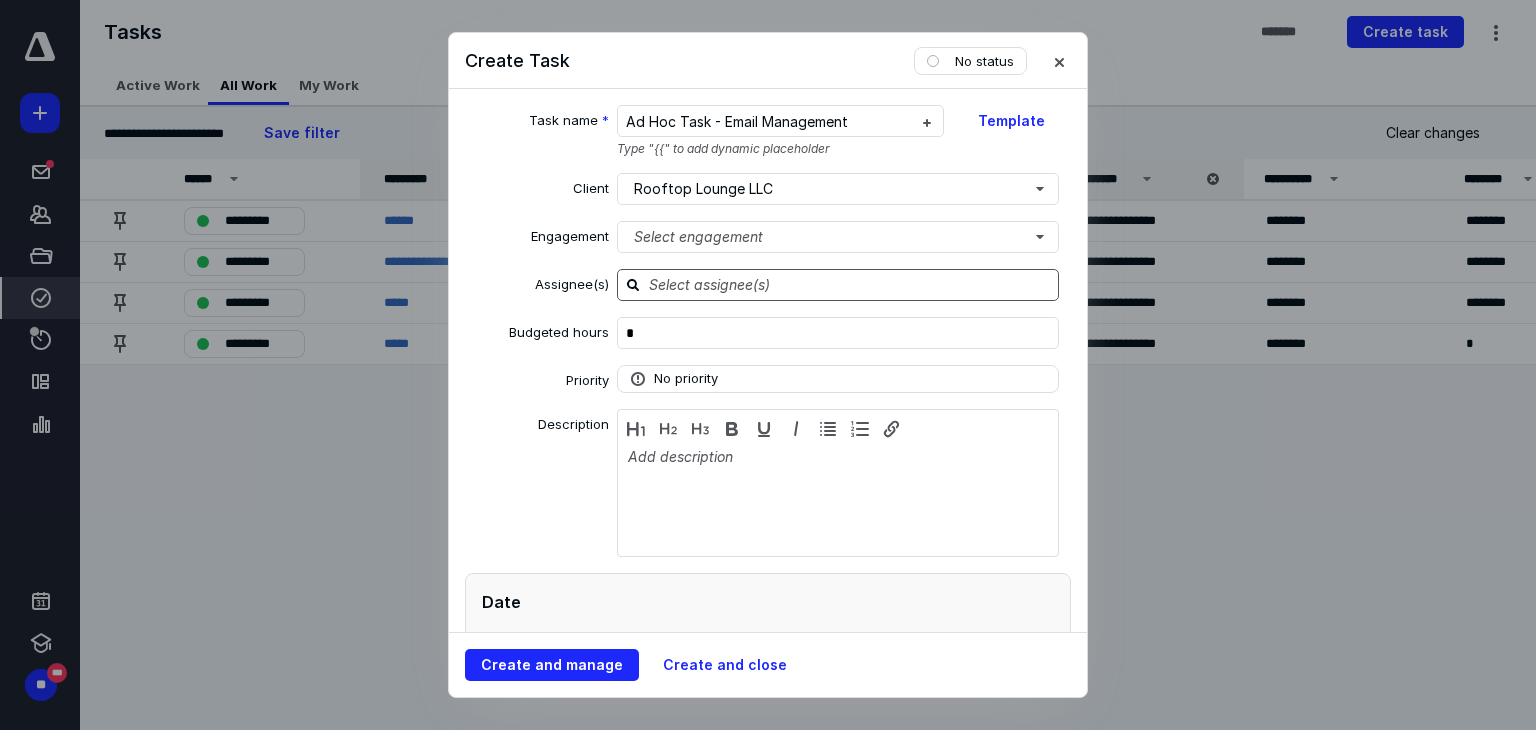 click at bounding box center [850, 284] 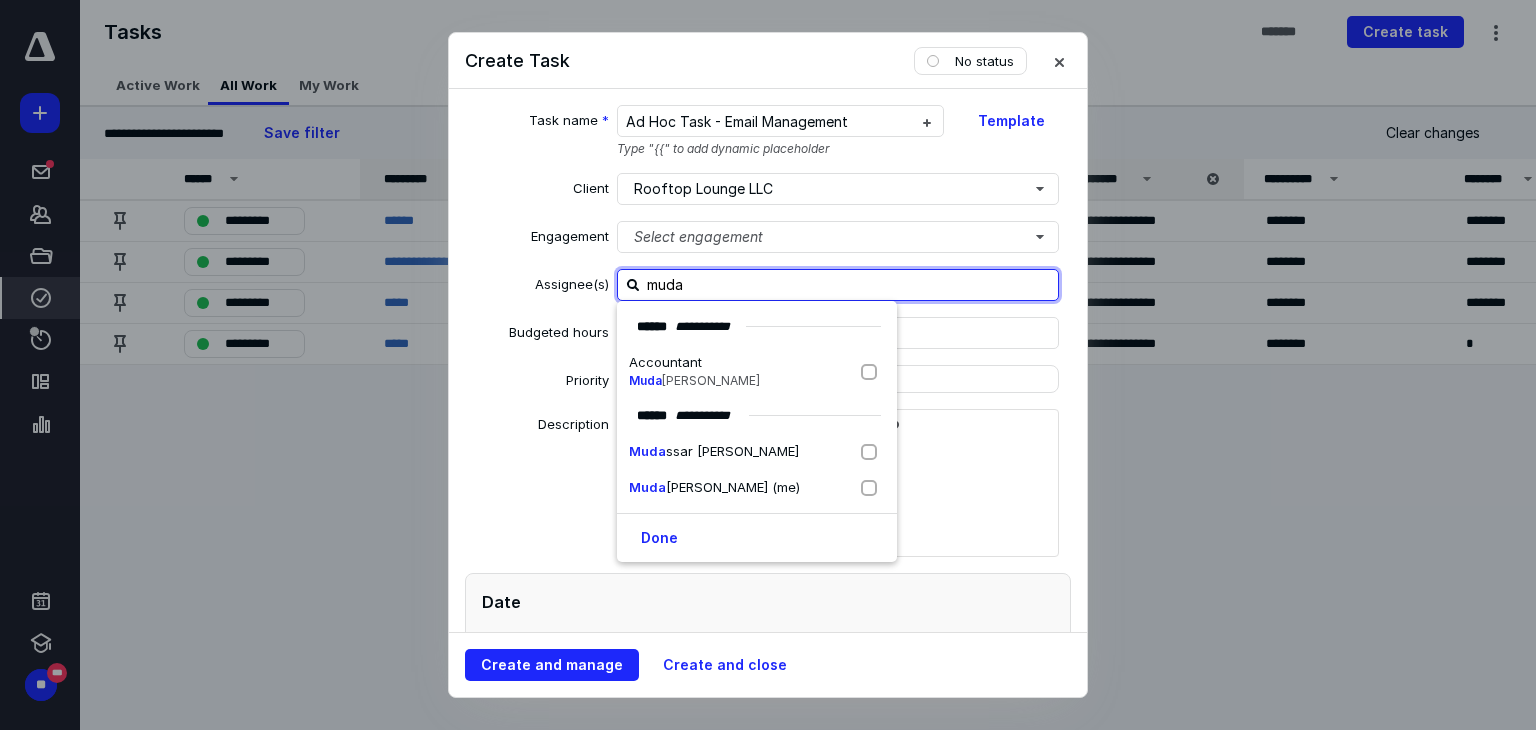 type on "mudas" 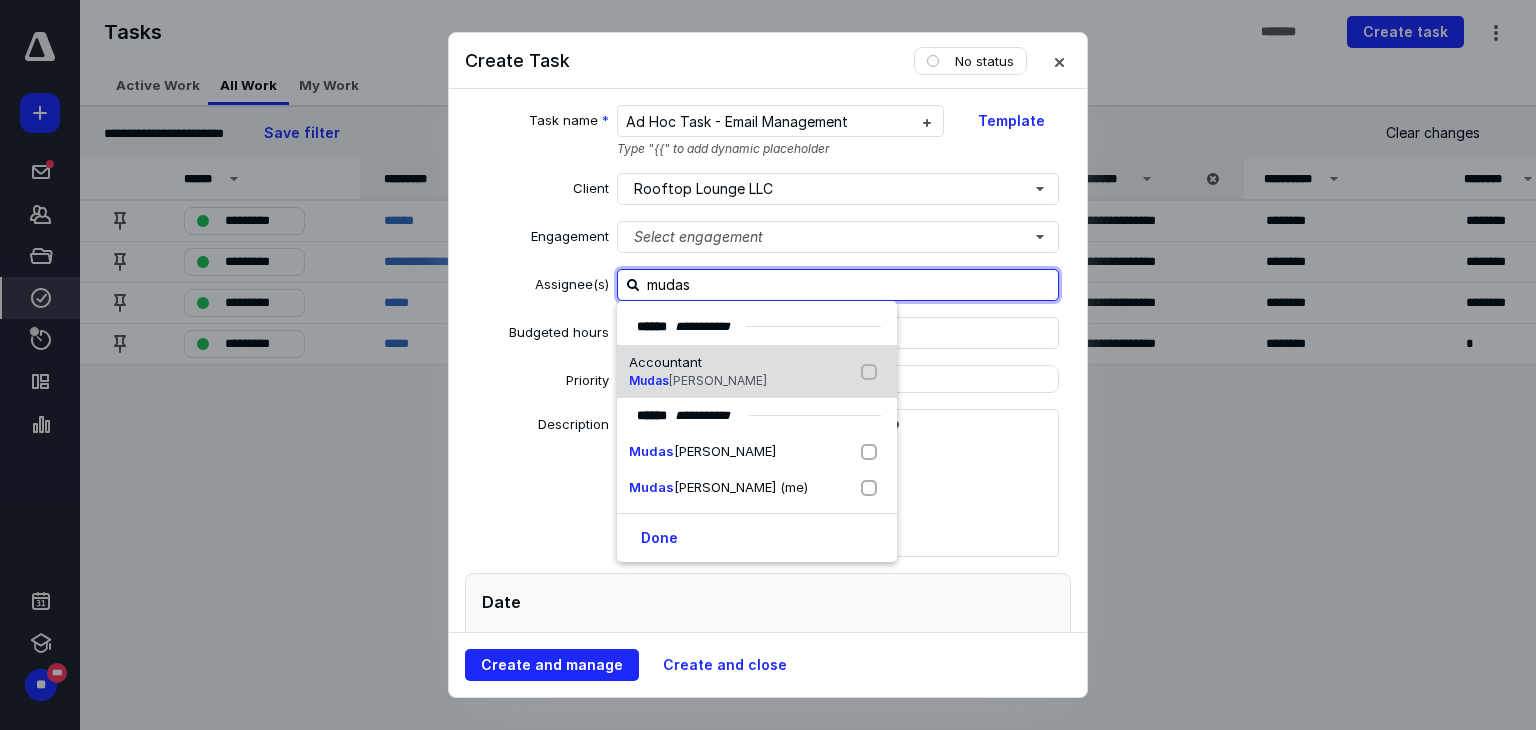 click on "Accountant Mudas [PERSON_NAME]" at bounding box center (757, 372) 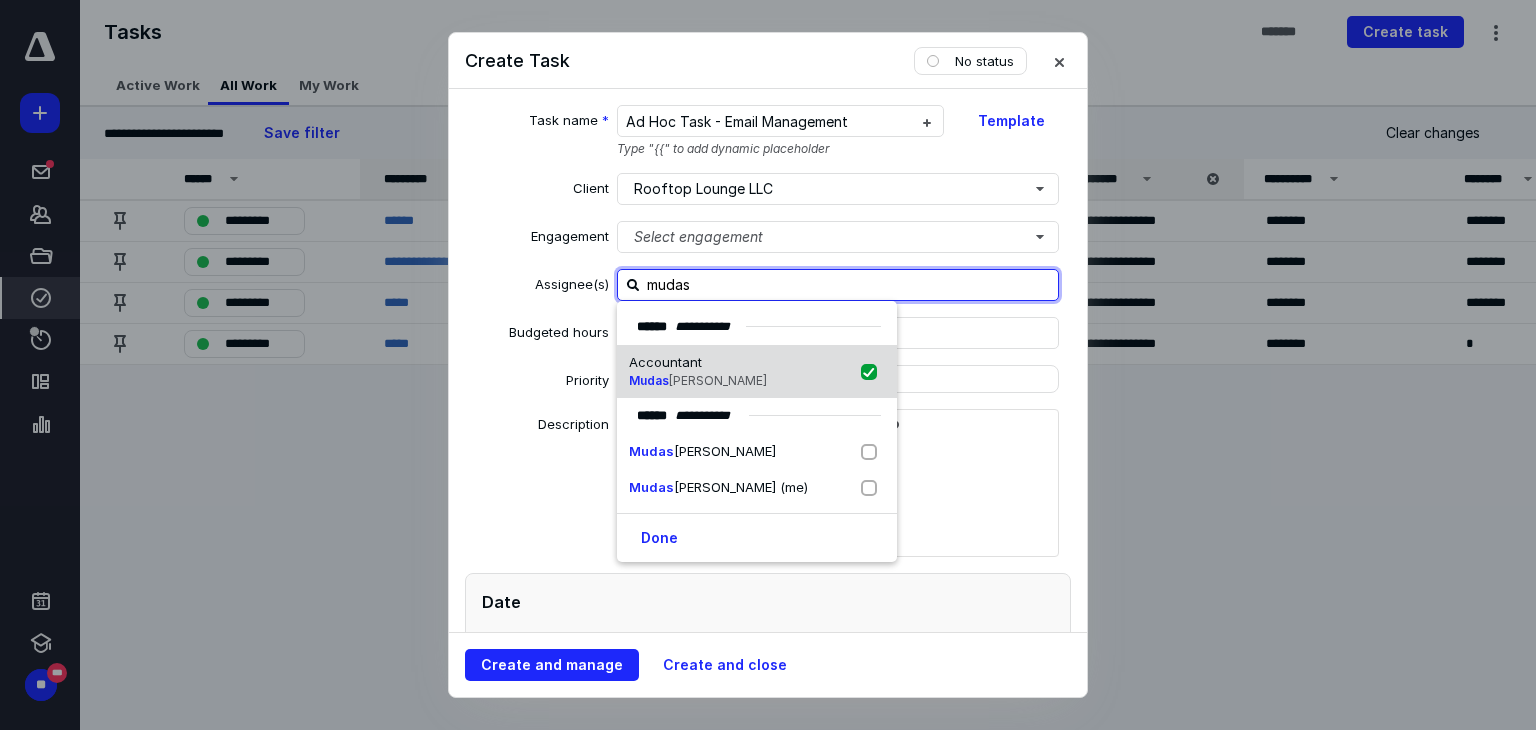 checkbox on "true" 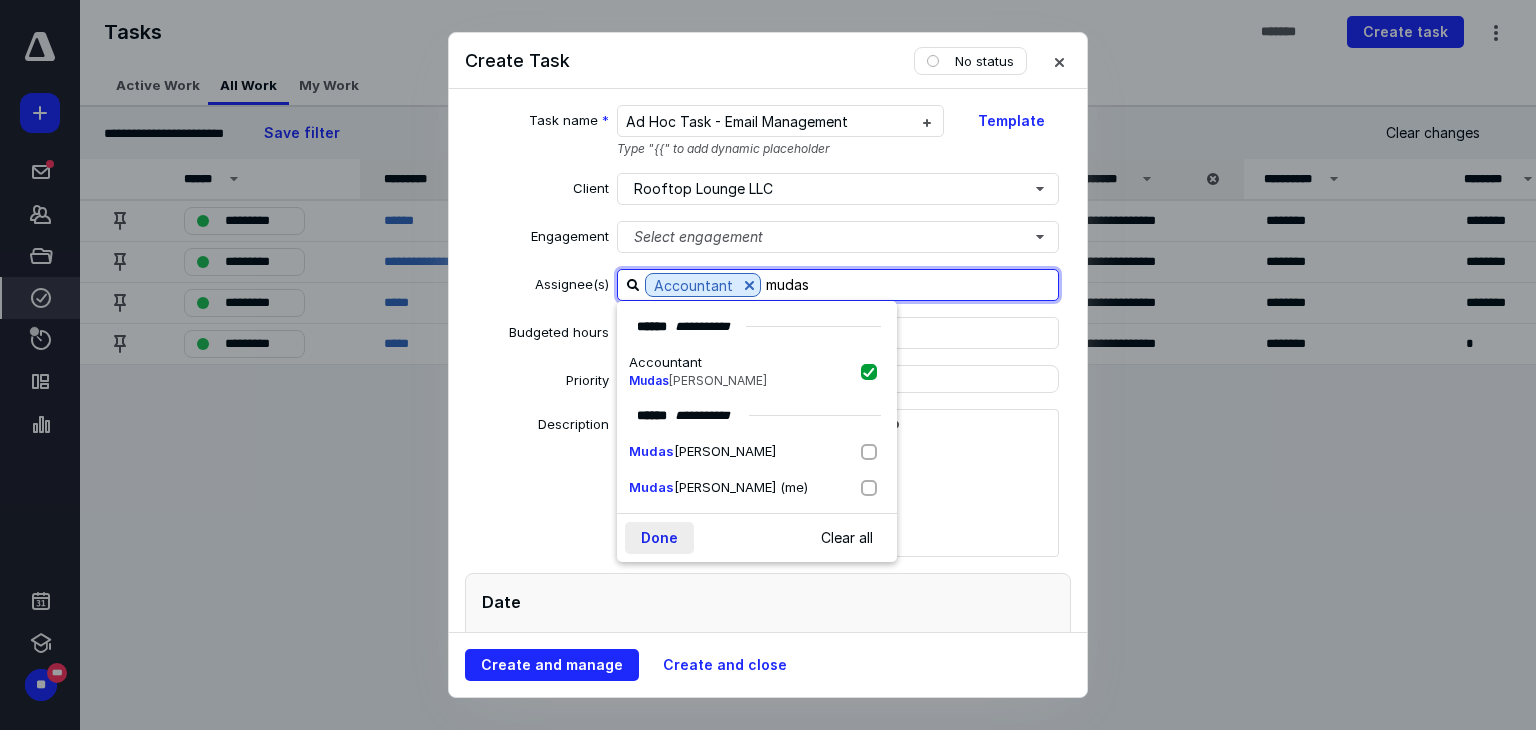 type on "mudas" 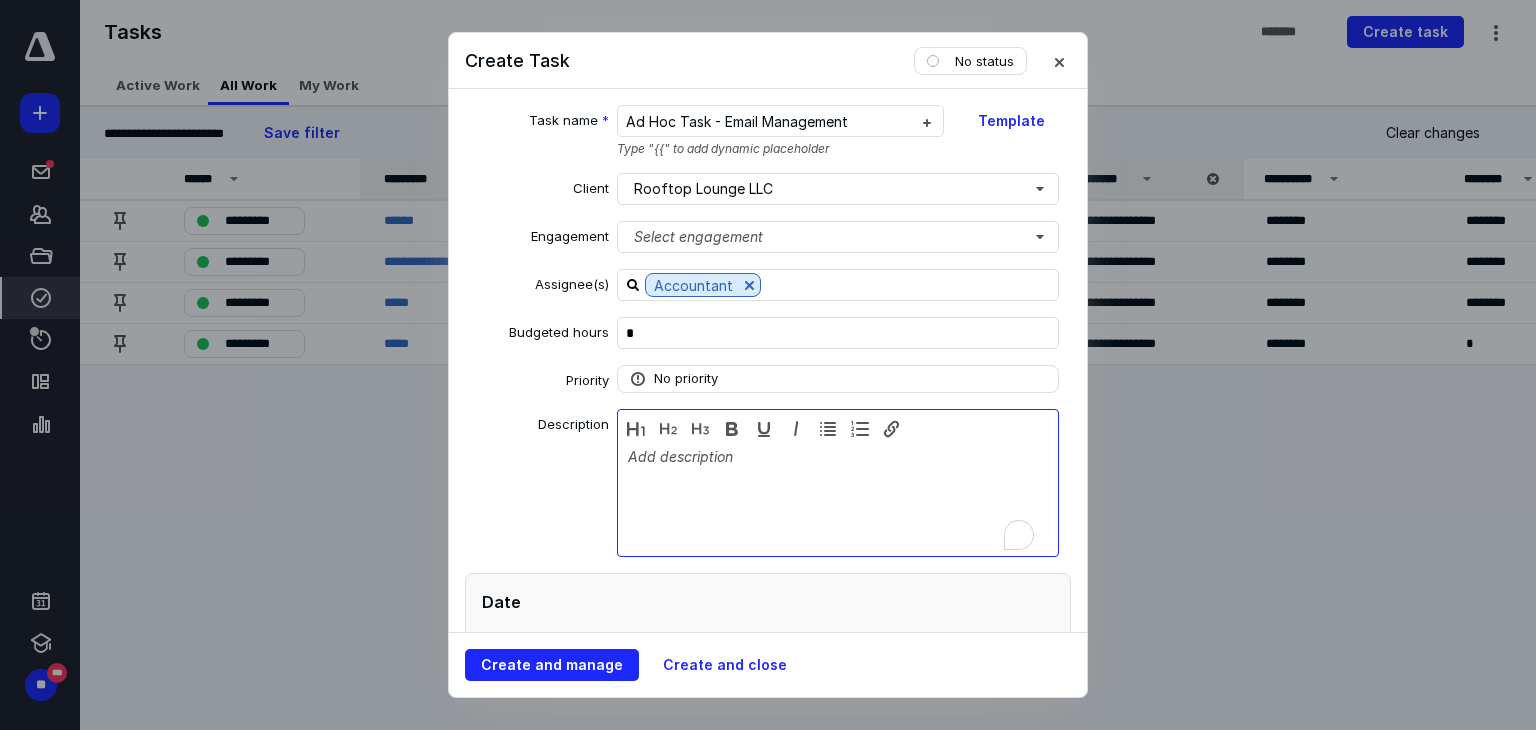 click at bounding box center [838, 498] 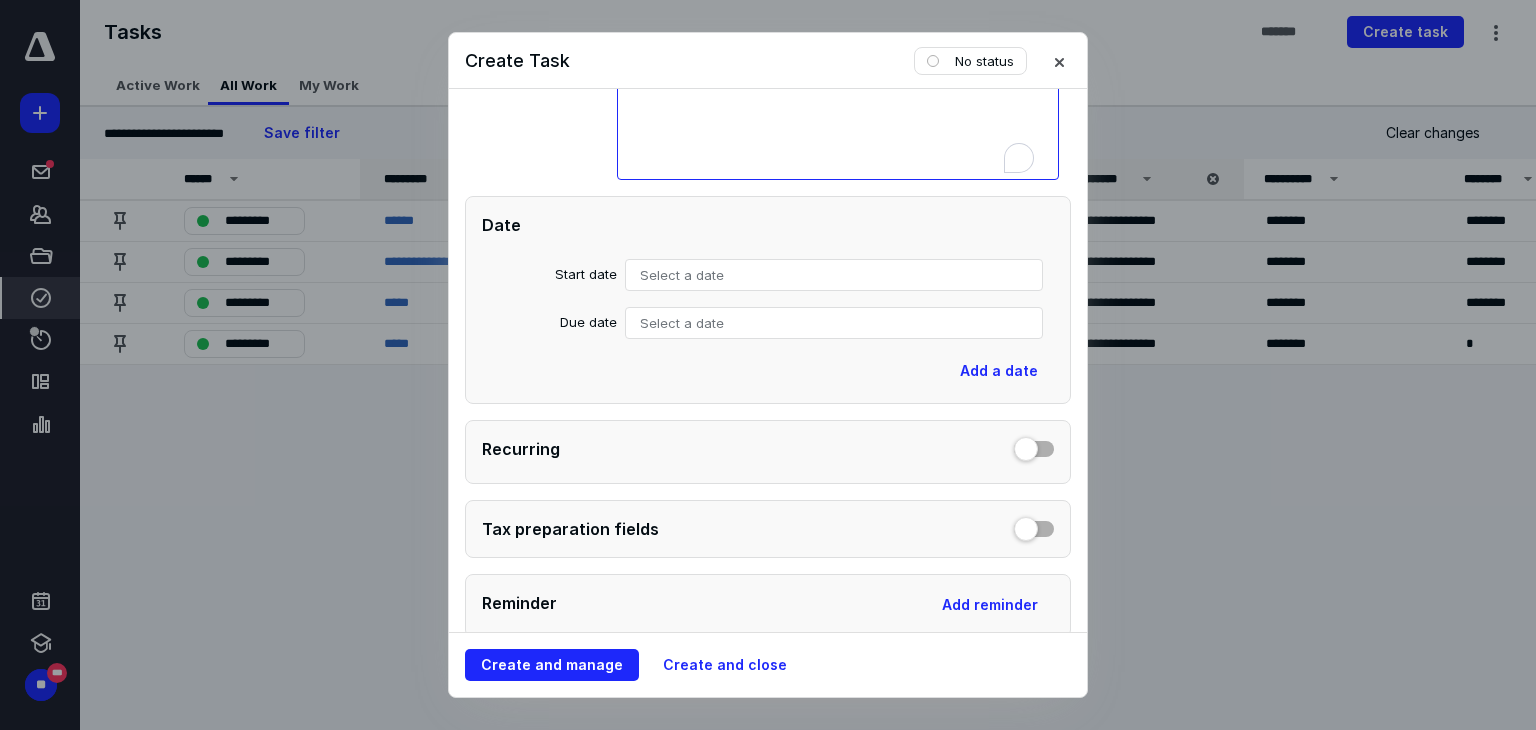 scroll, scrollTop: 400, scrollLeft: 0, axis: vertical 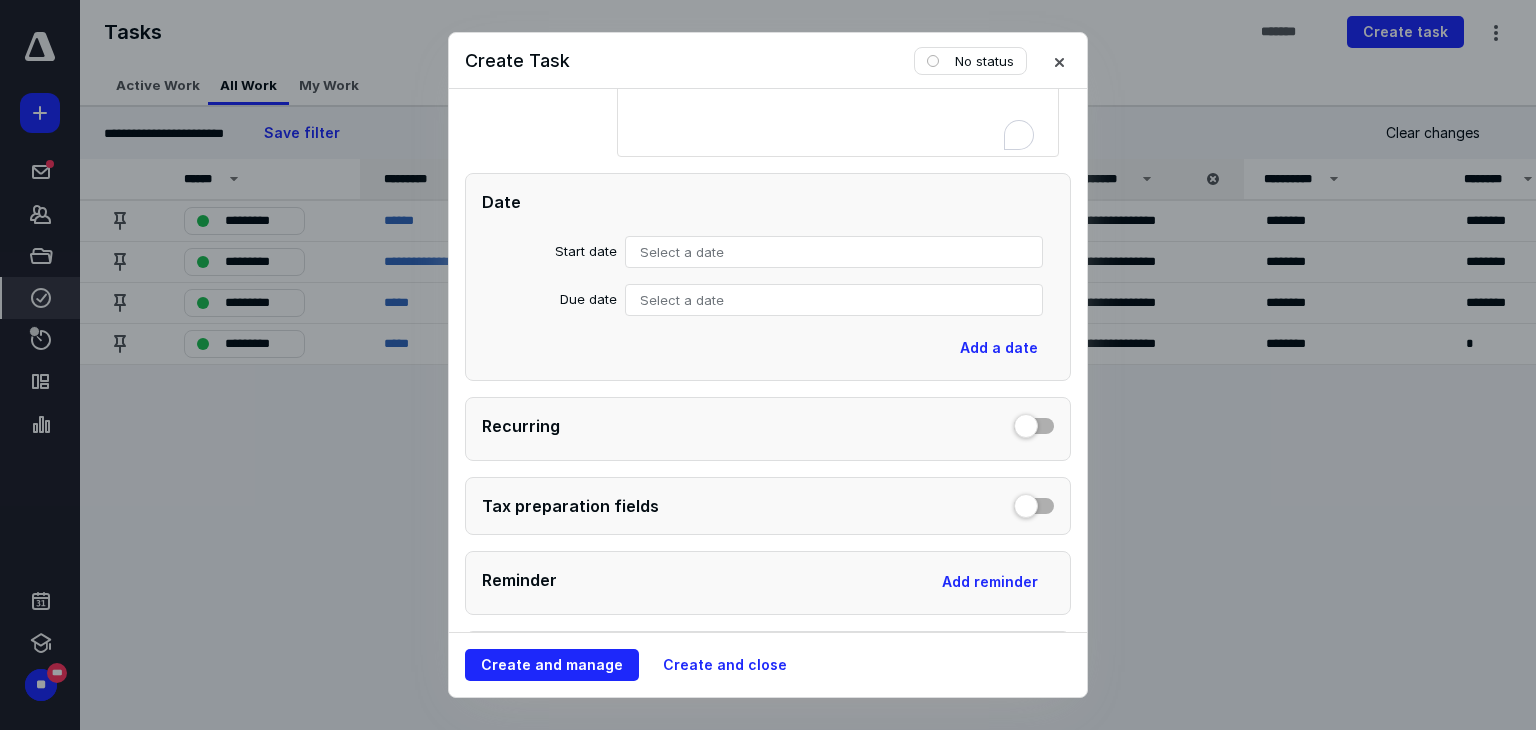 click on "Select a date" at bounding box center [834, 252] 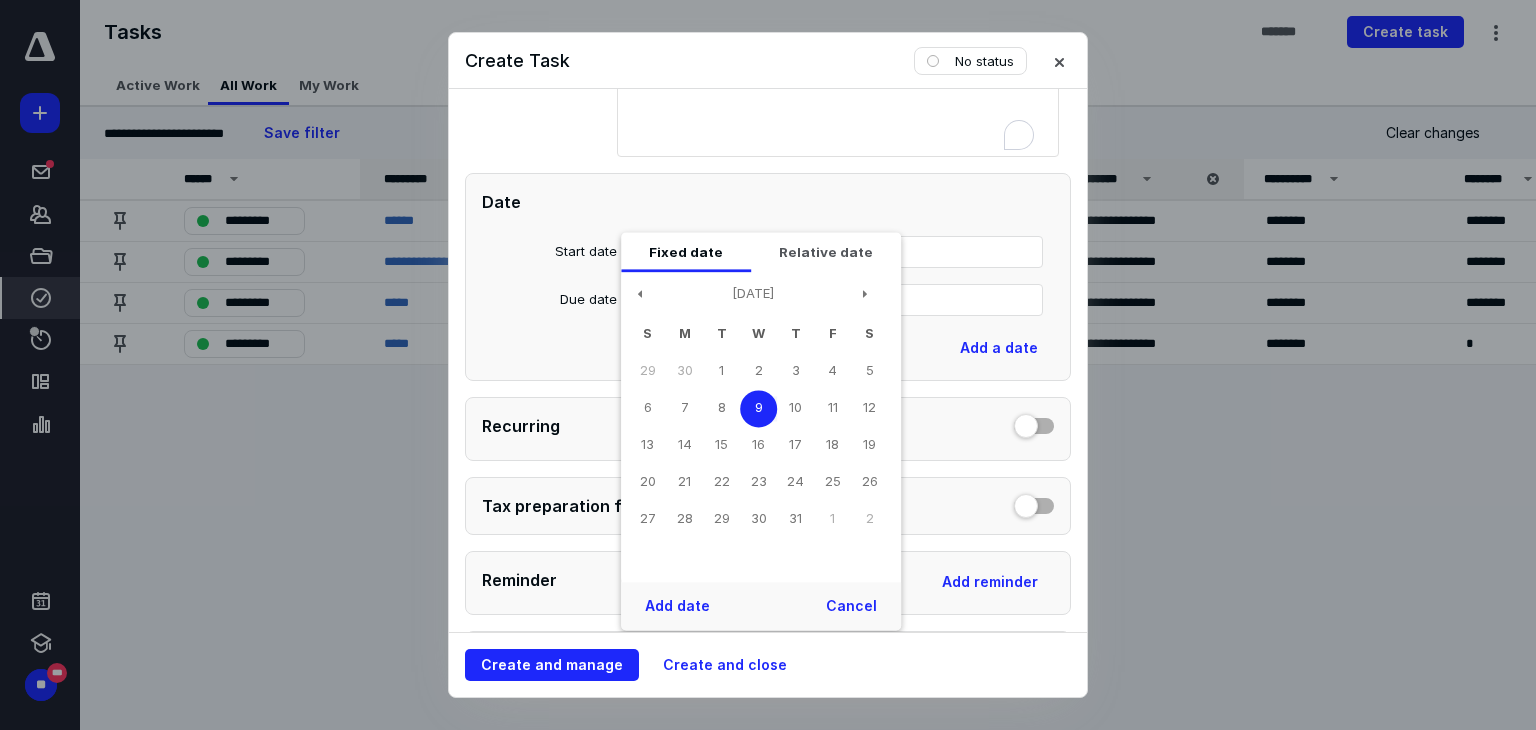drag, startPoint x: 760, startPoint y: 413, endPoint x: 627, endPoint y: 336, distance: 153.68149 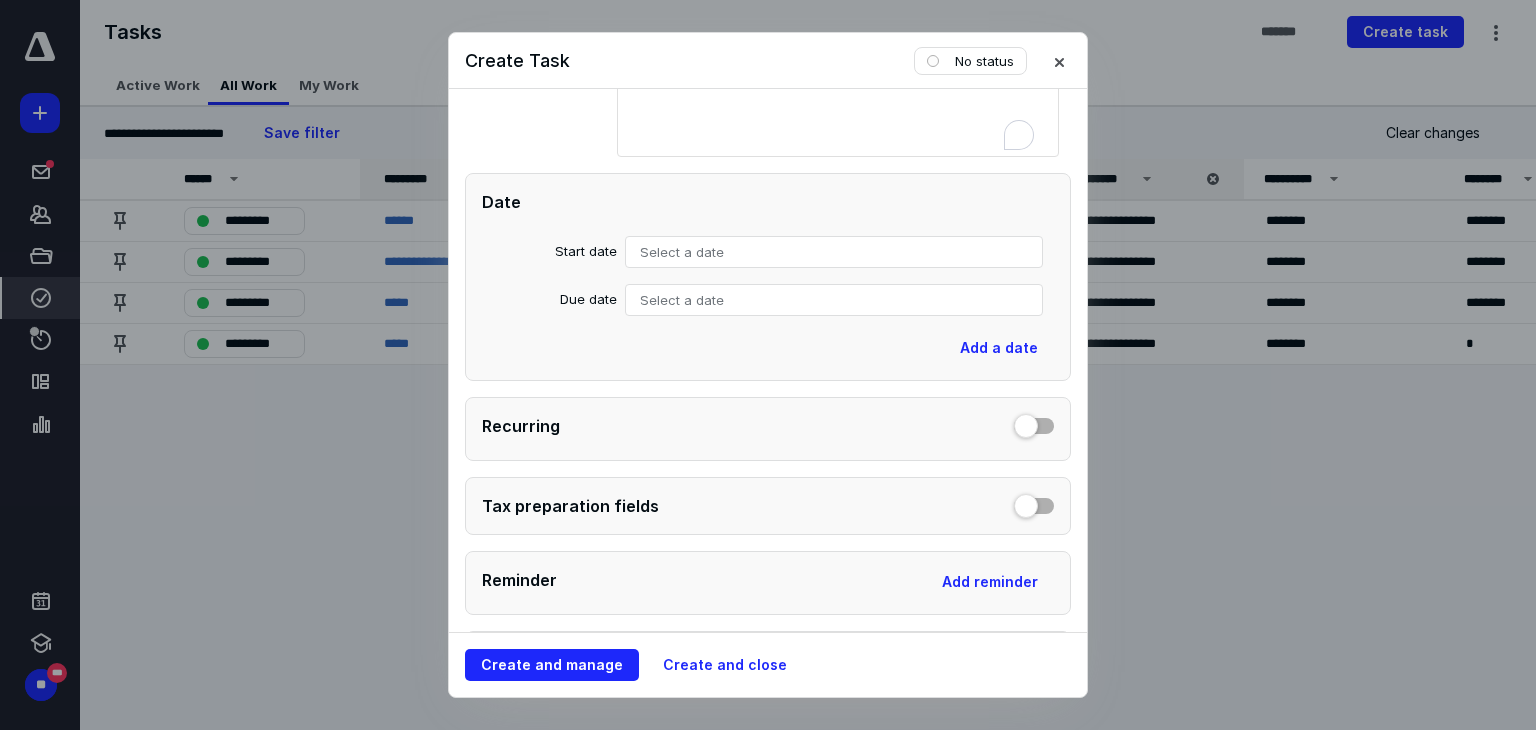 click on "Select a date" at bounding box center (834, 300) 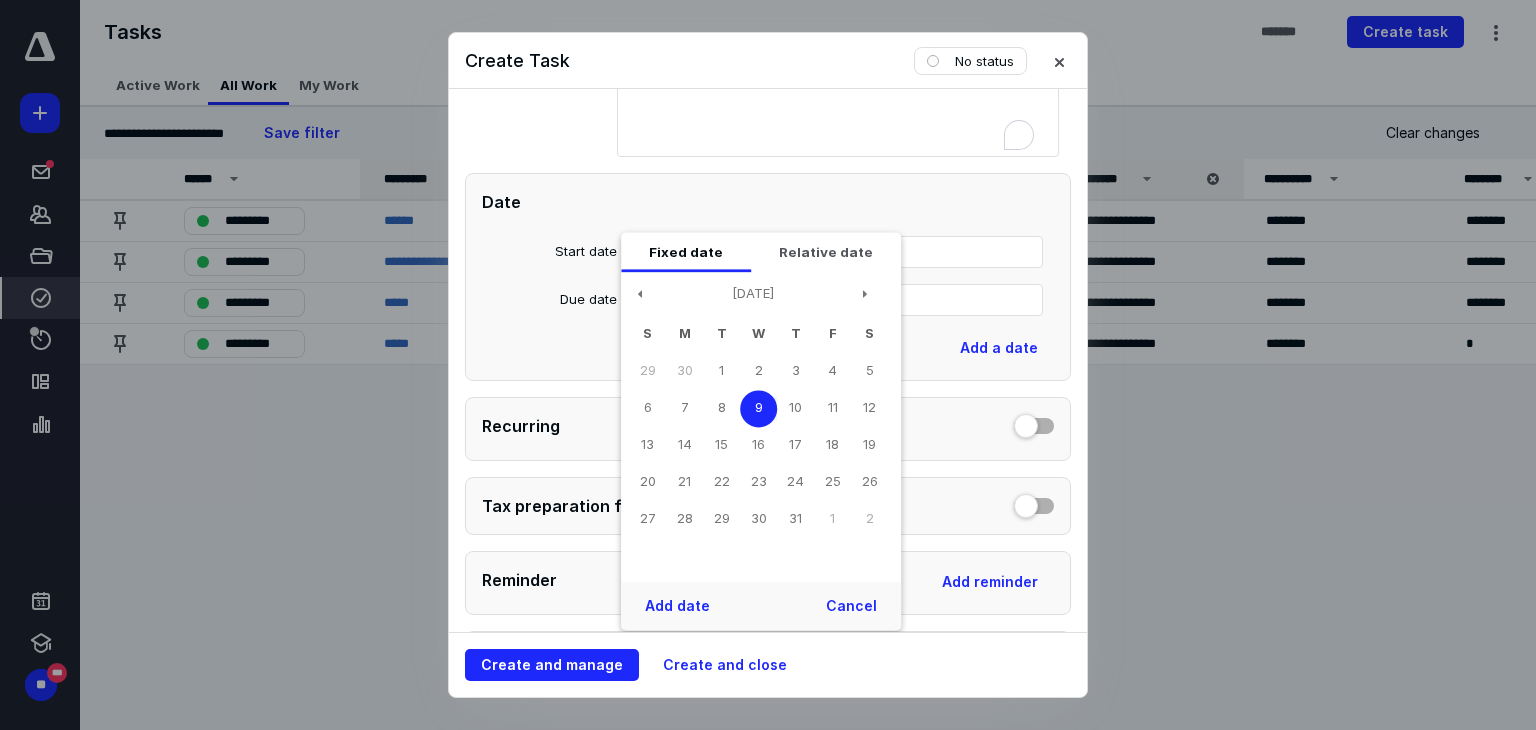 click on "Fixed date" at bounding box center (686, 252) 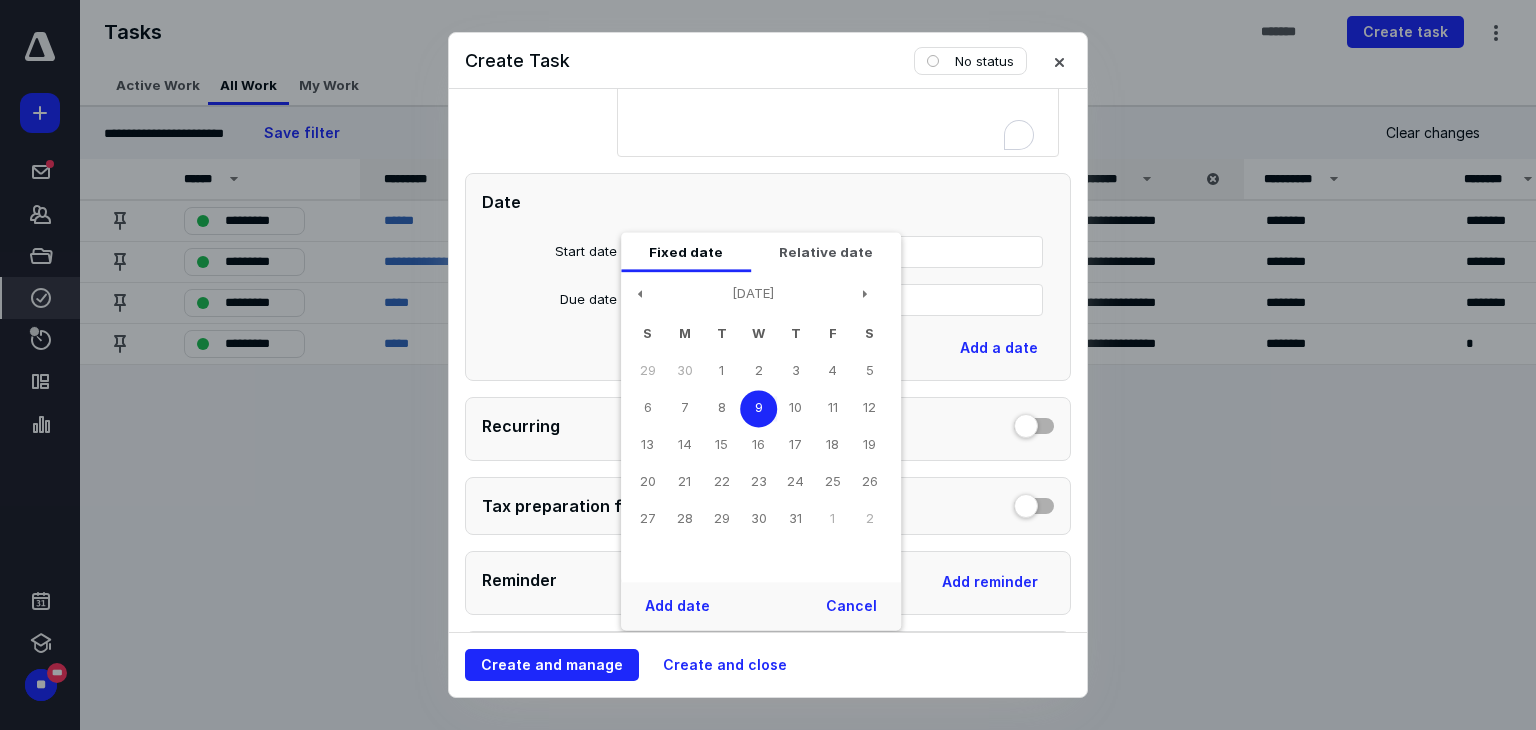 click on "9" at bounding box center [758, 408] 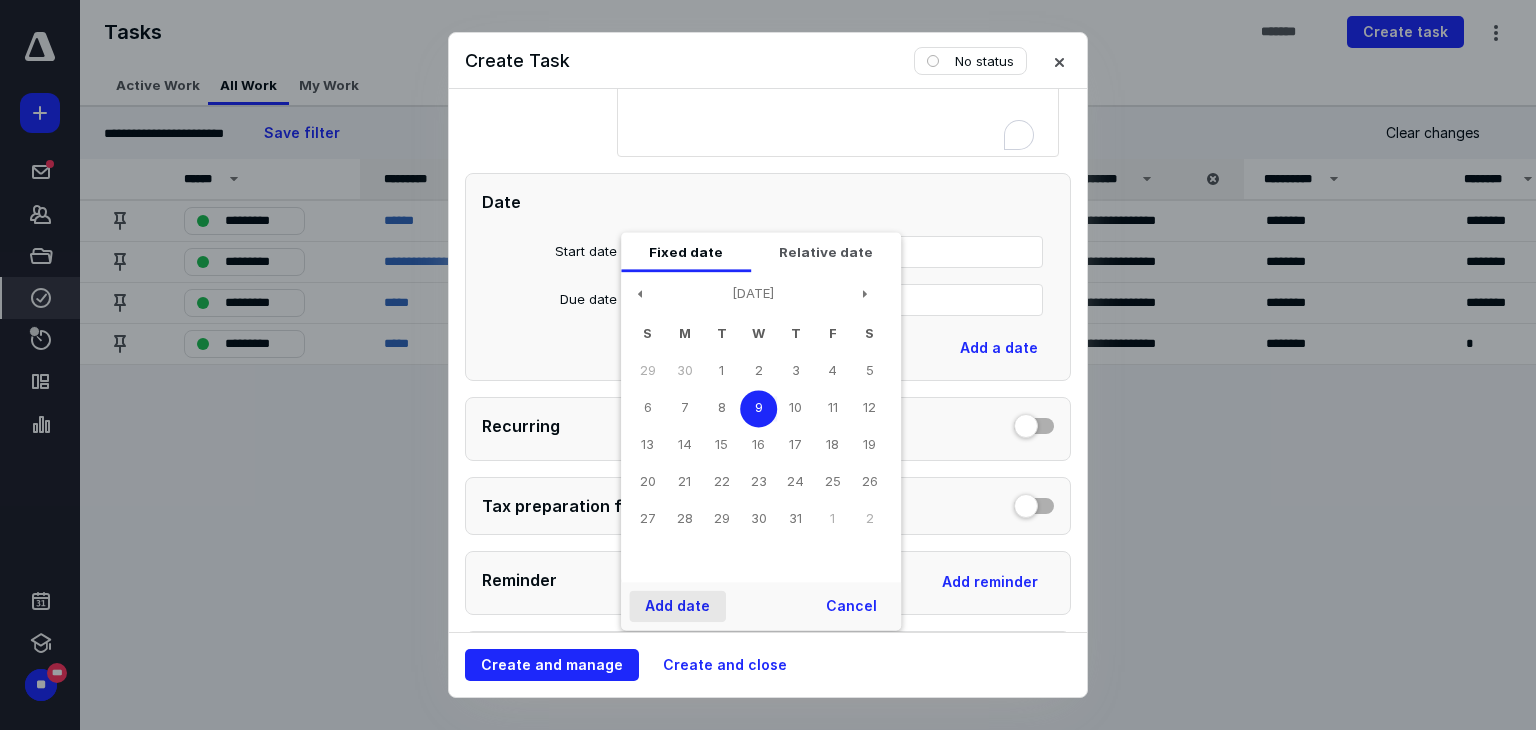 click on "Add date" at bounding box center (677, 606) 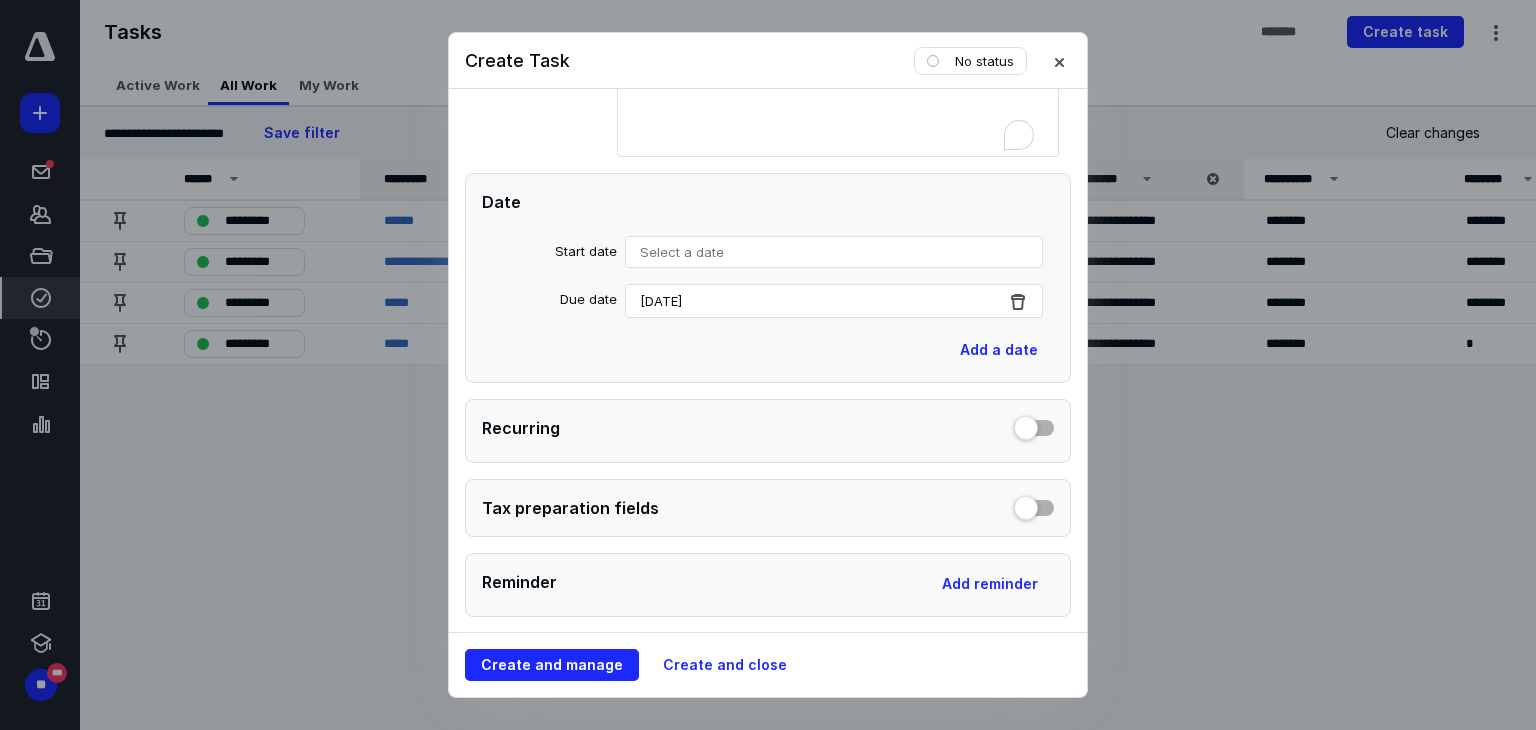click on "Select a date" at bounding box center [834, 252] 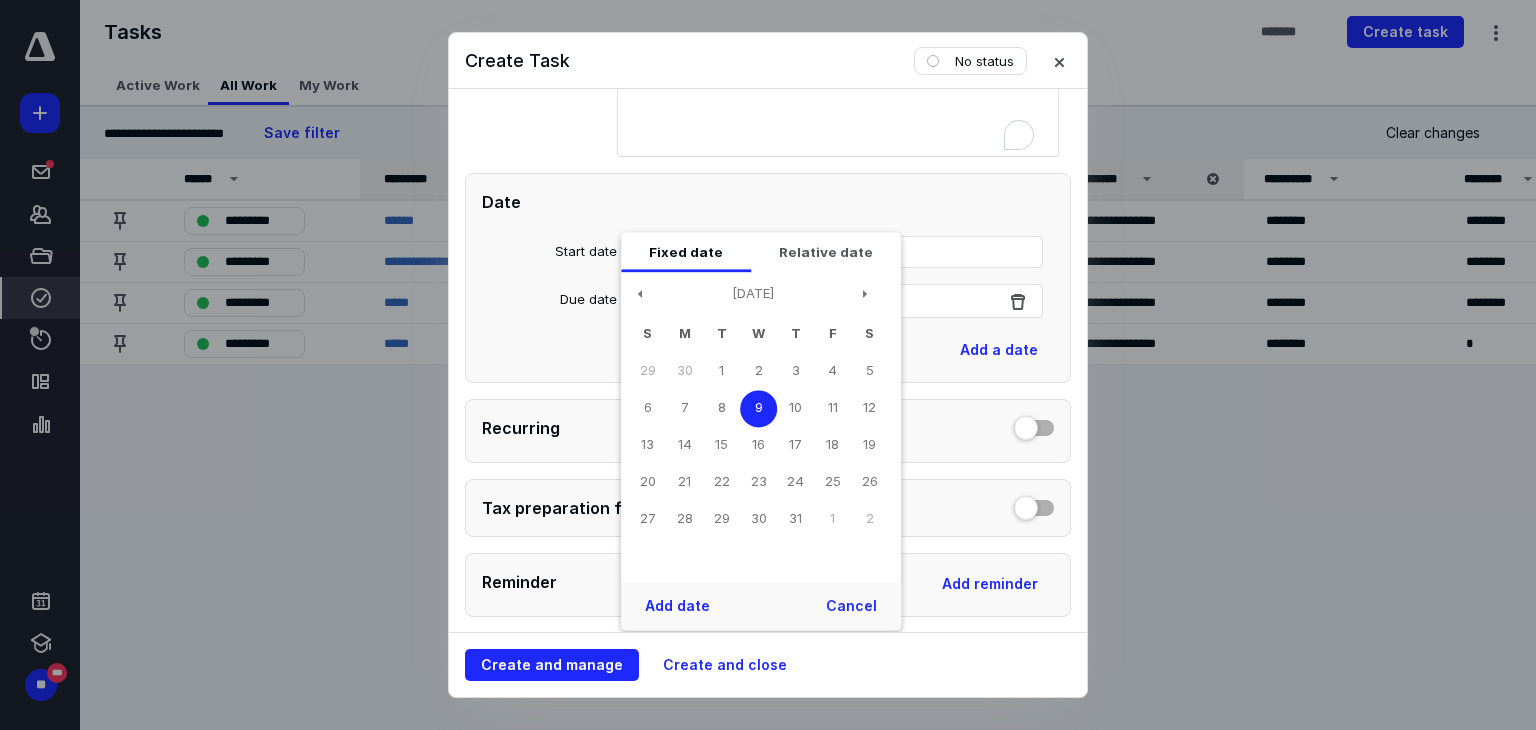 click on "9" at bounding box center [758, 408] 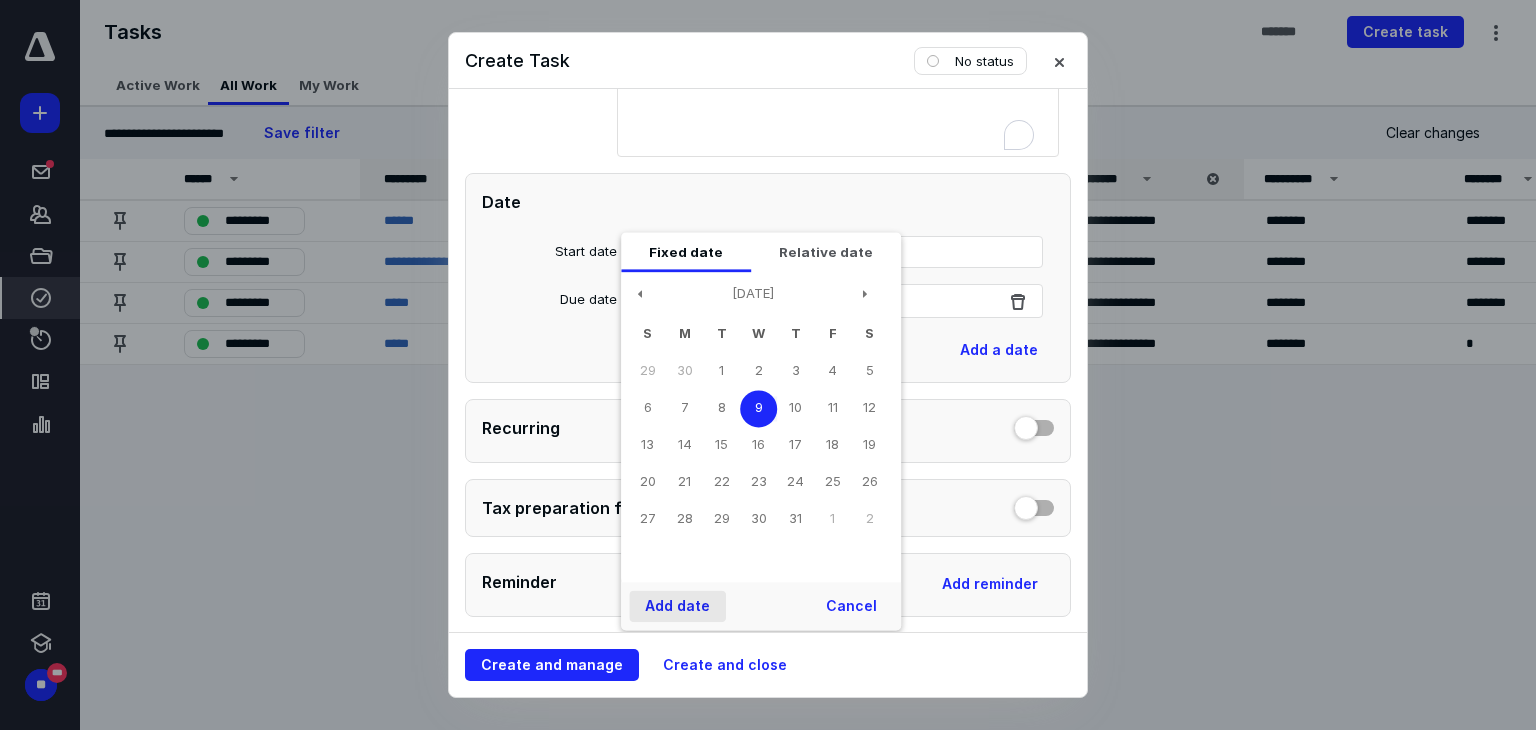 click on "Add date" at bounding box center (677, 606) 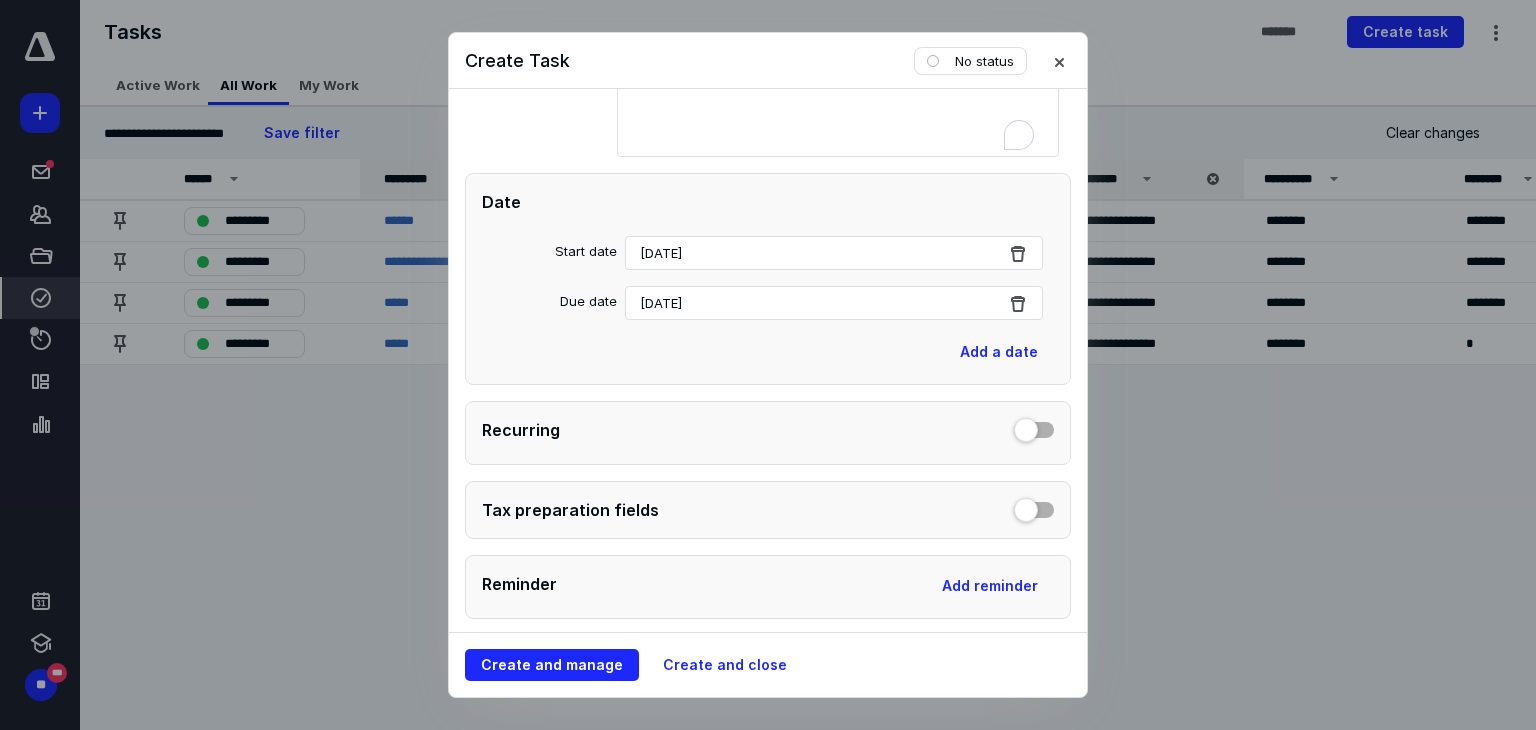 click on "Date Start date [DATE] Due date [DATE] Add a date" at bounding box center (768, 279) 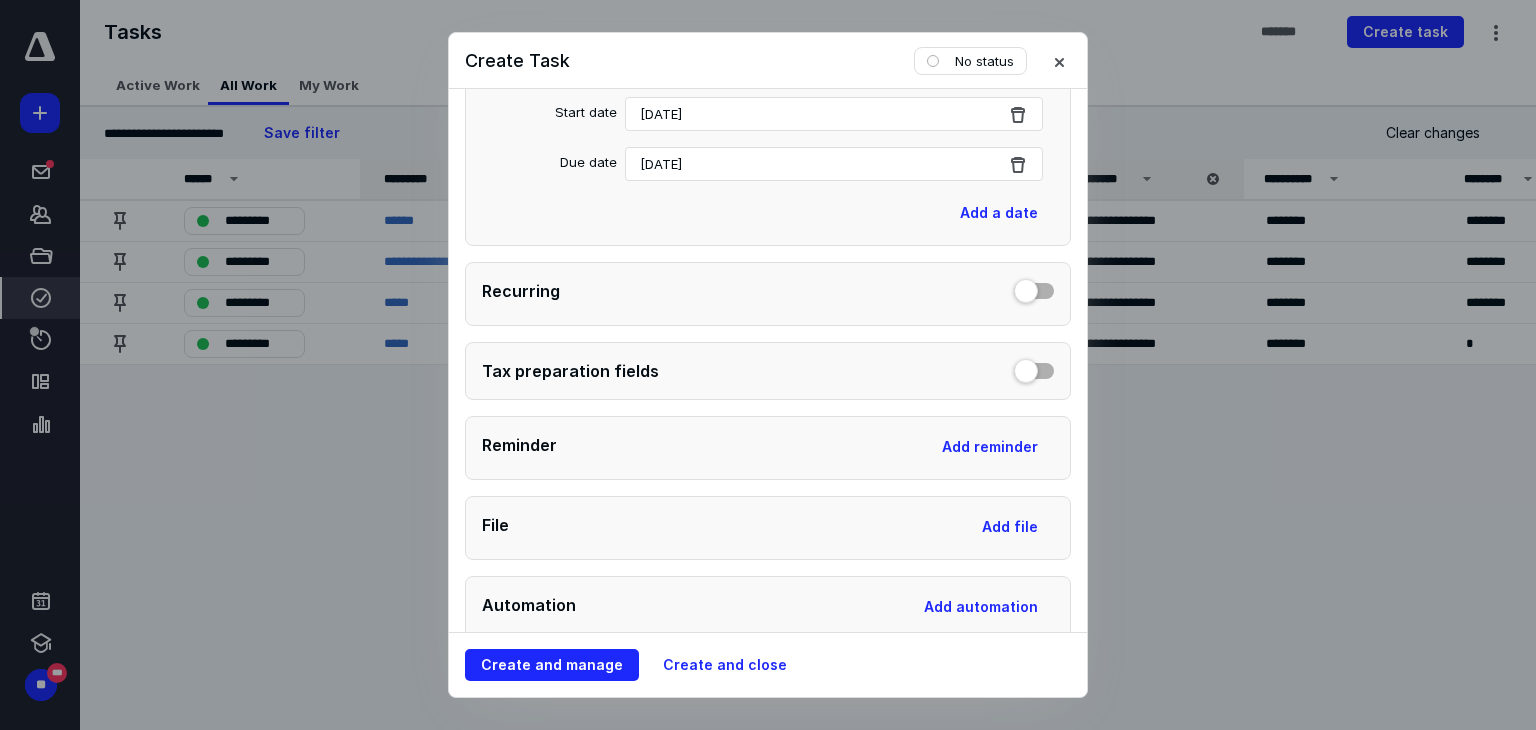 scroll, scrollTop: 657, scrollLeft: 0, axis: vertical 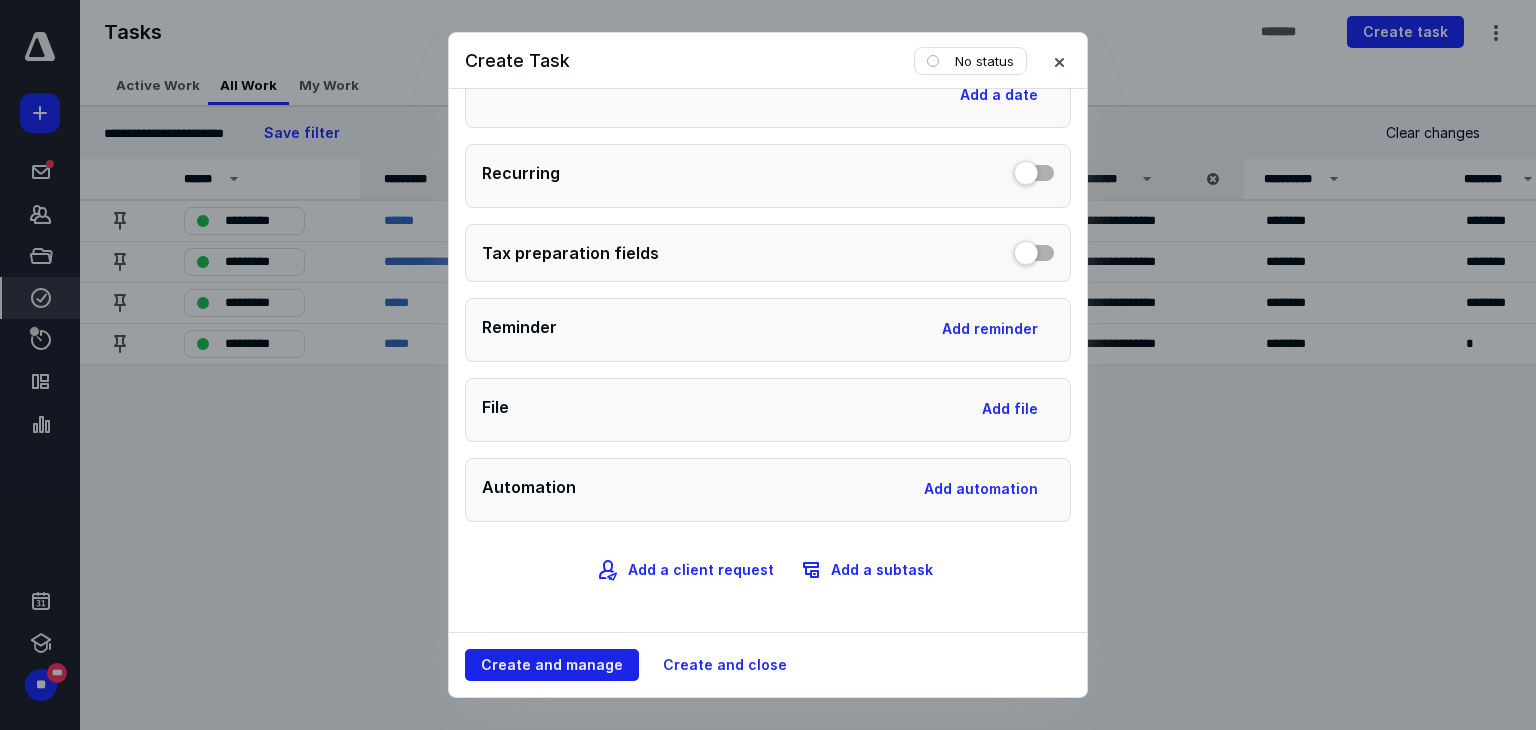 click on "Create and manage" at bounding box center [552, 665] 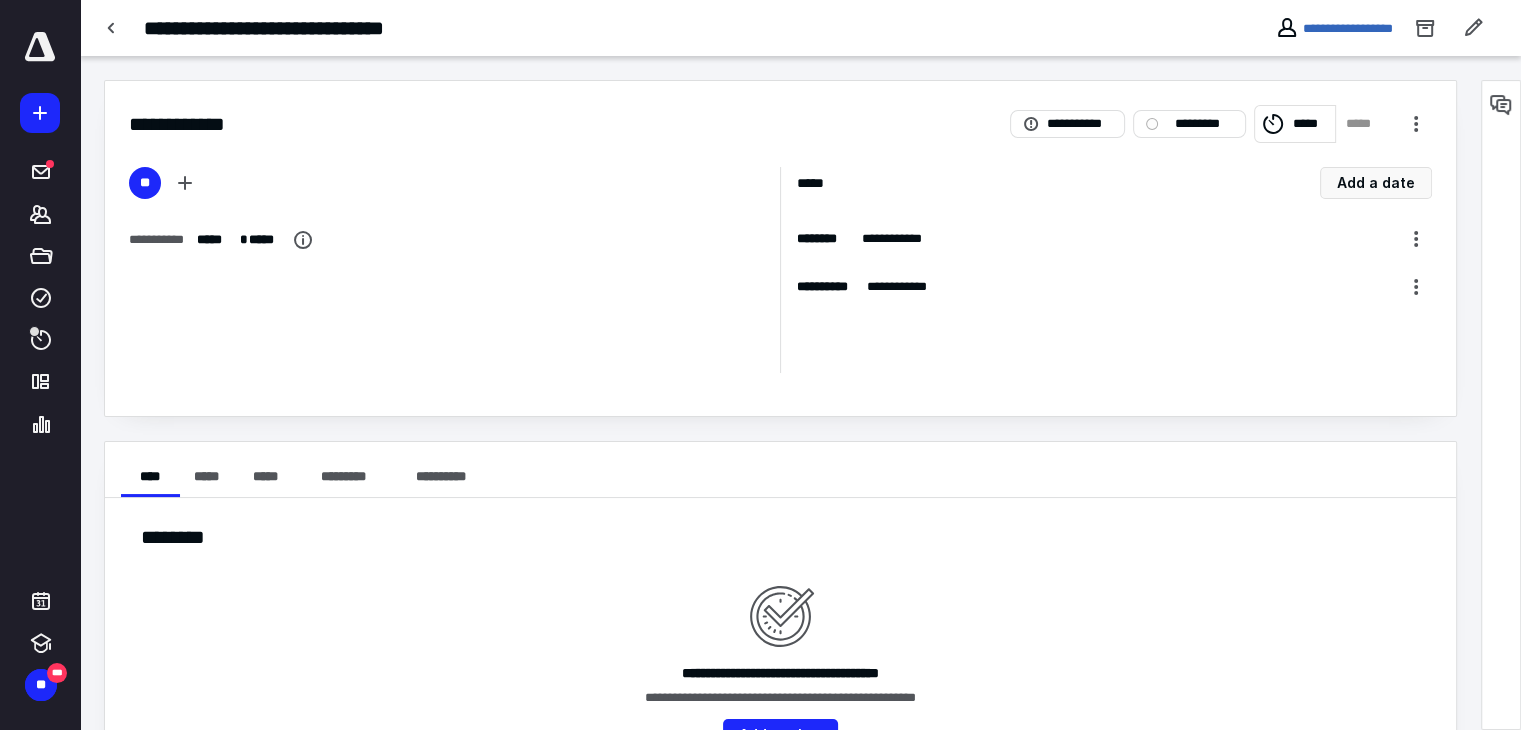 click on "*****" at bounding box center [1363, 124] 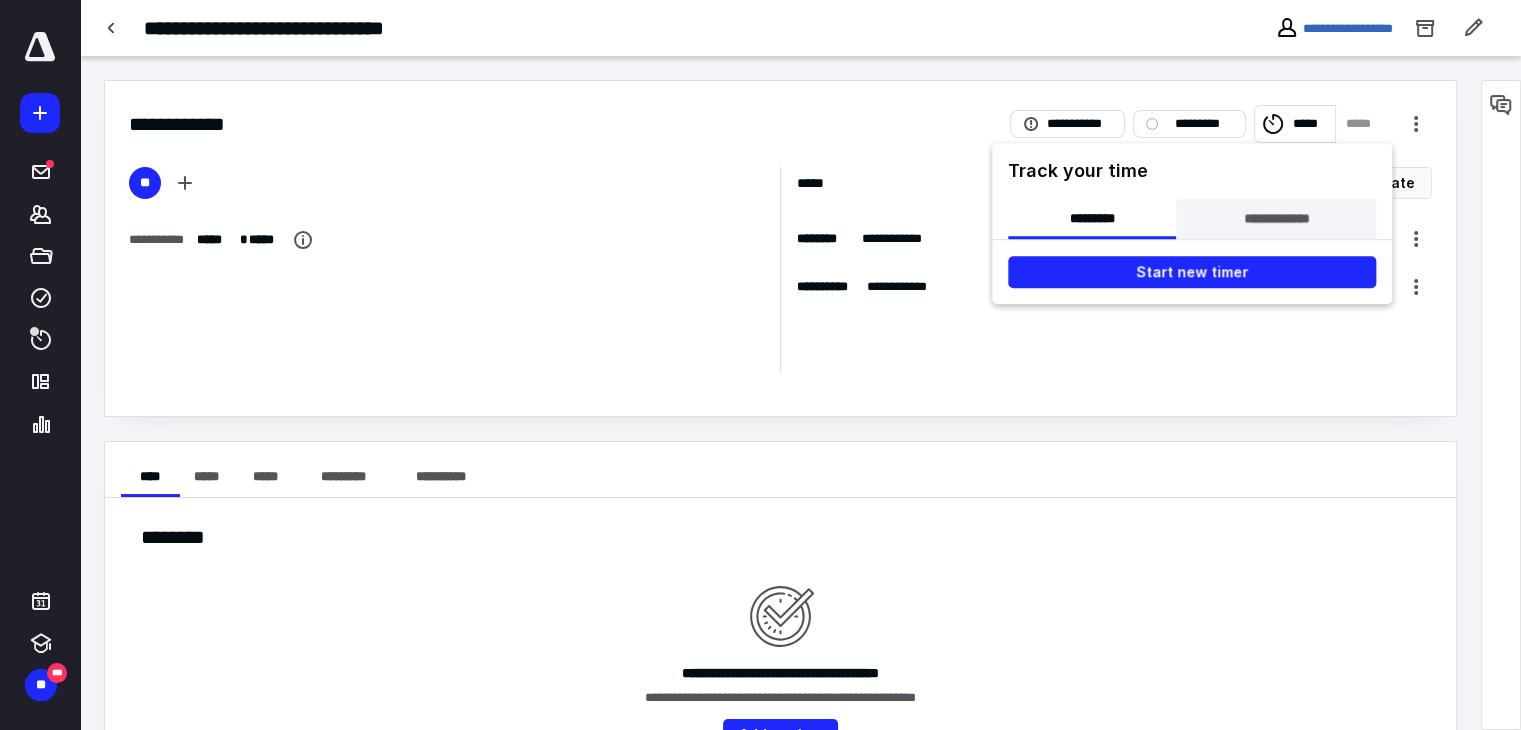 click on "**********" at bounding box center [1276, 219] 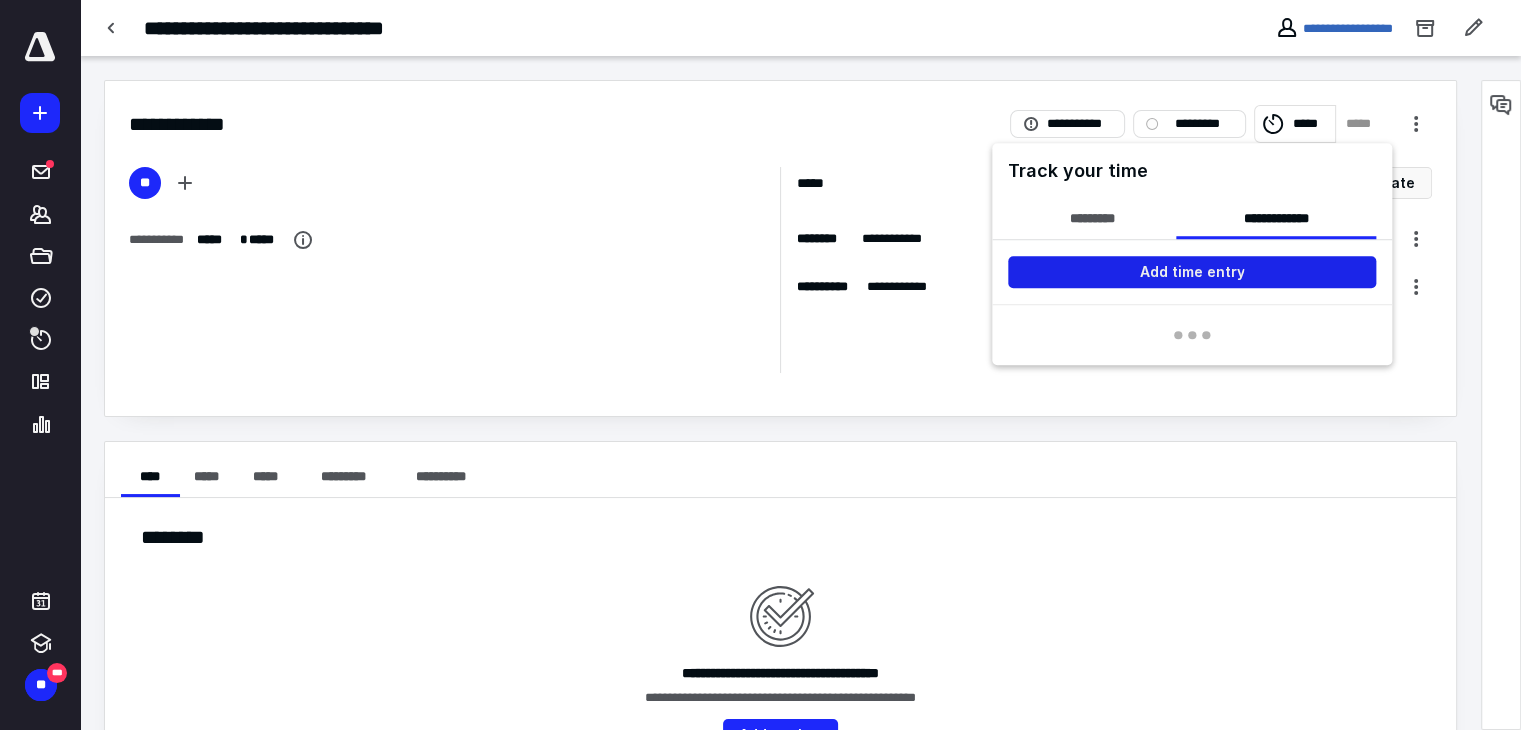 click on "Add time entry" at bounding box center [1192, 272] 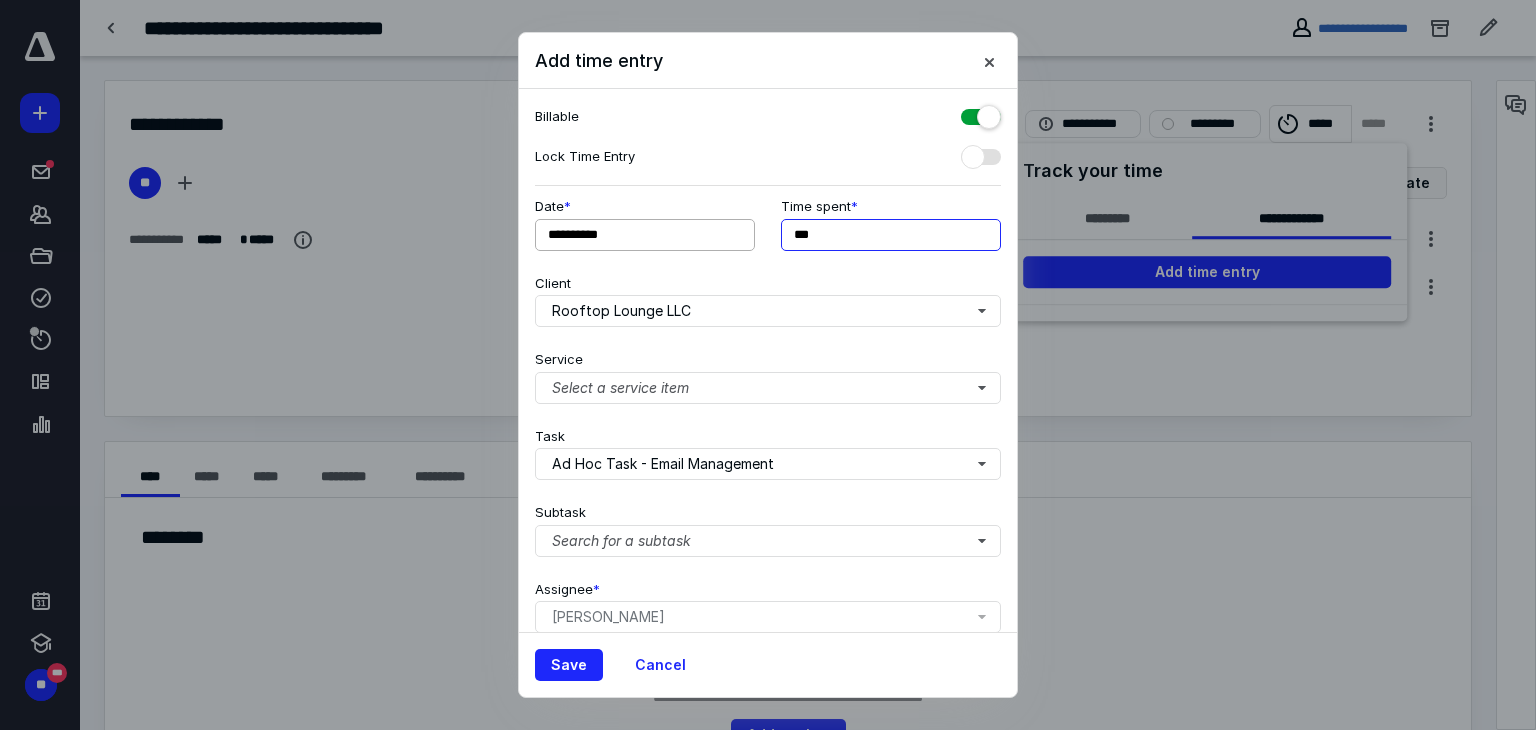 drag, startPoint x: 779, startPoint y: 241, endPoint x: 714, endPoint y: 245, distance: 65.12296 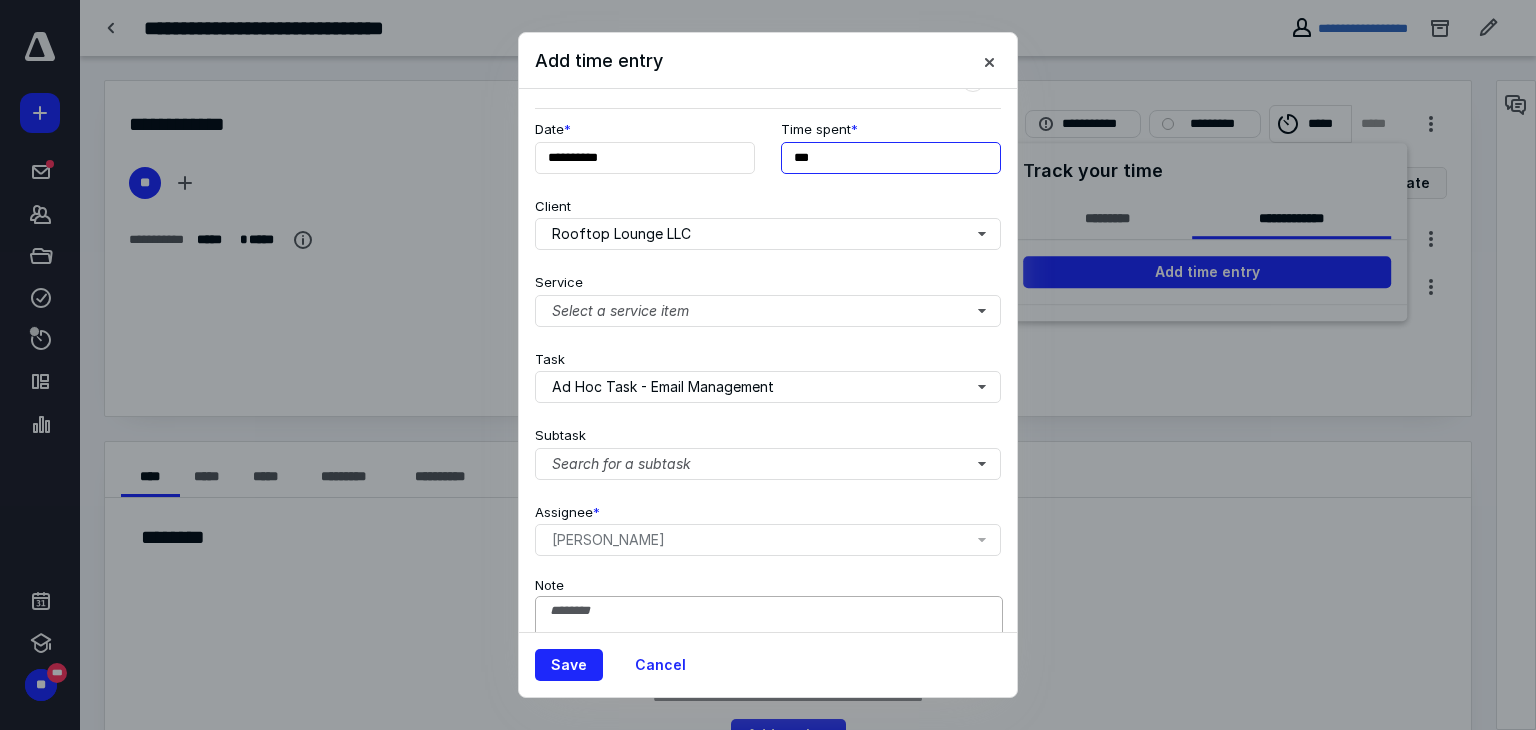 scroll, scrollTop: 171, scrollLeft: 0, axis: vertical 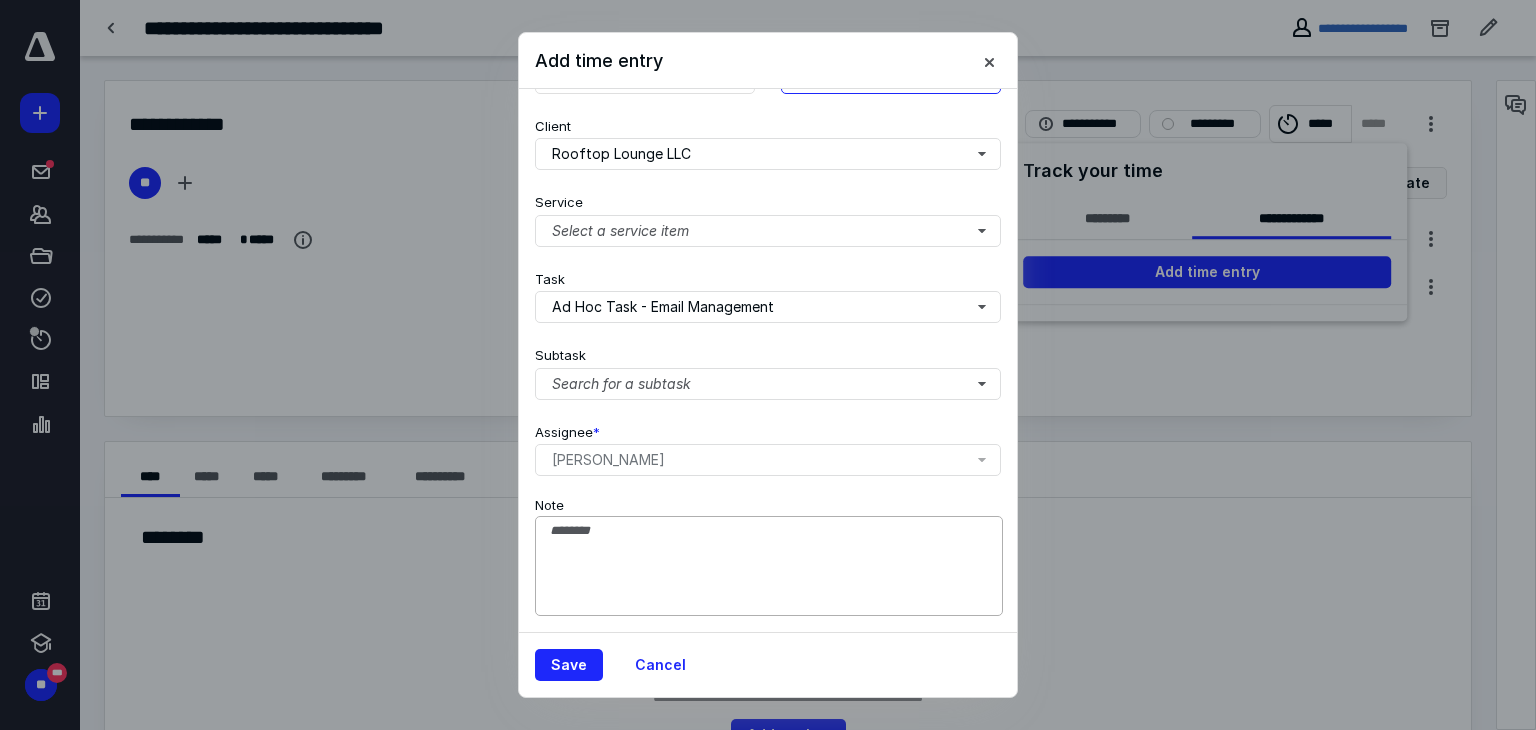 type on "***" 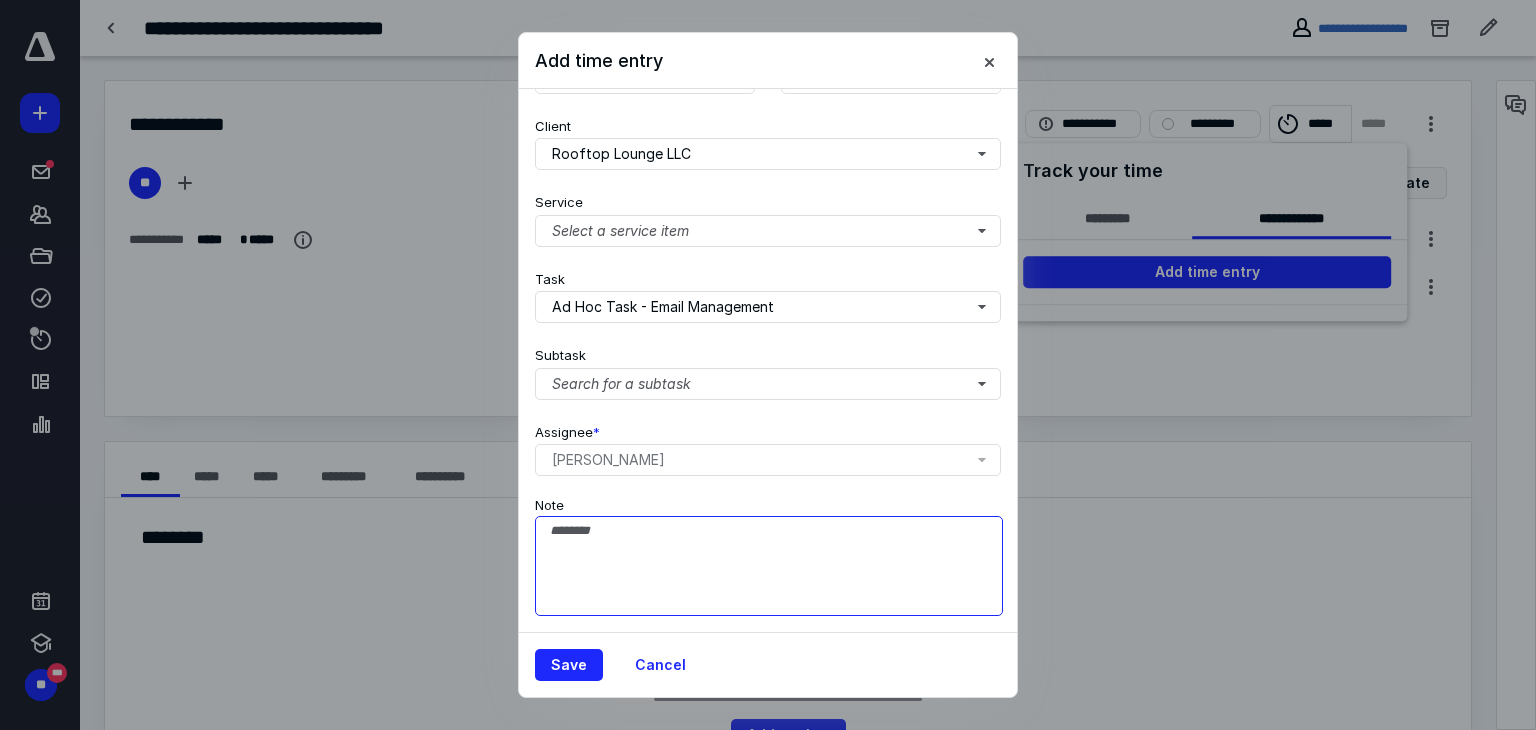 click on "Note" at bounding box center (769, 566) 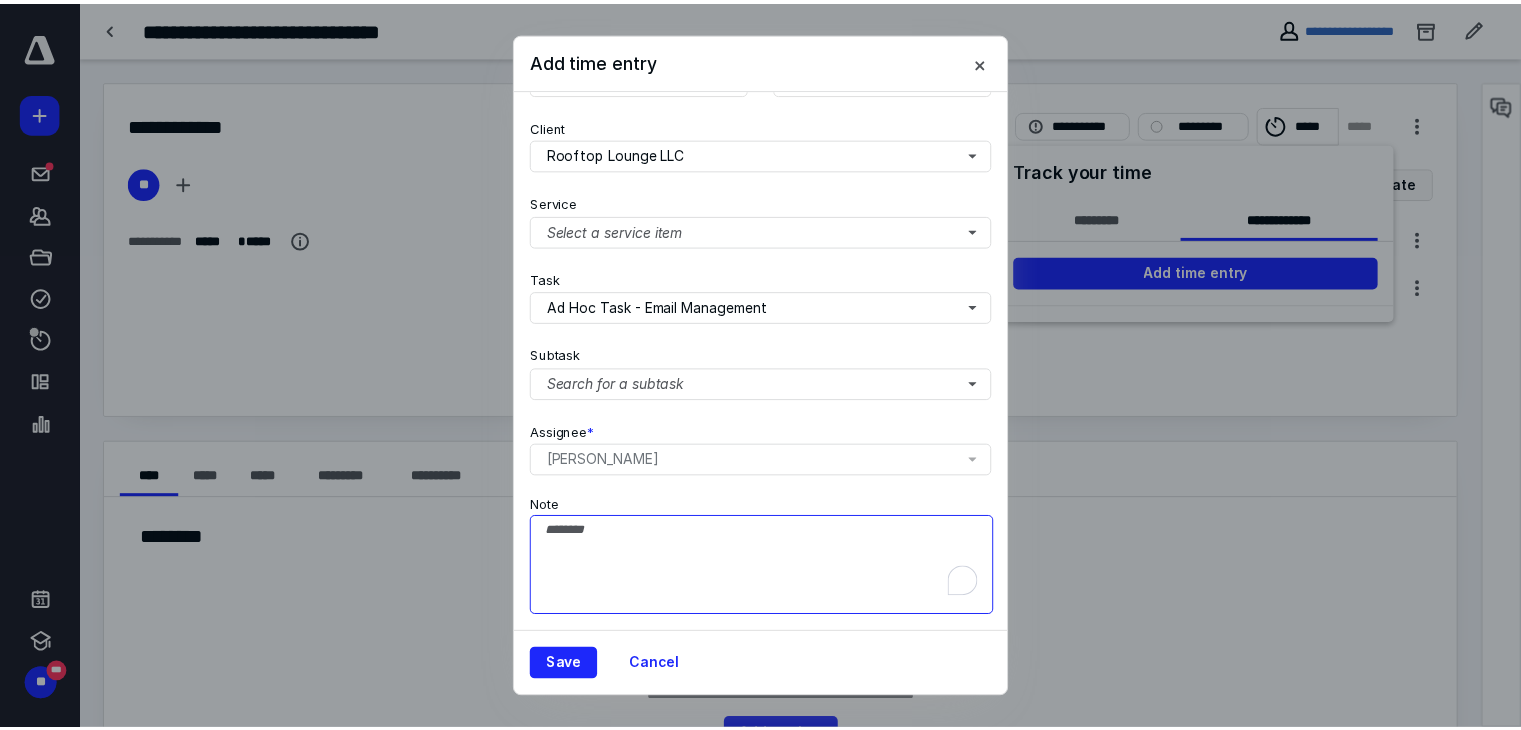 scroll, scrollTop: 171, scrollLeft: 0, axis: vertical 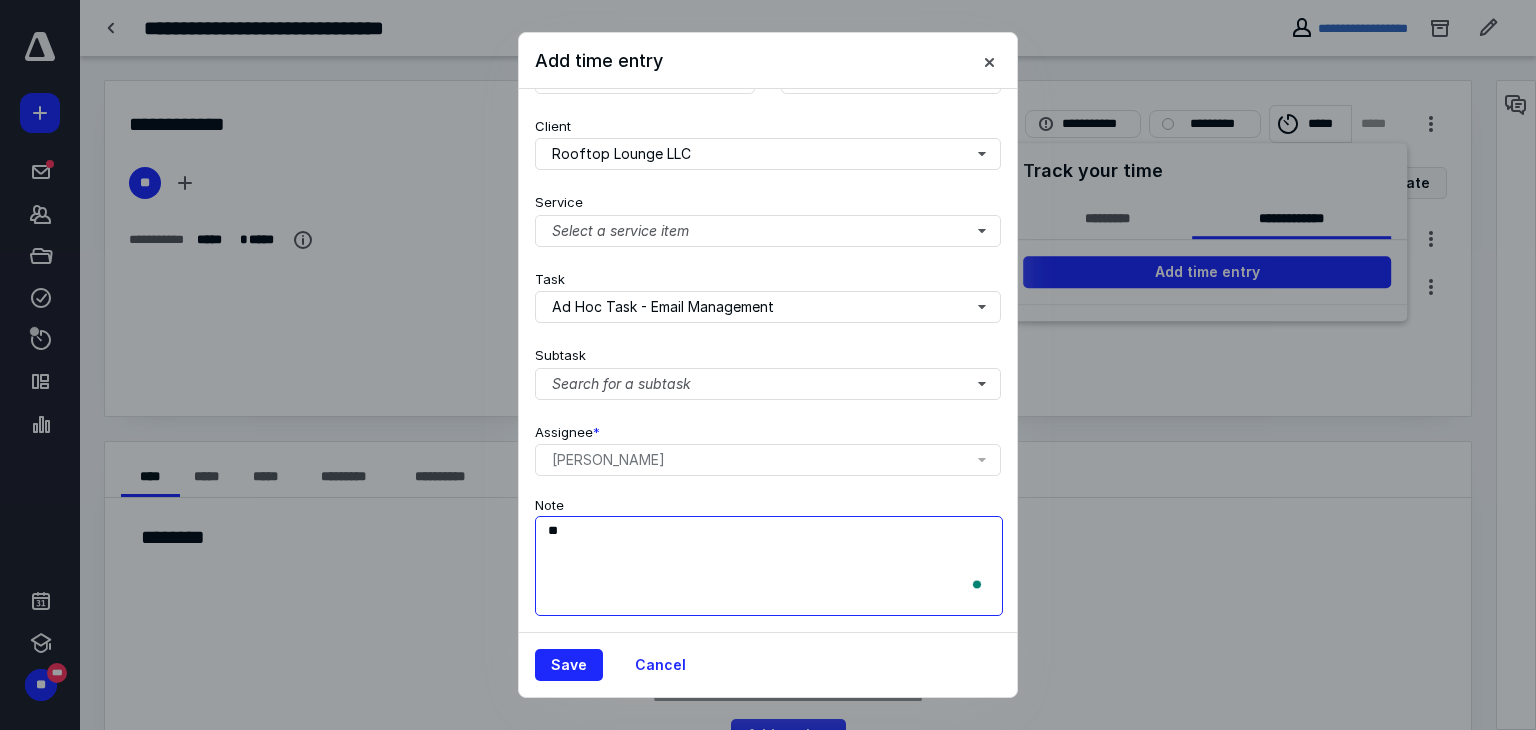 type on "*" 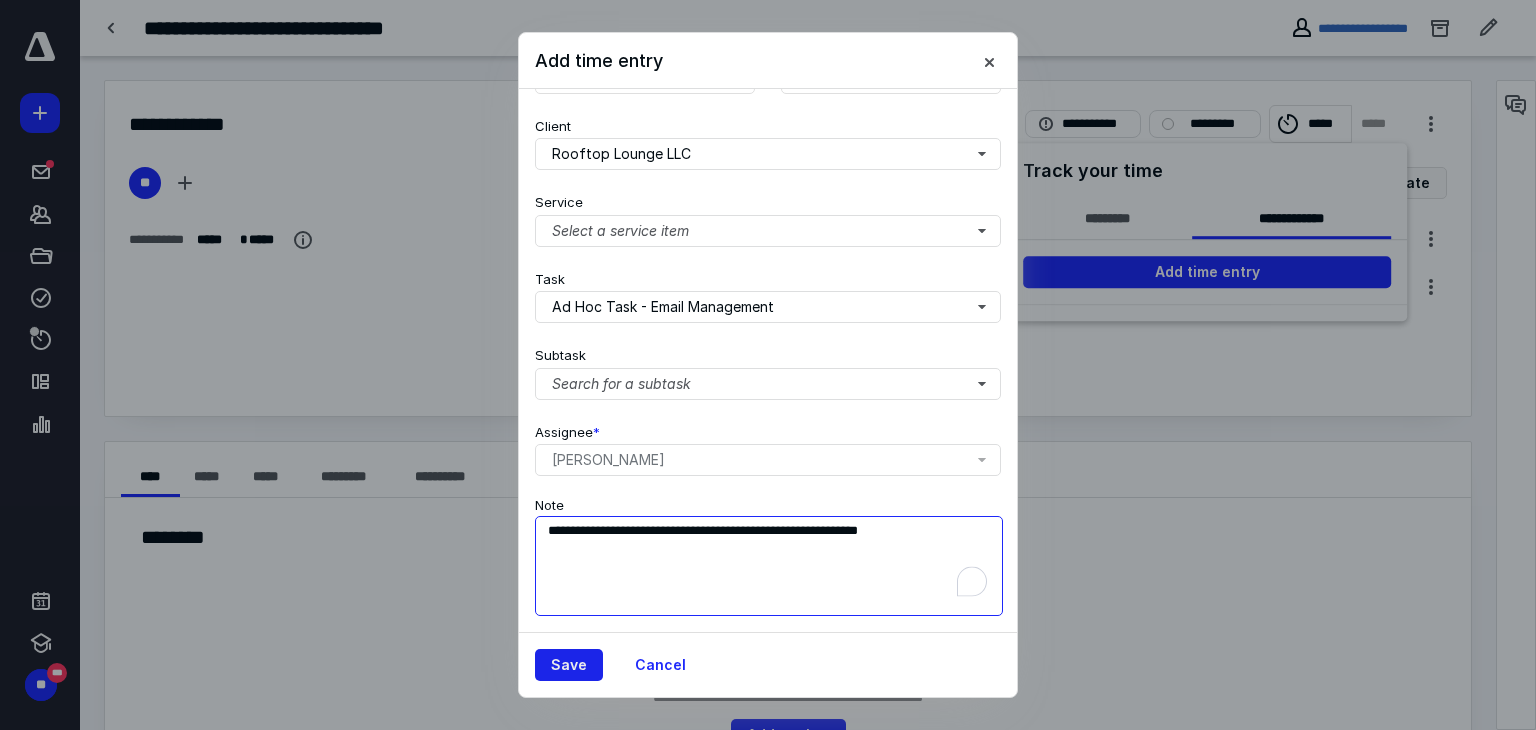 type on "**********" 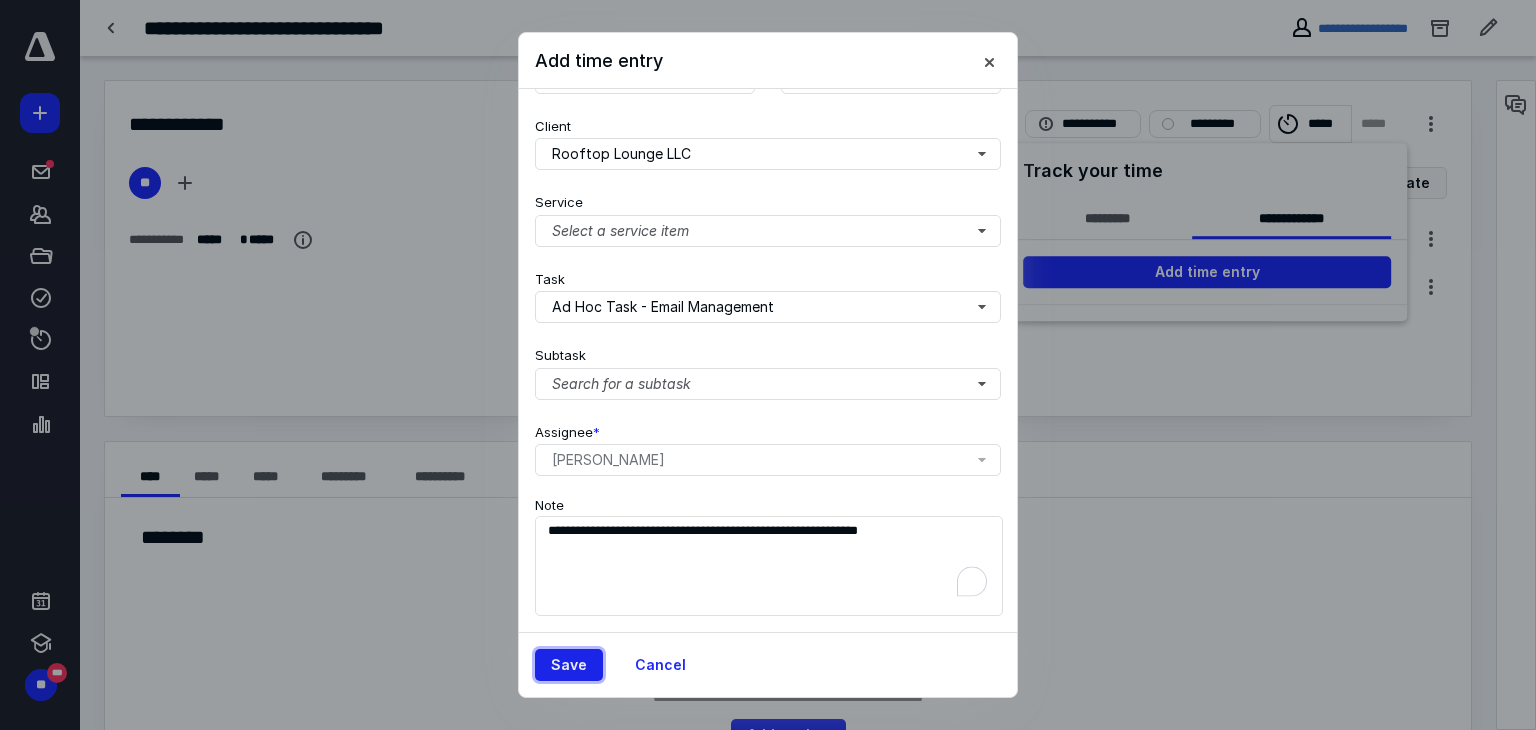 click on "Save" at bounding box center [569, 665] 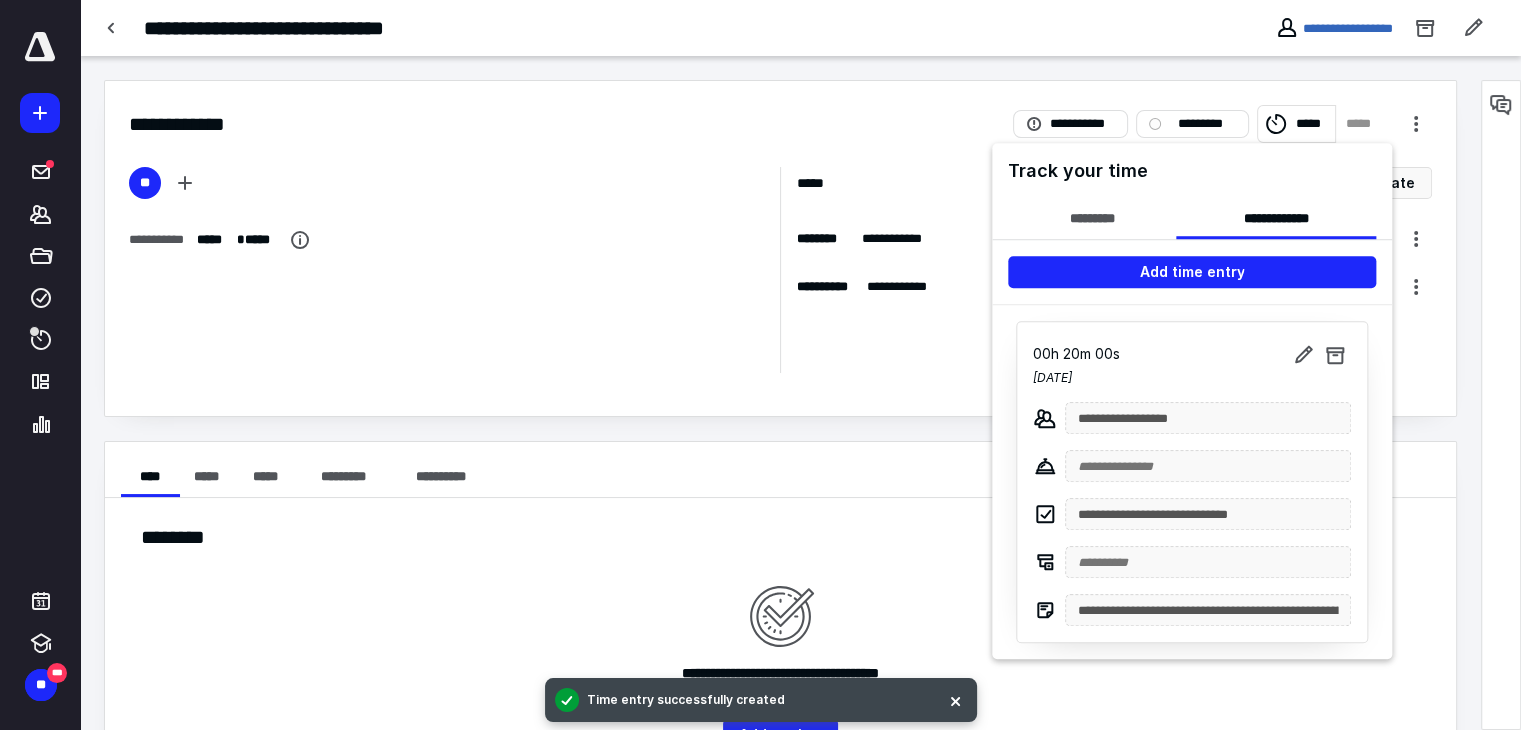 click at bounding box center [760, 365] 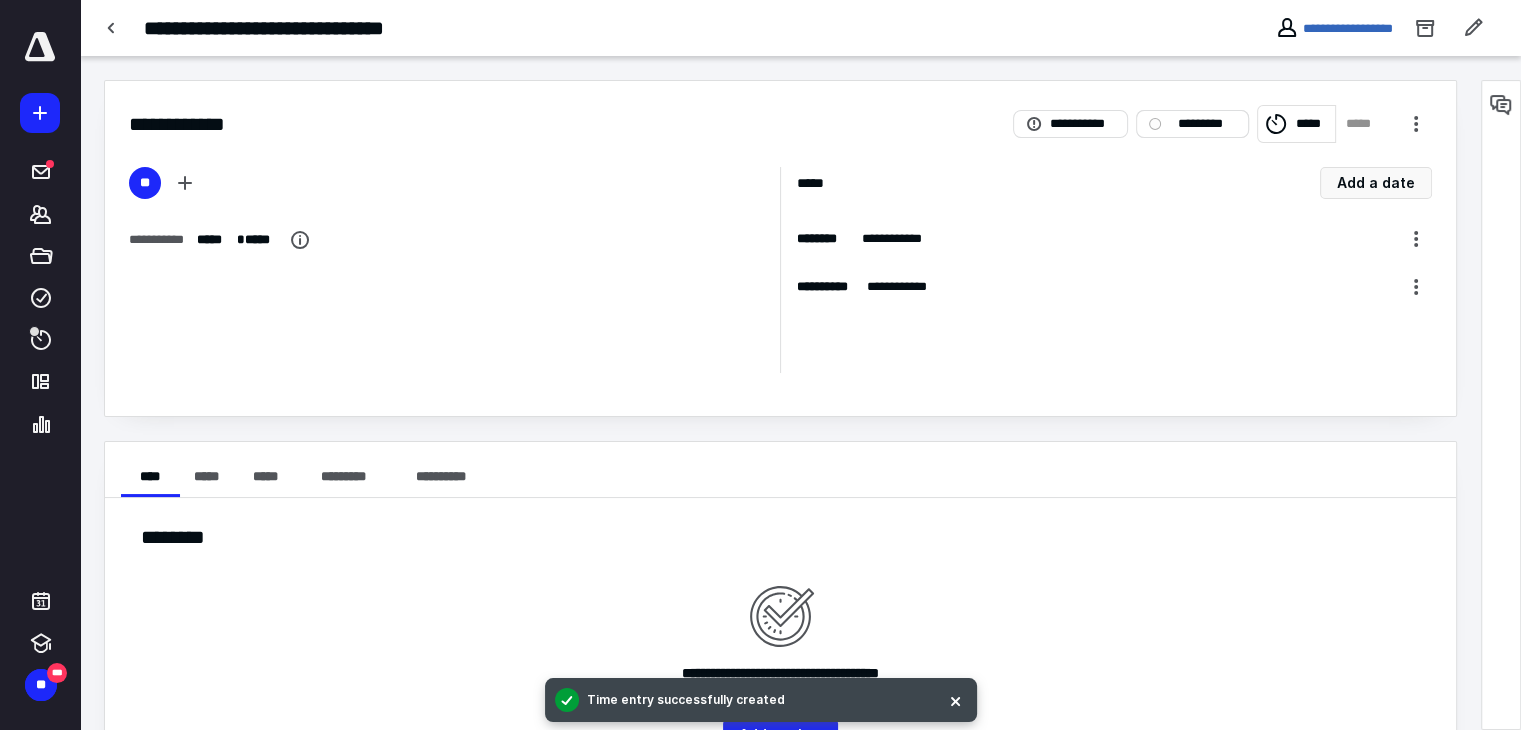 click on "*********" at bounding box center (1206, 124) 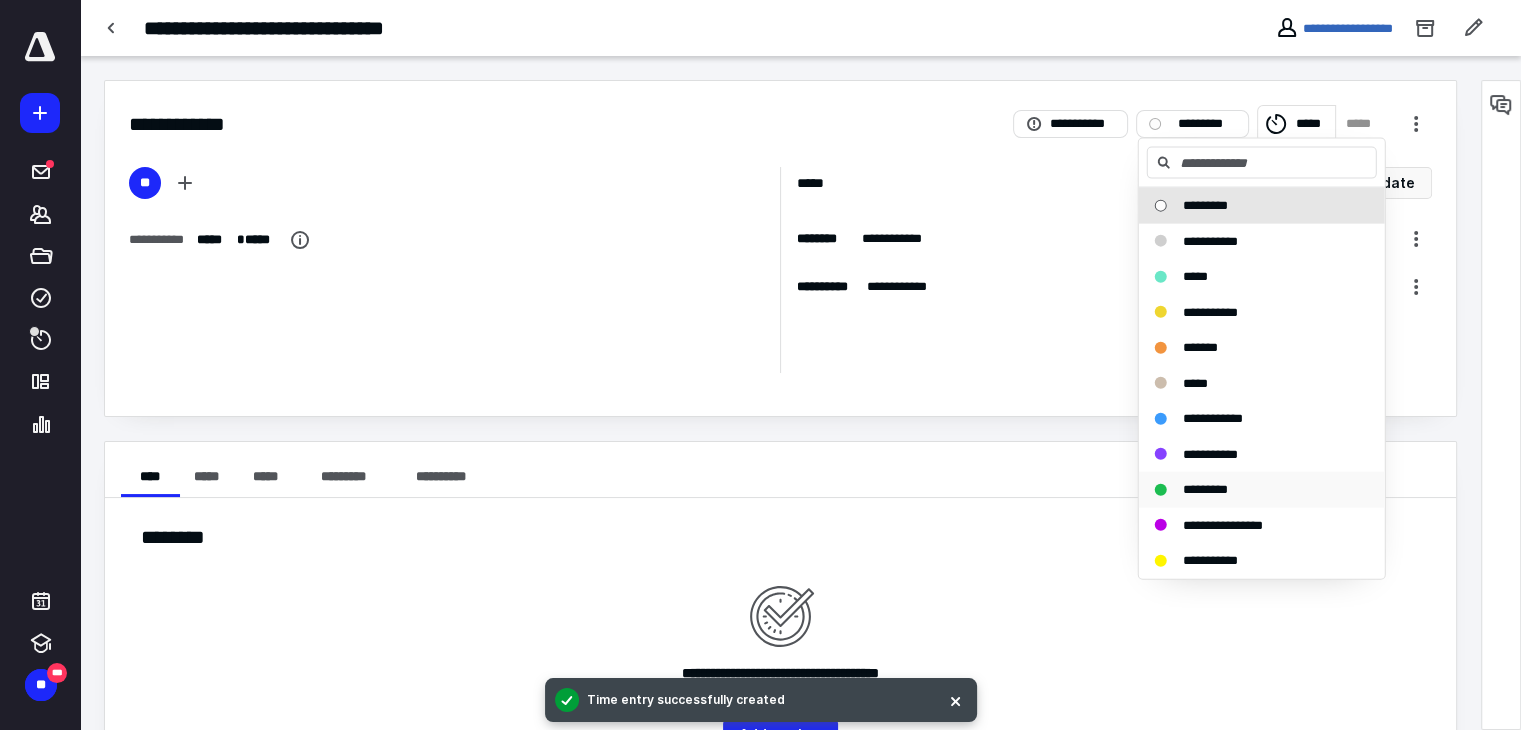 click on "*********" at bounding box center [1205, 489] 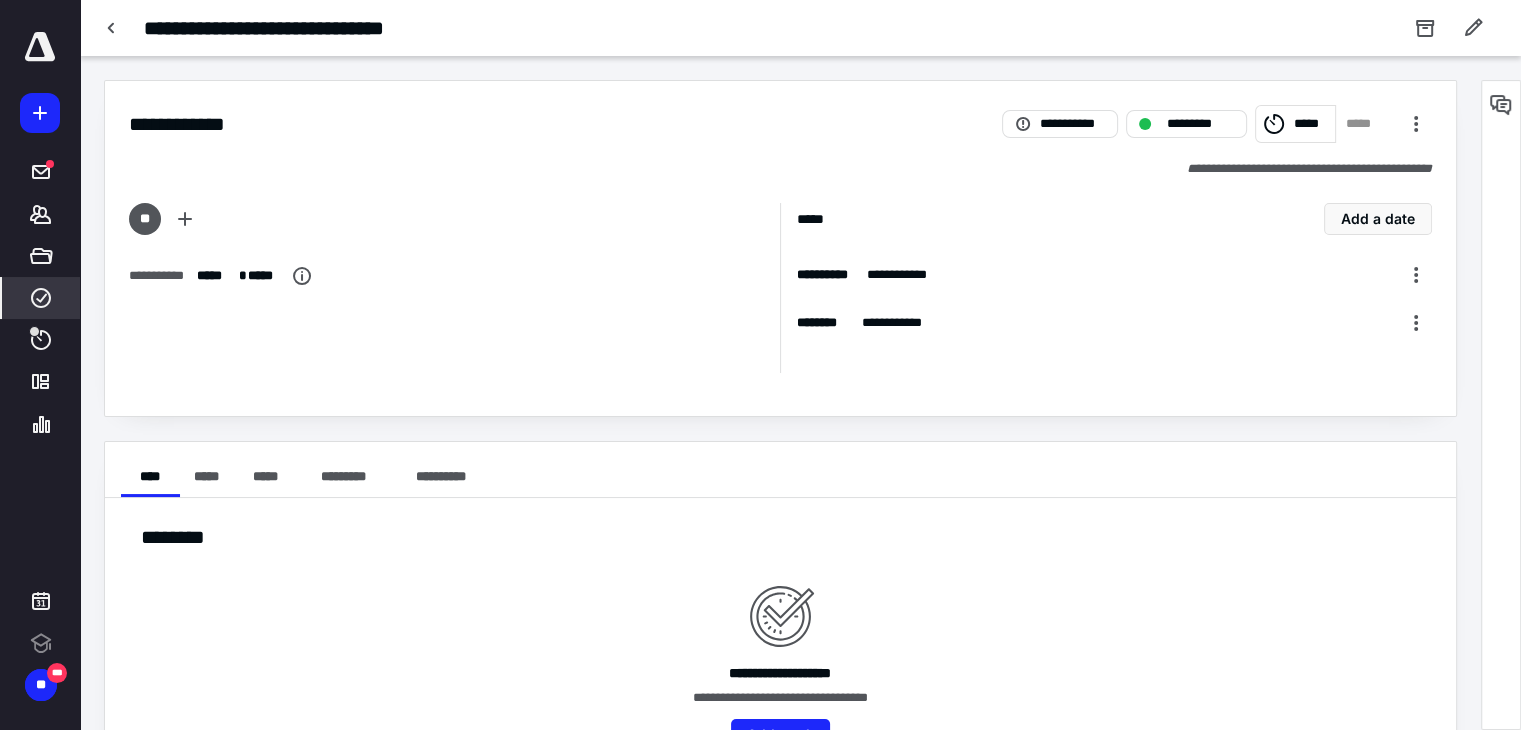 scroll, scrollTop: 0, scrollLeft: 0, axis: both 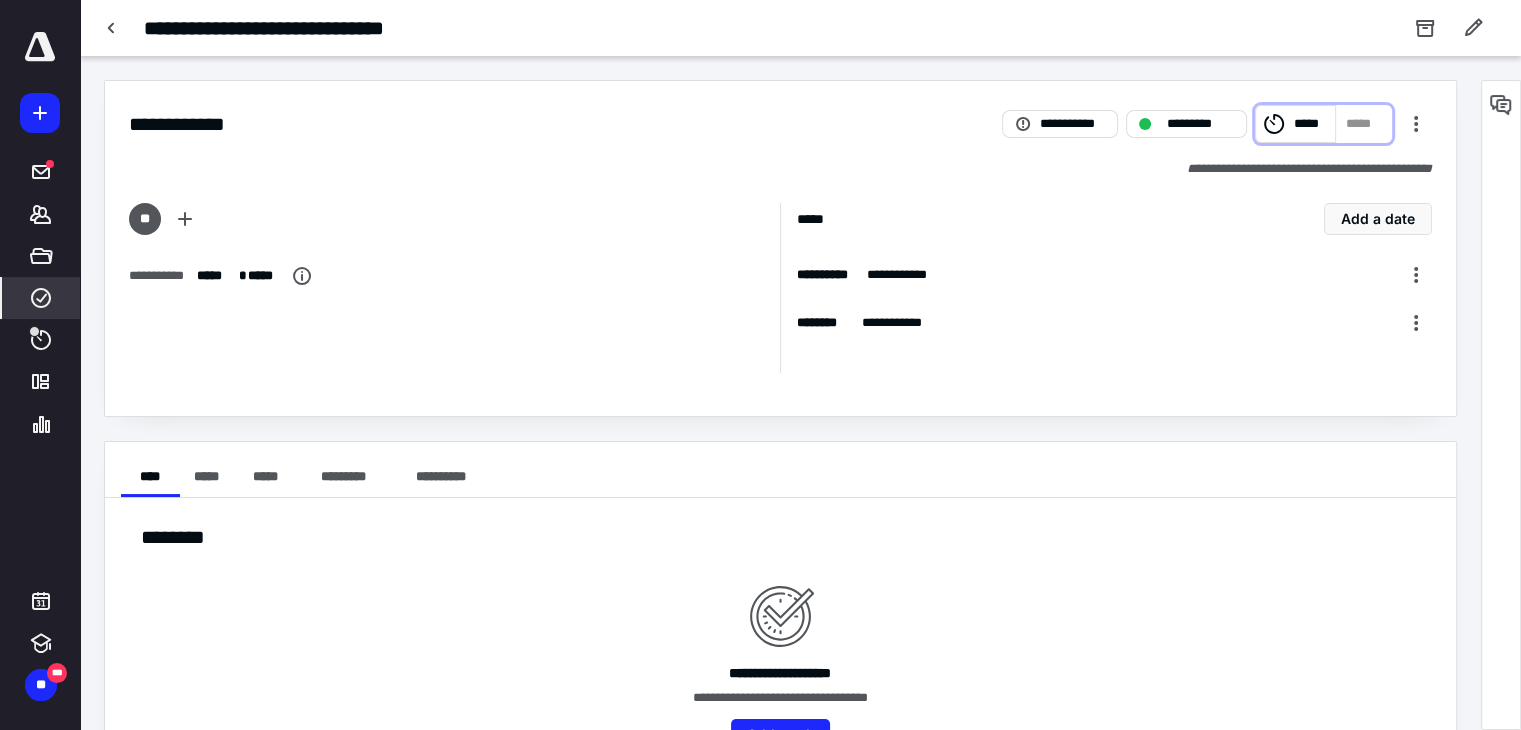 click on "*****" at bounding box center [1363, 124] 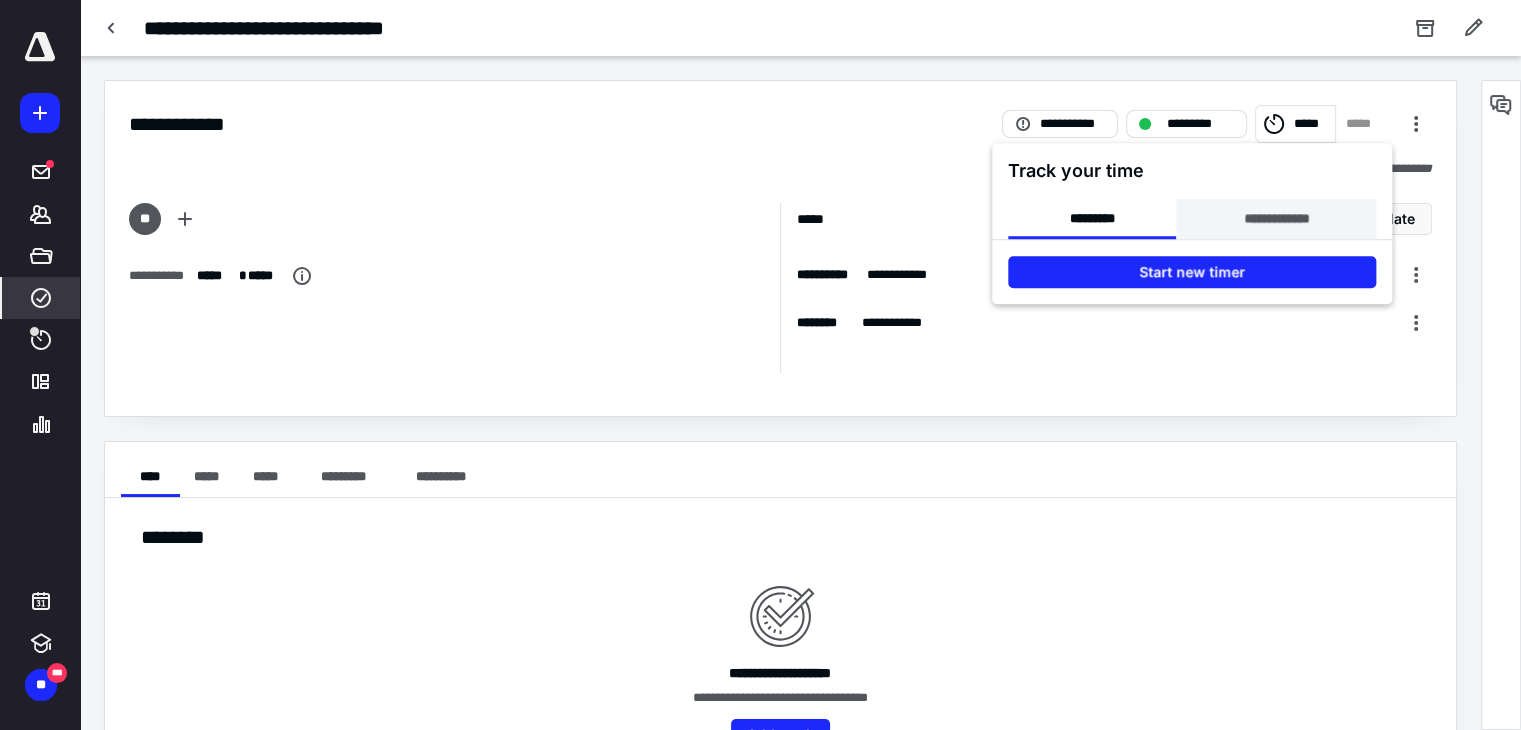 click on "**********" at bounding box center [1276, 219] 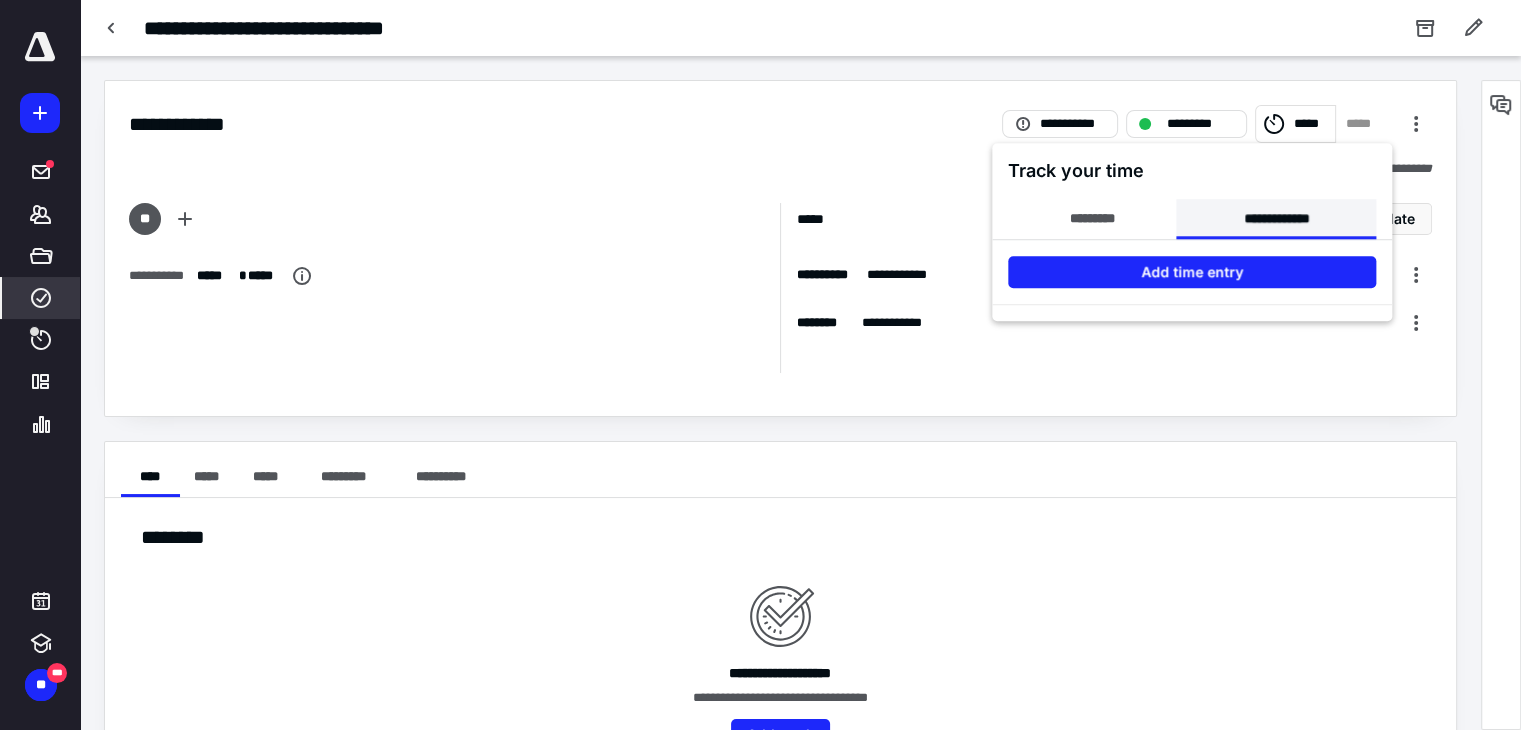 click on "**********" at bounding box center [1276, 219] 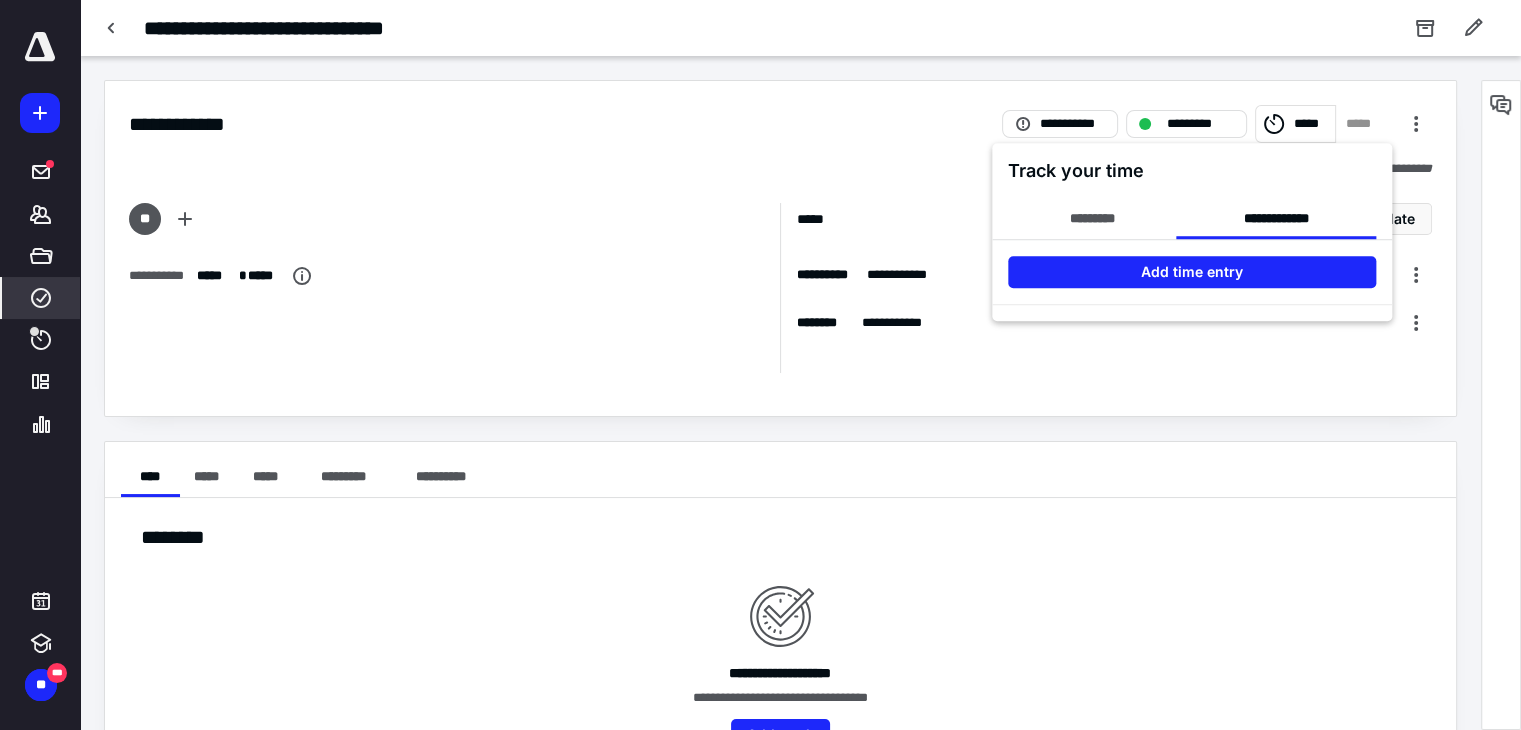 click at bounding box center [760, 365] 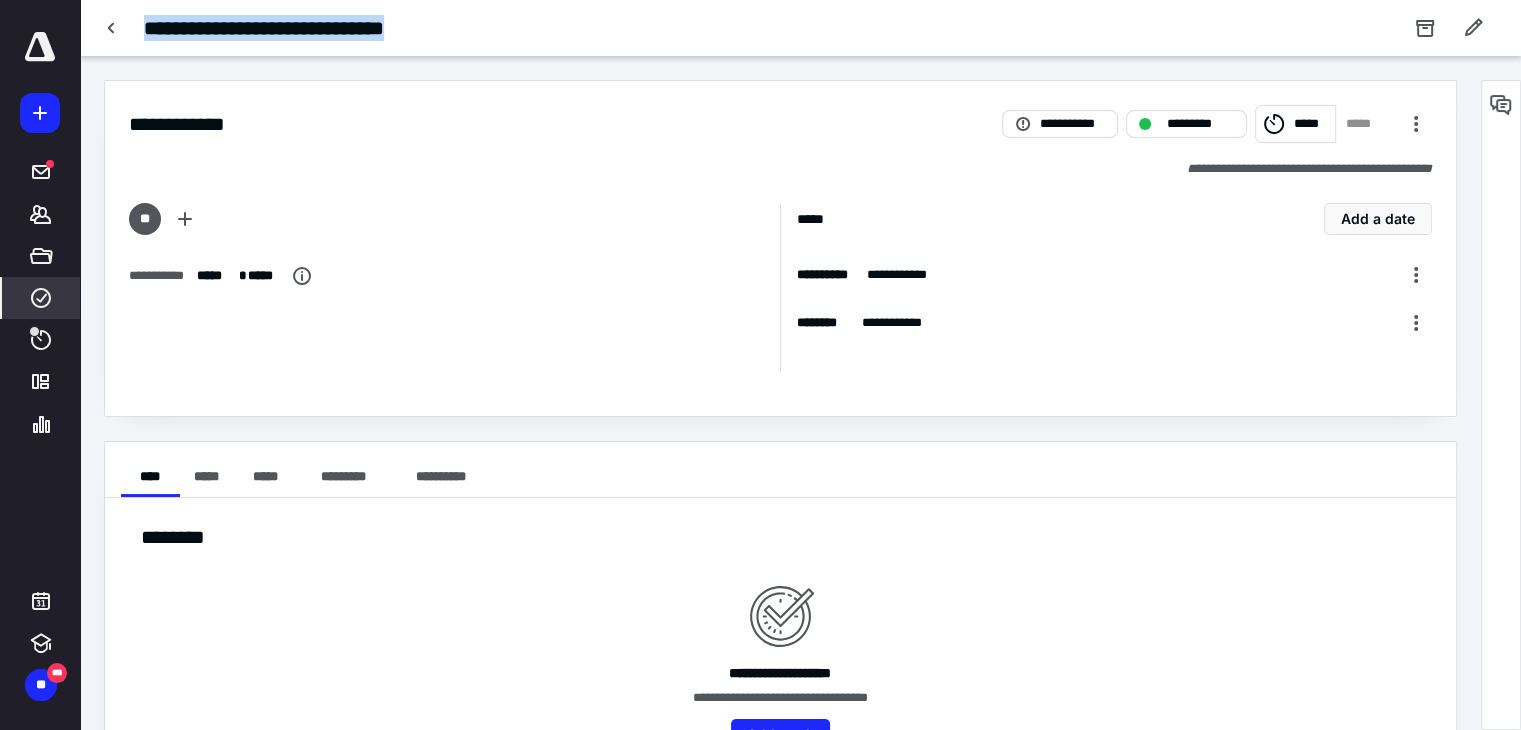 drag, startPoint x: 476, startPoint y: 25, endPoint x: 133, endPoint y: 16, distance: 343.11804 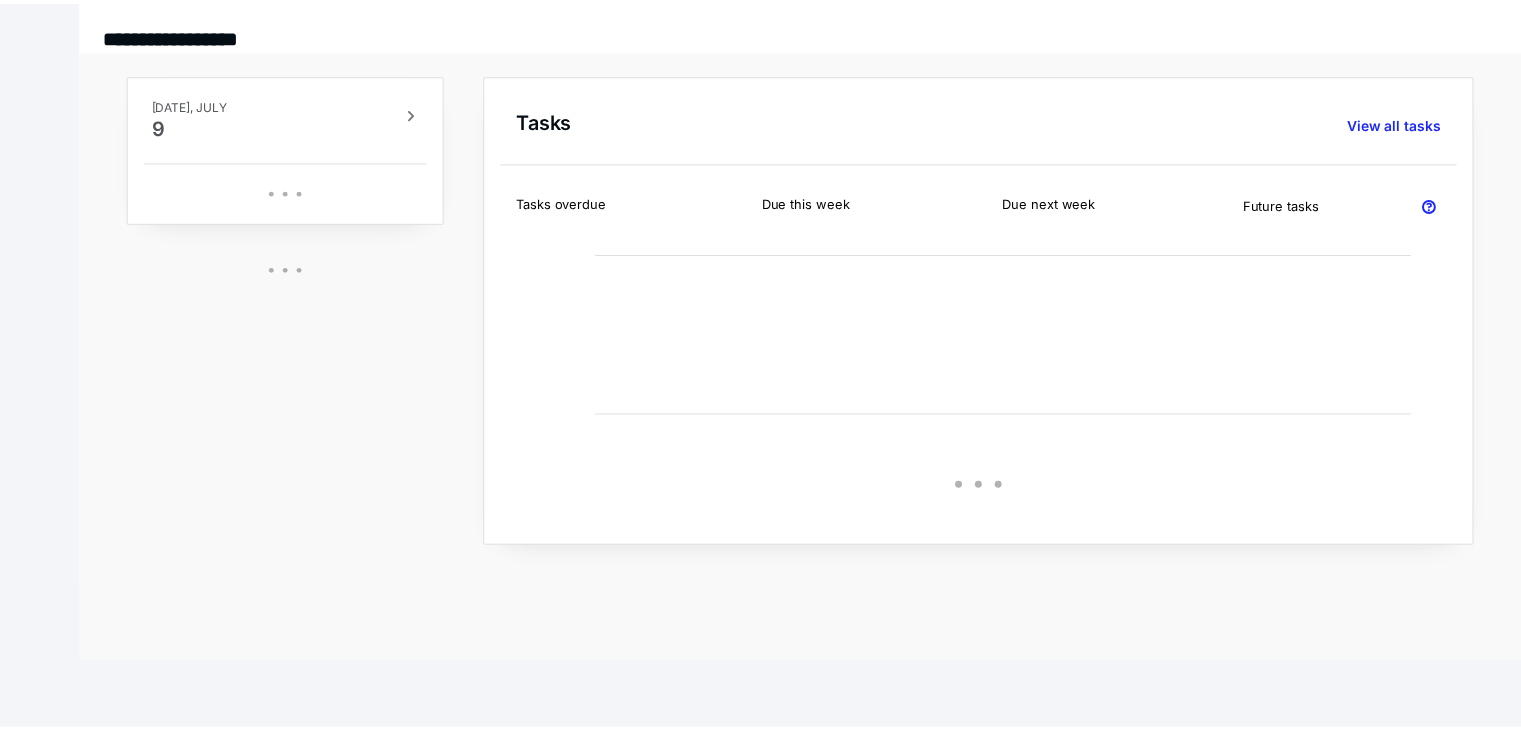 scroll, scrollTop: 0, scrollLeft: 0, axis: both 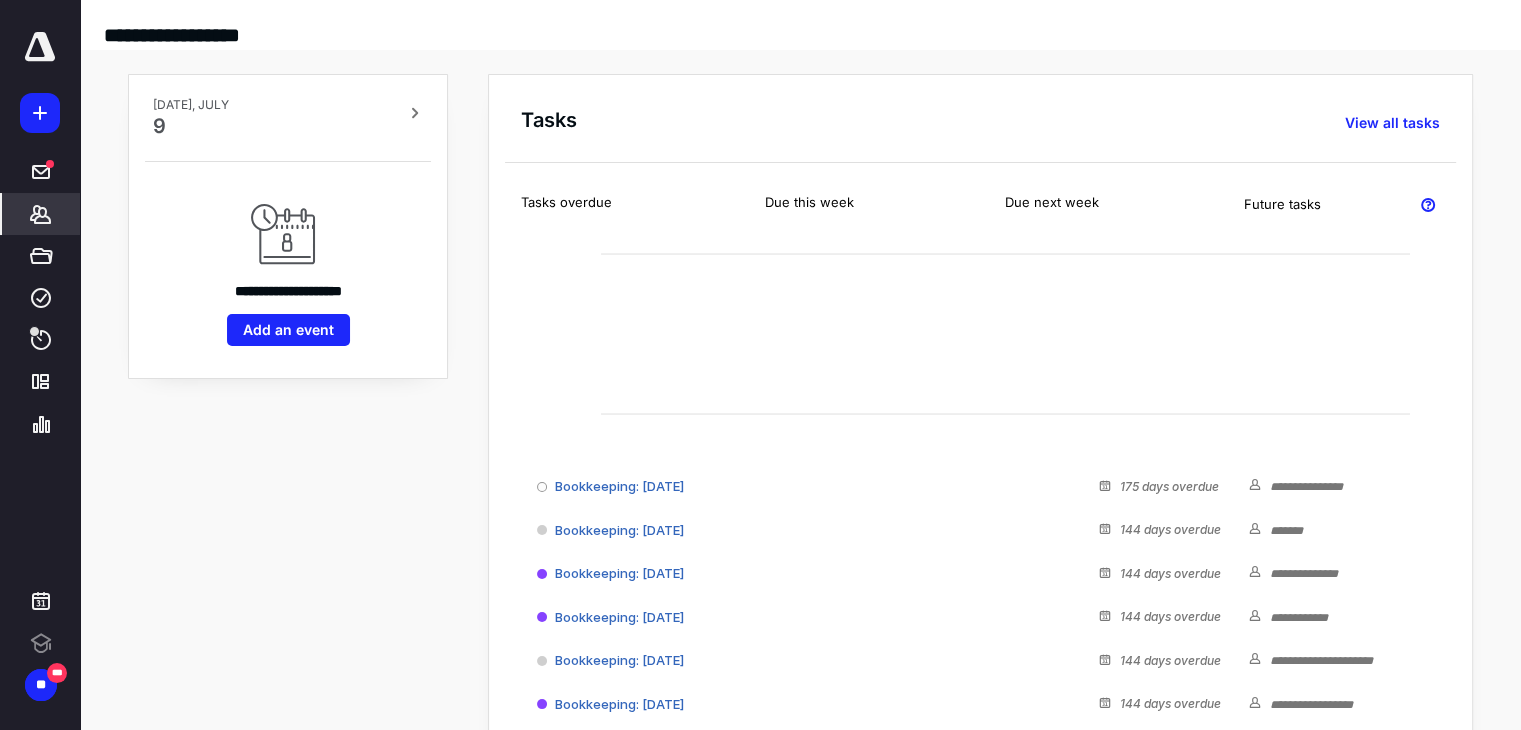 click 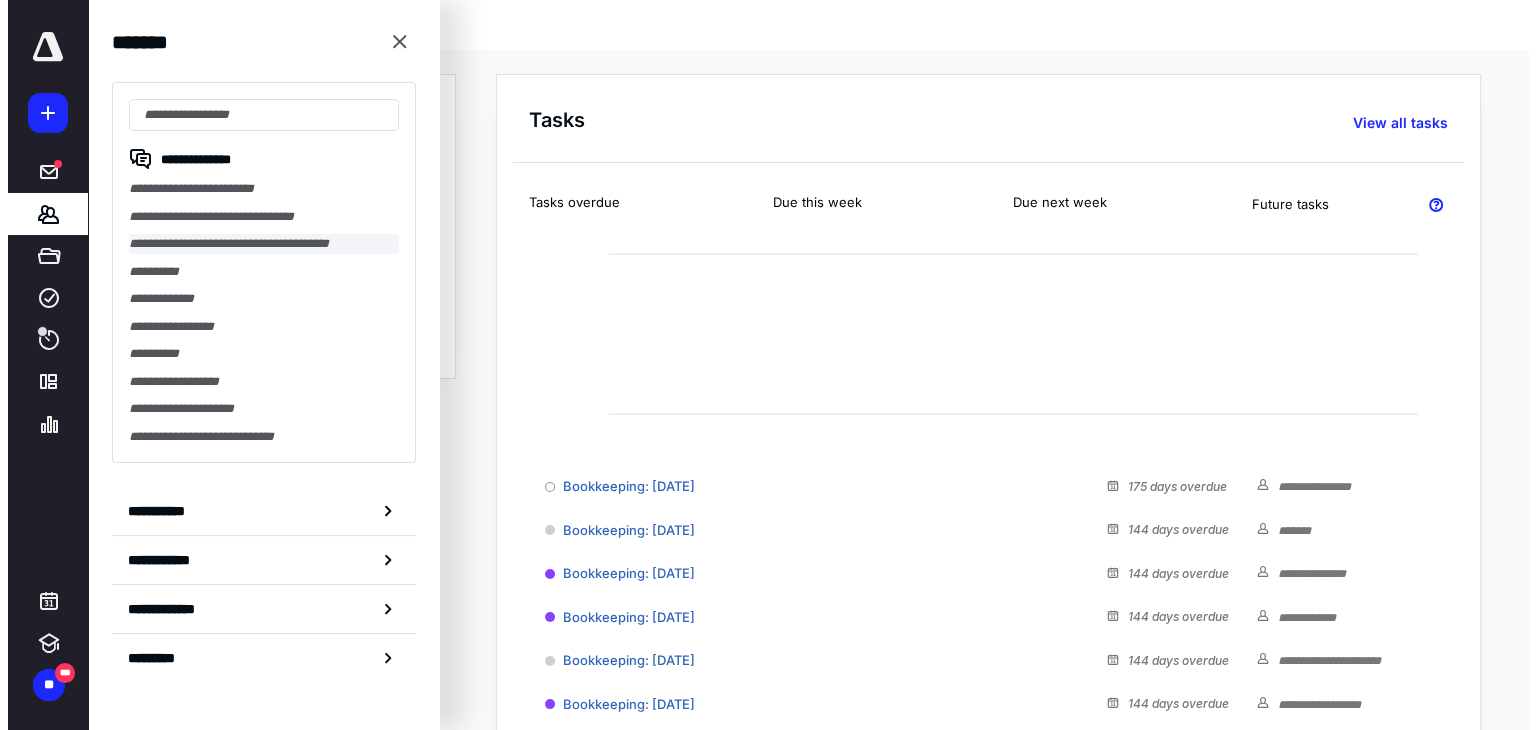scroll, scrollTop: 0, scrollLeft: 0, axis: both 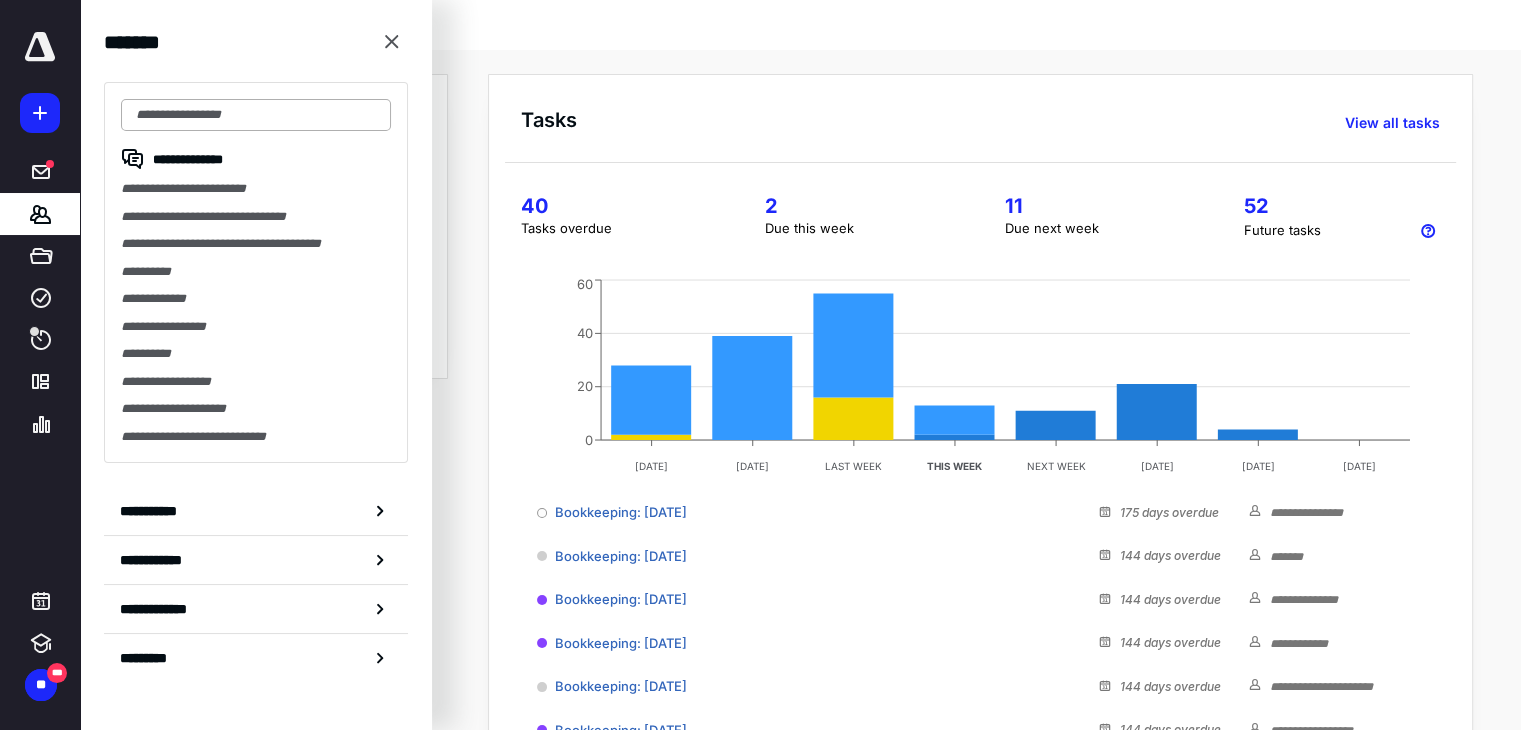 click at bounding box center (256, 115) 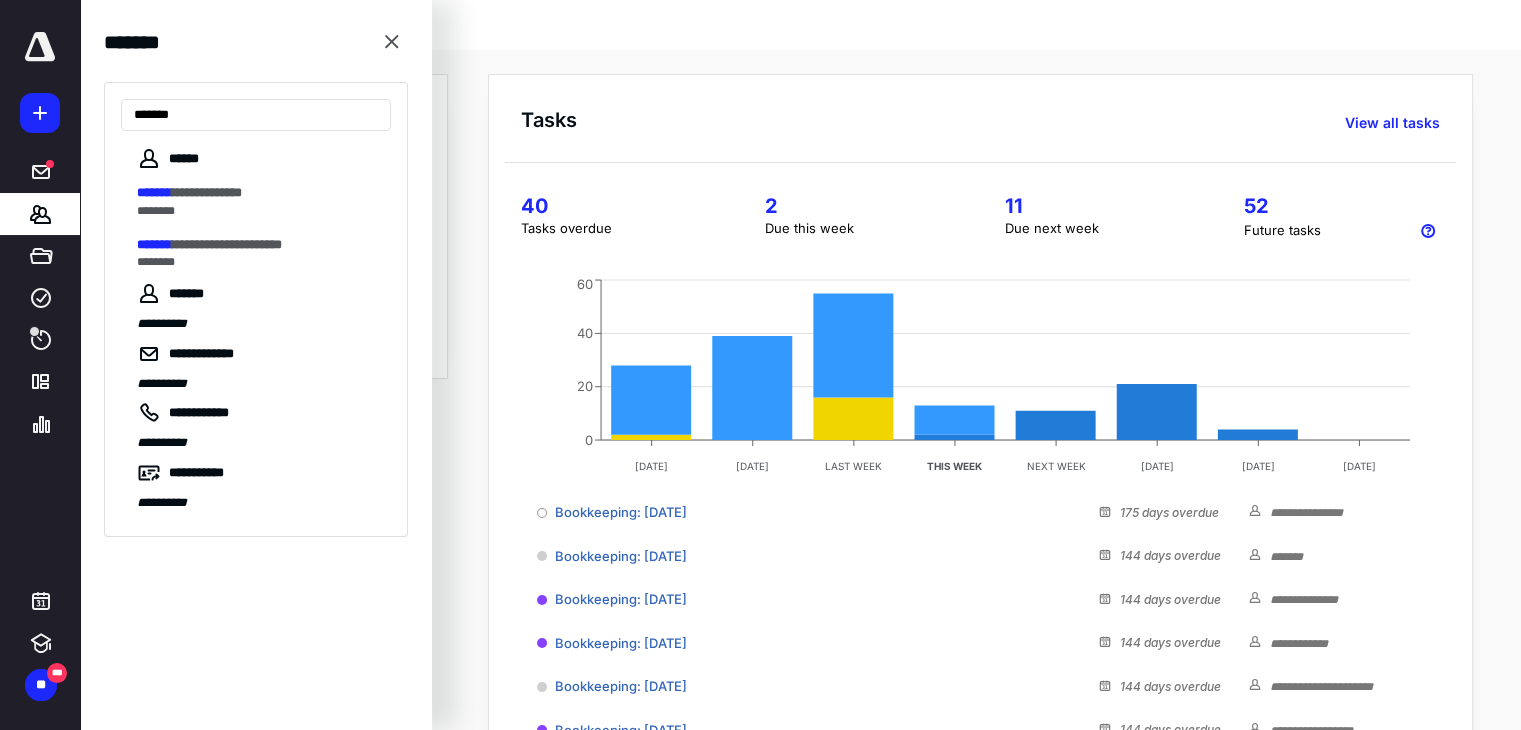 type on "*******" 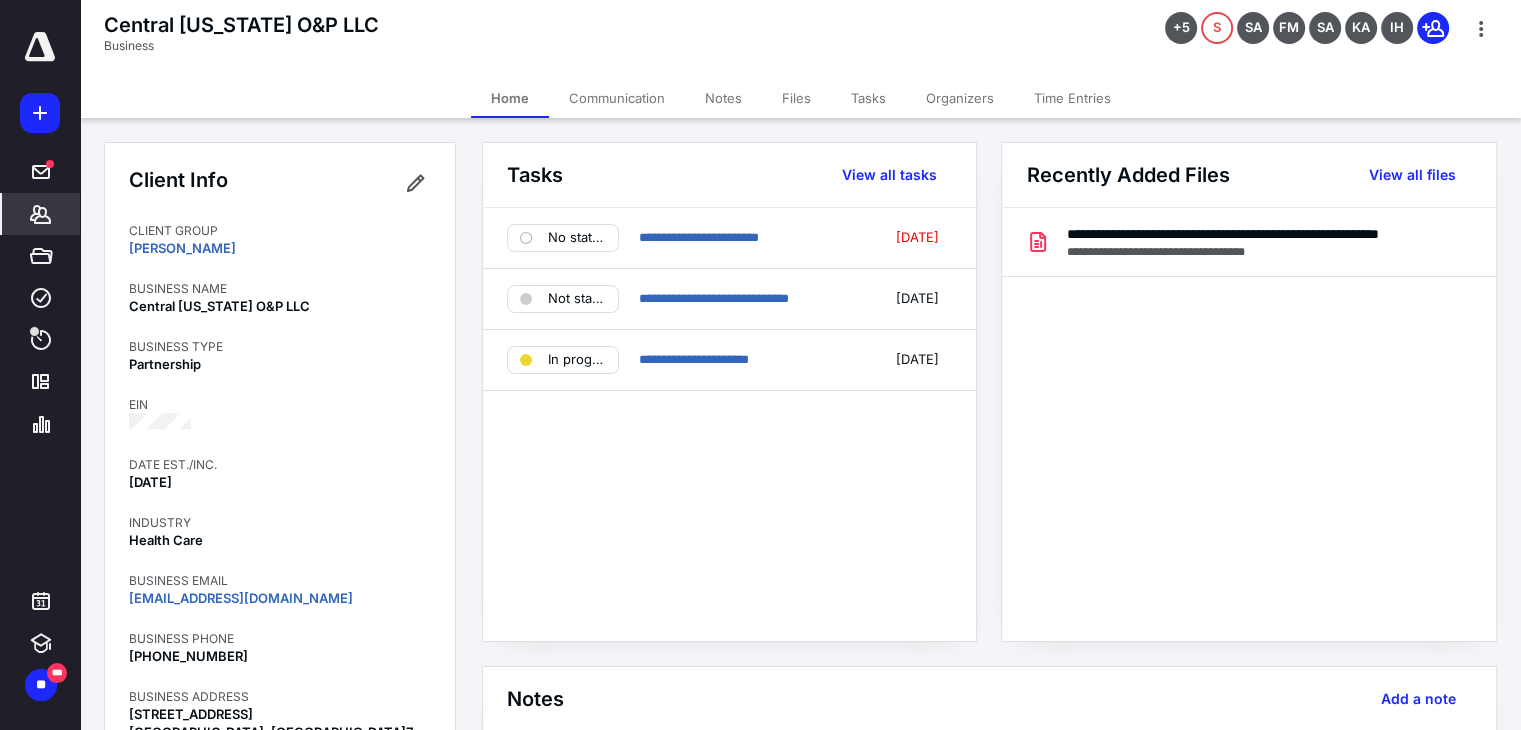click on "Tasks" at bounding box center [868, 98] 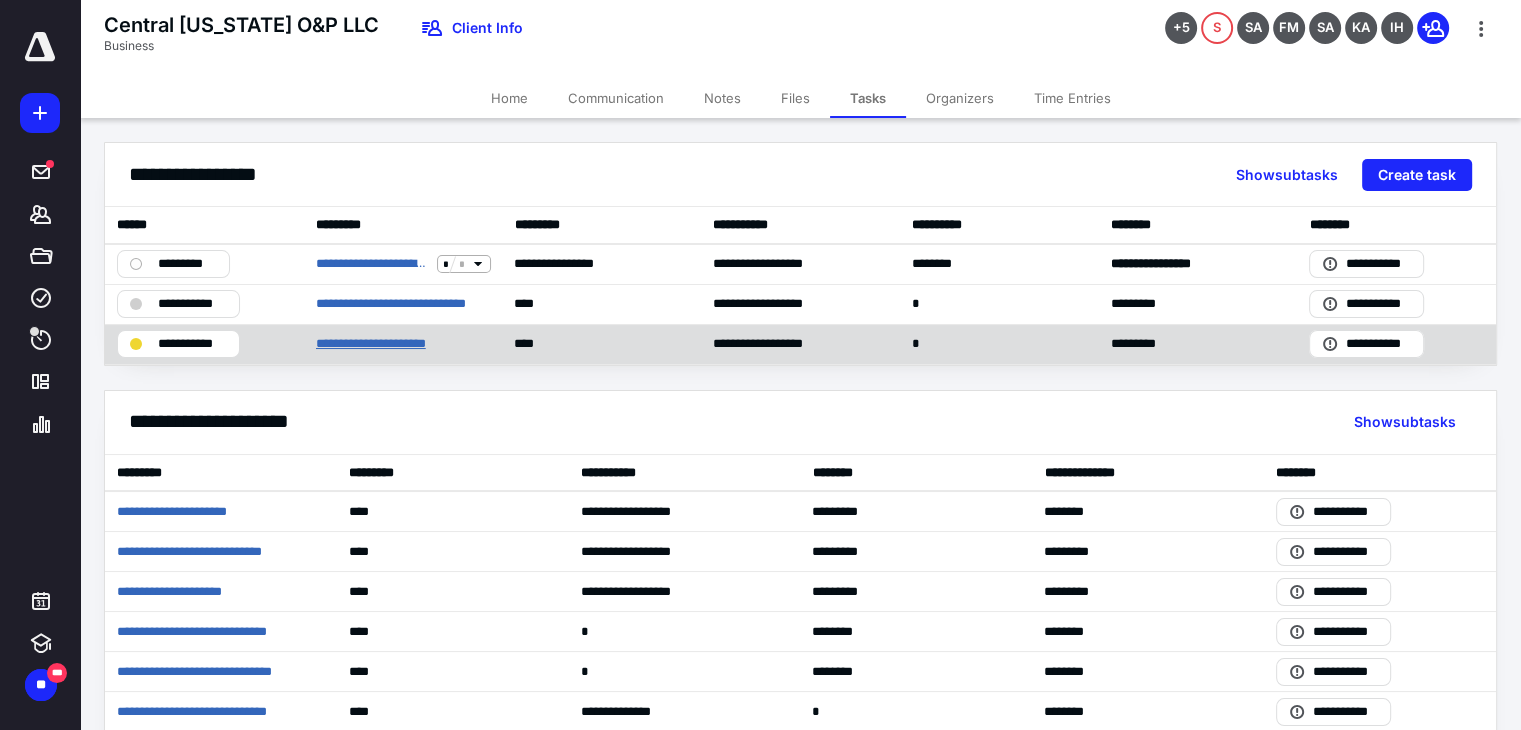 click on "**********" at bounding box center (390, 344) 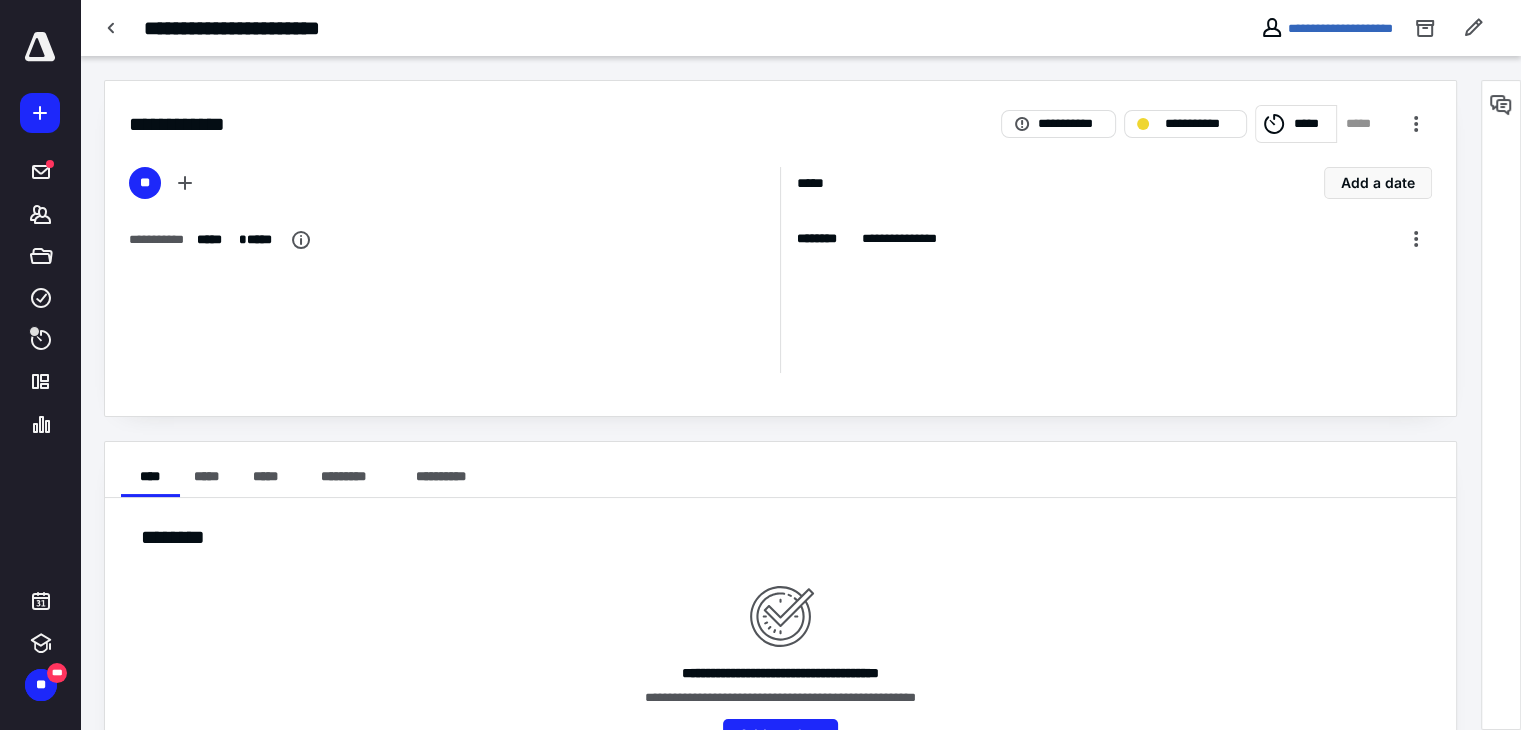 click on "*****" at bounding box center [1364, 124] 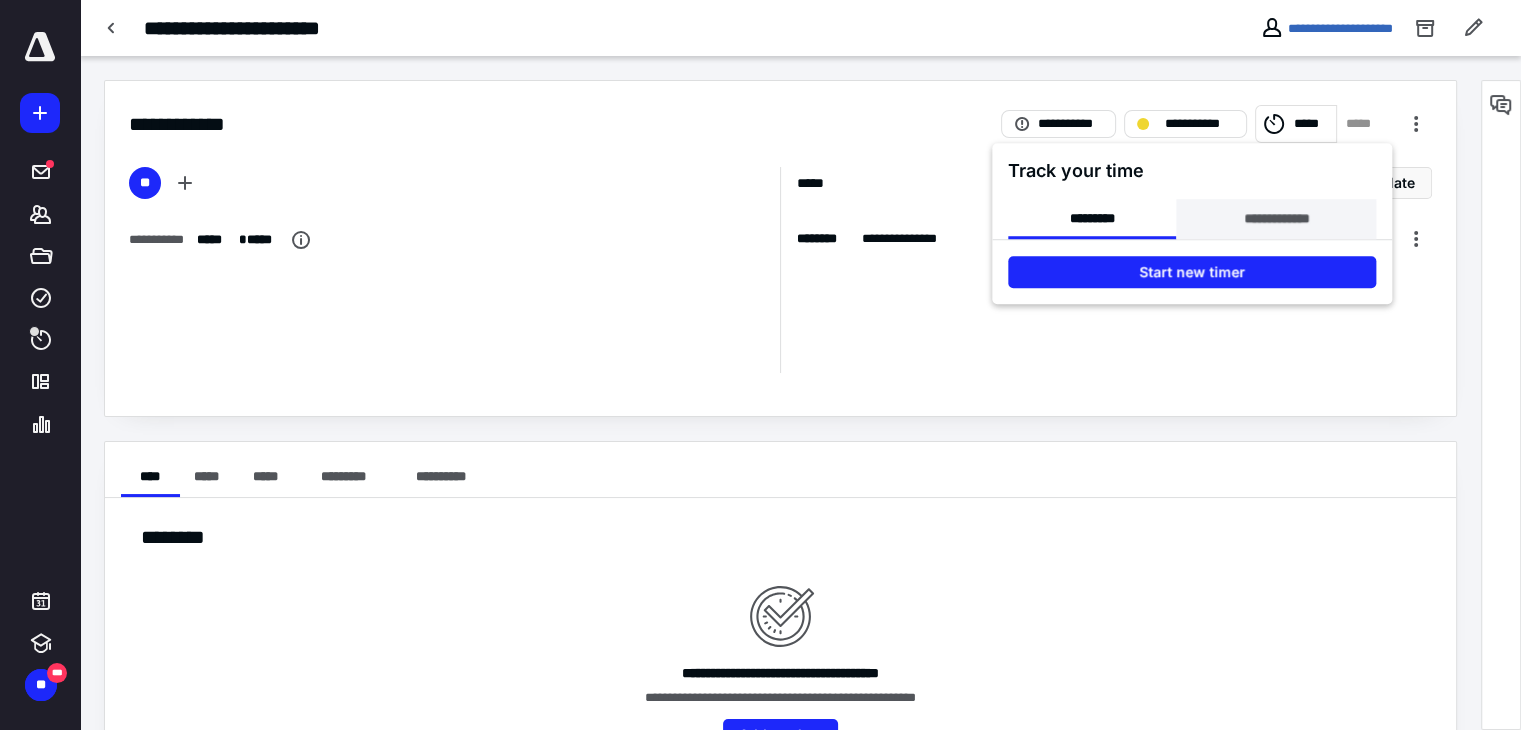 click on "**********" at bounding box center (1276, 219) 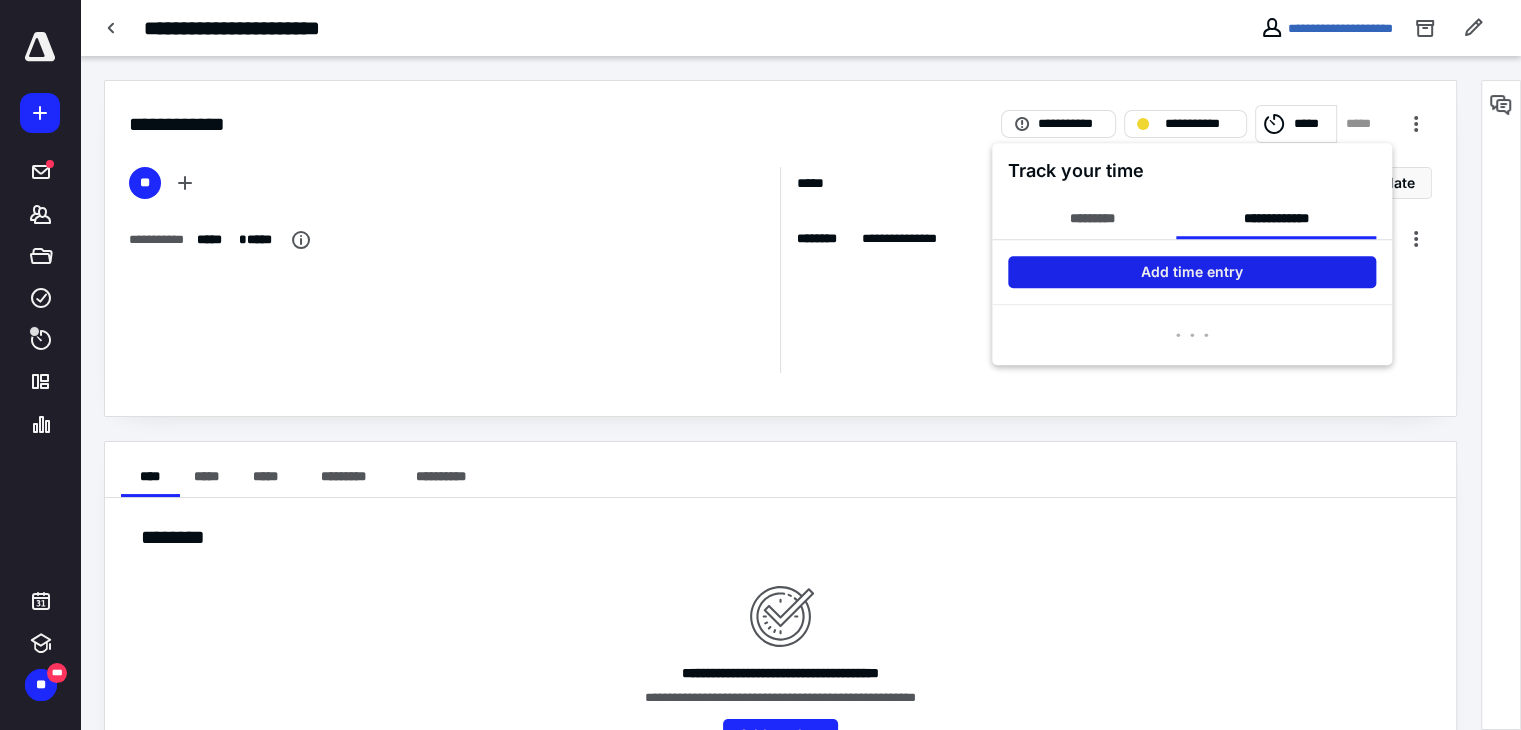 click on "Add time entry" at bounding box center [1192, 272] 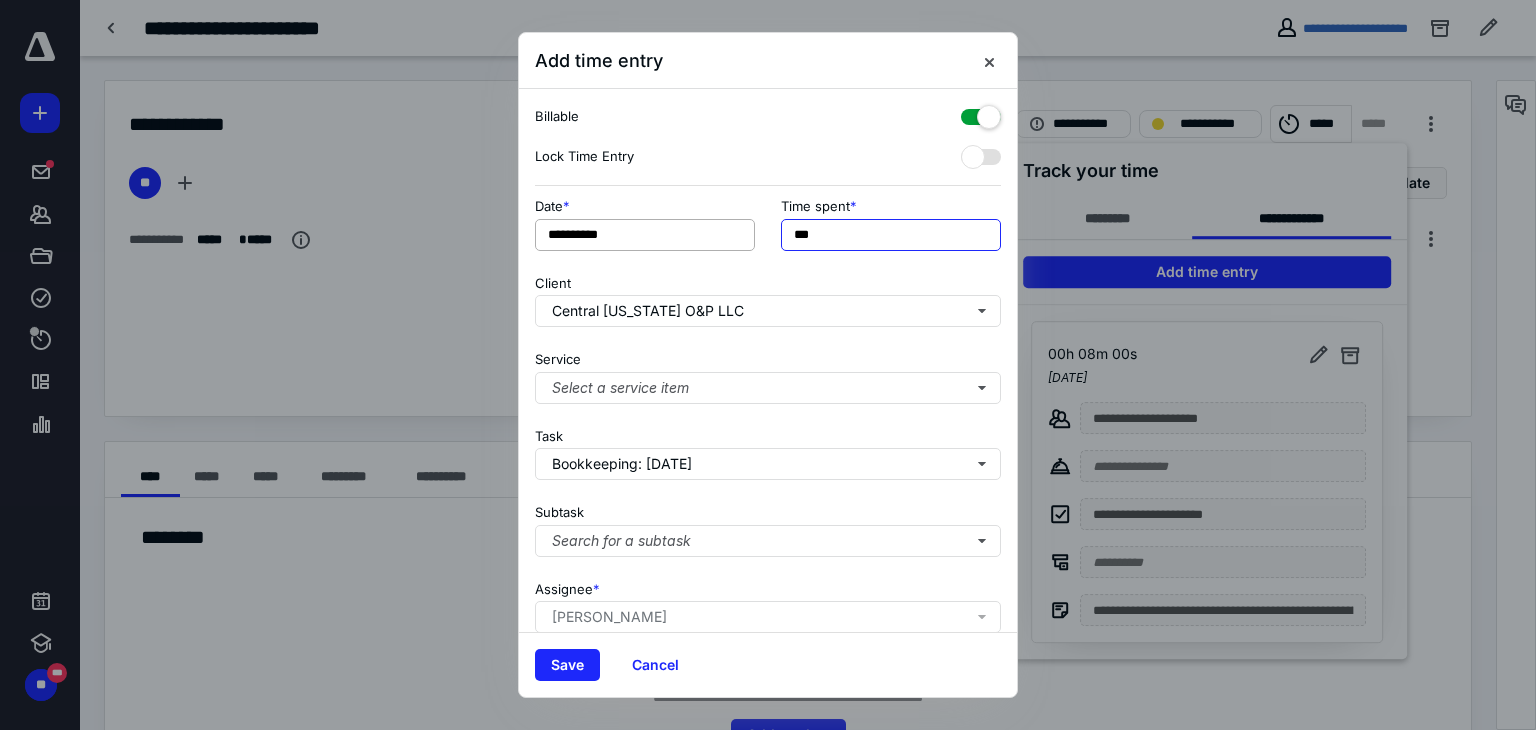 drag, startPoint x: 814, startPoint y: 230, endPoint x: 710, endPoint y: 243, distance: 104.80935 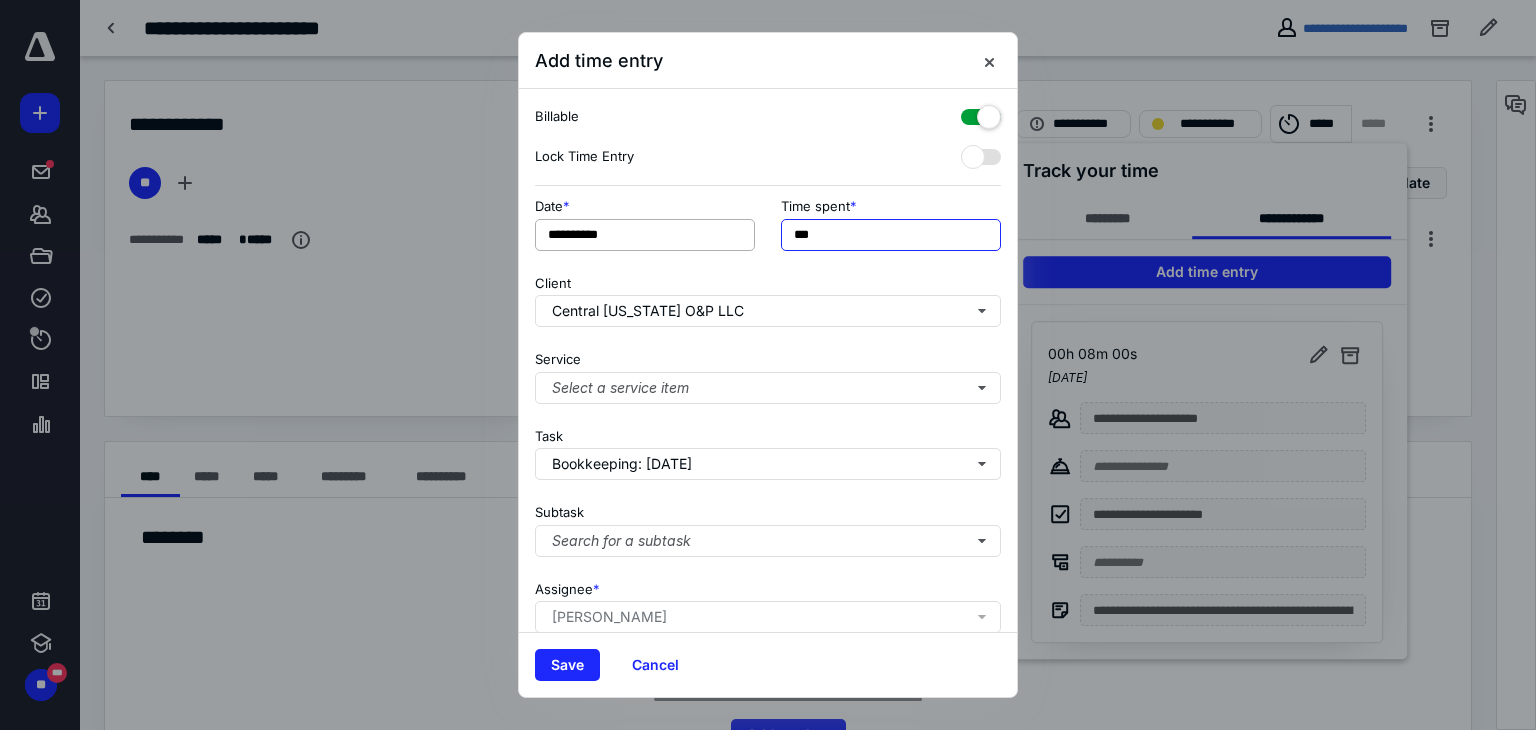 click on "**********" at bounding box center [768, 230] 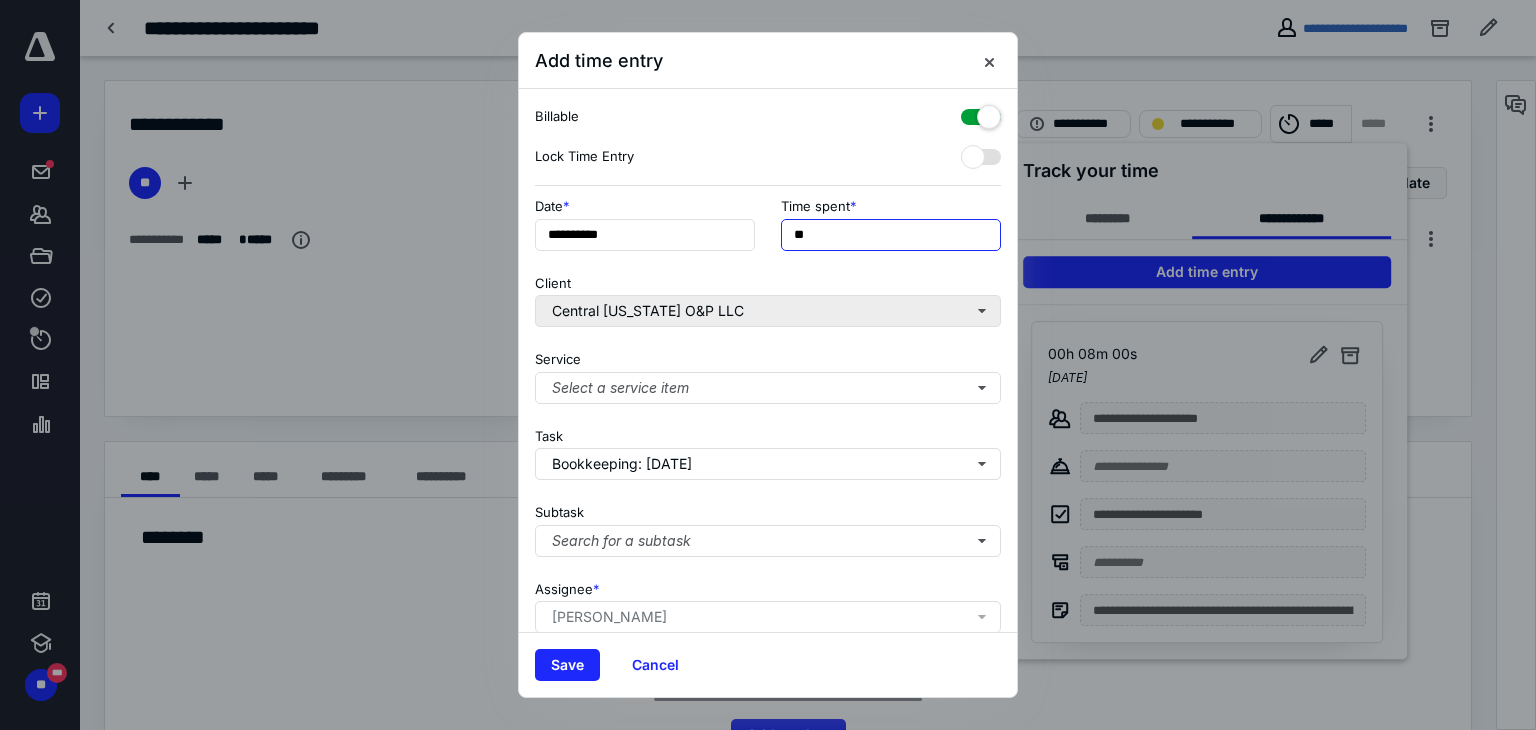 type on "***" 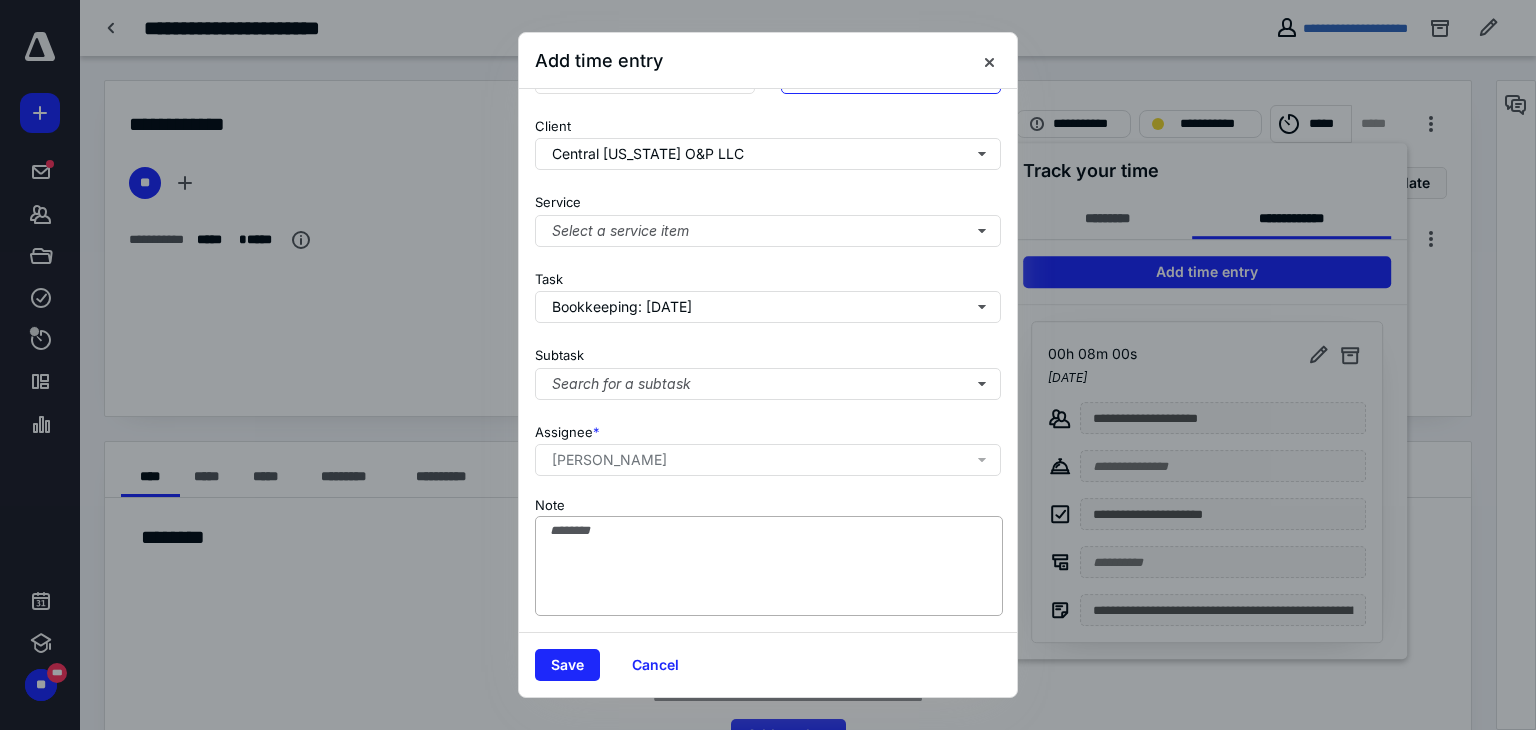 scroll, scrollTop: 171, scrollLeft: 0, axis: vertical 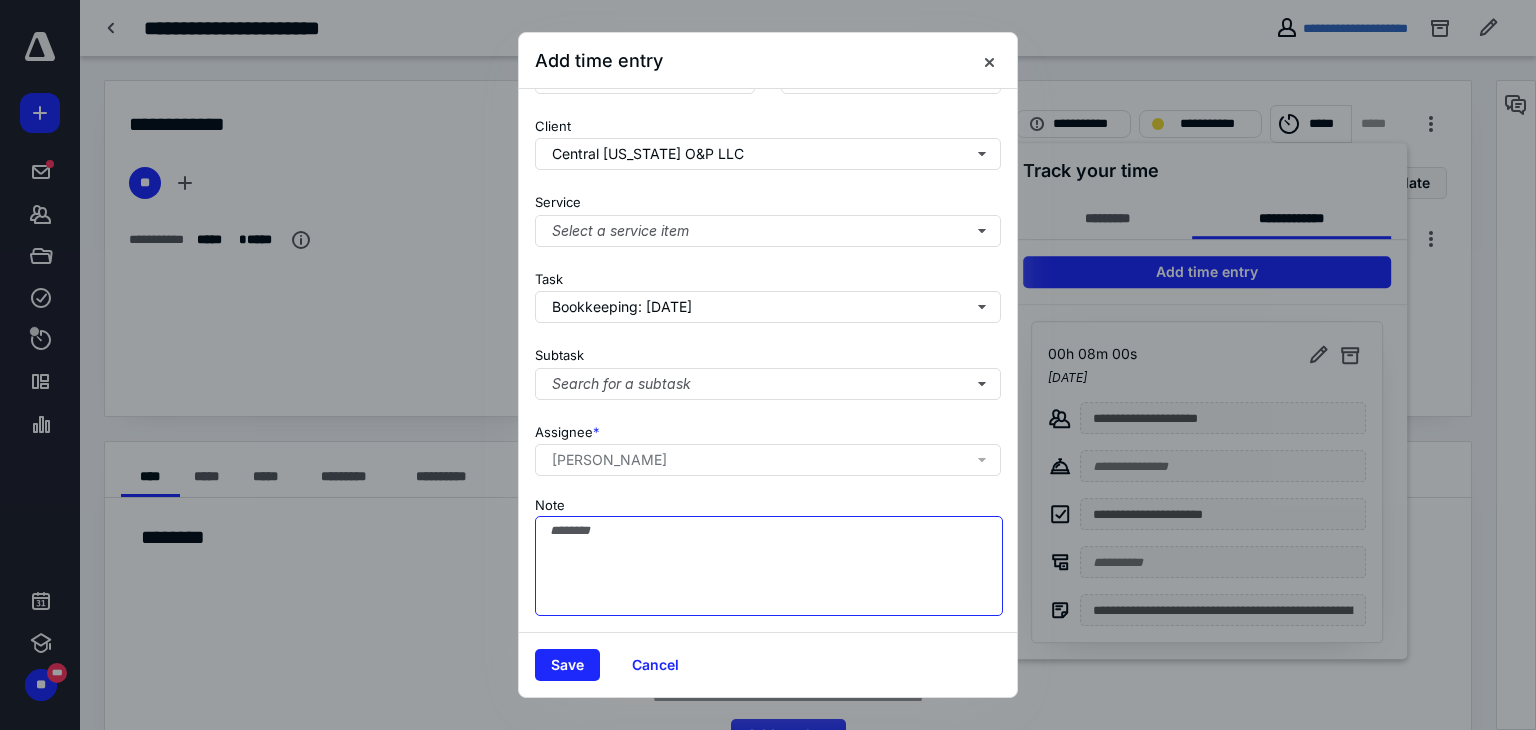 click on "Note" at bounding box center [769, 566] 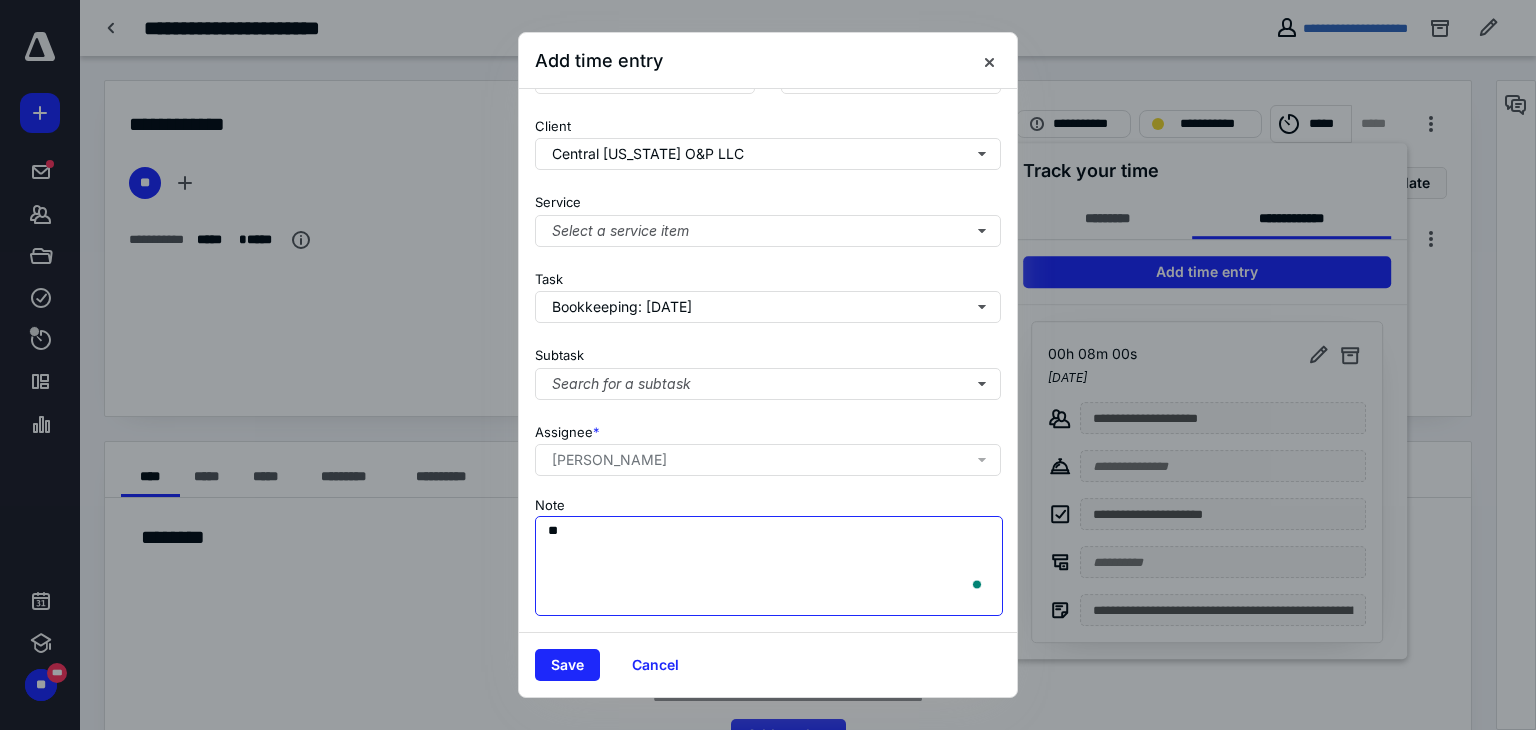 type on "*" 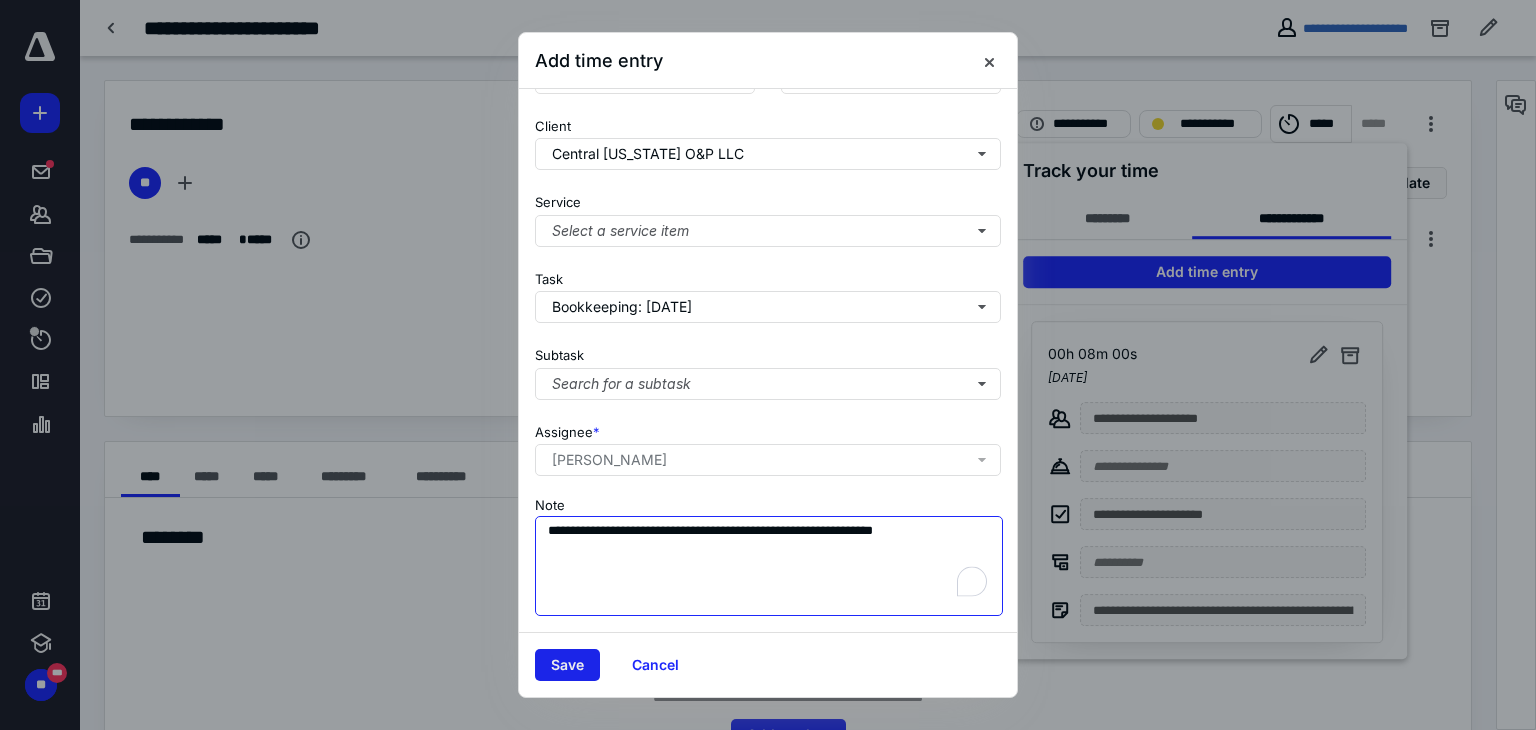 type on "**********" 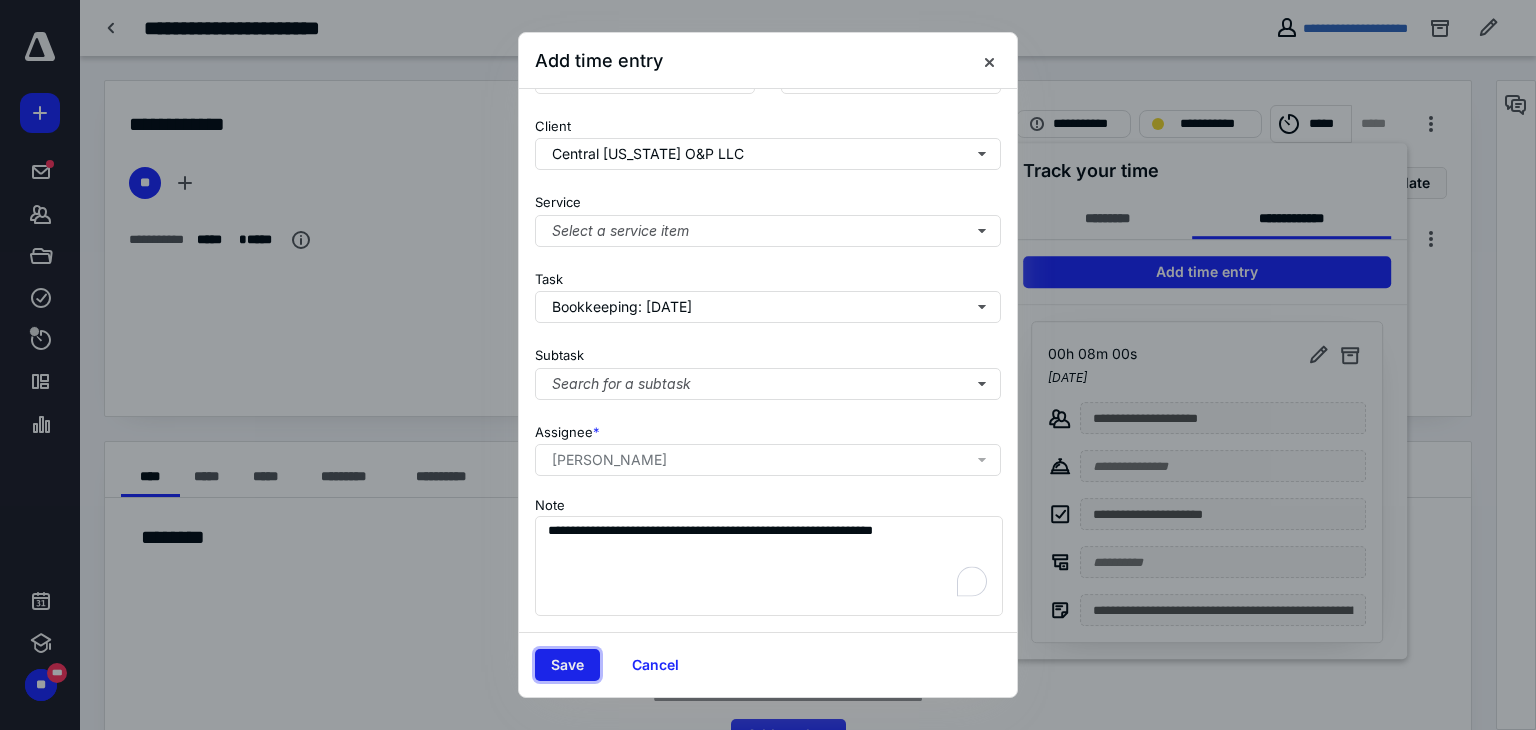 click on "Save" at bounding box center [567, 665] 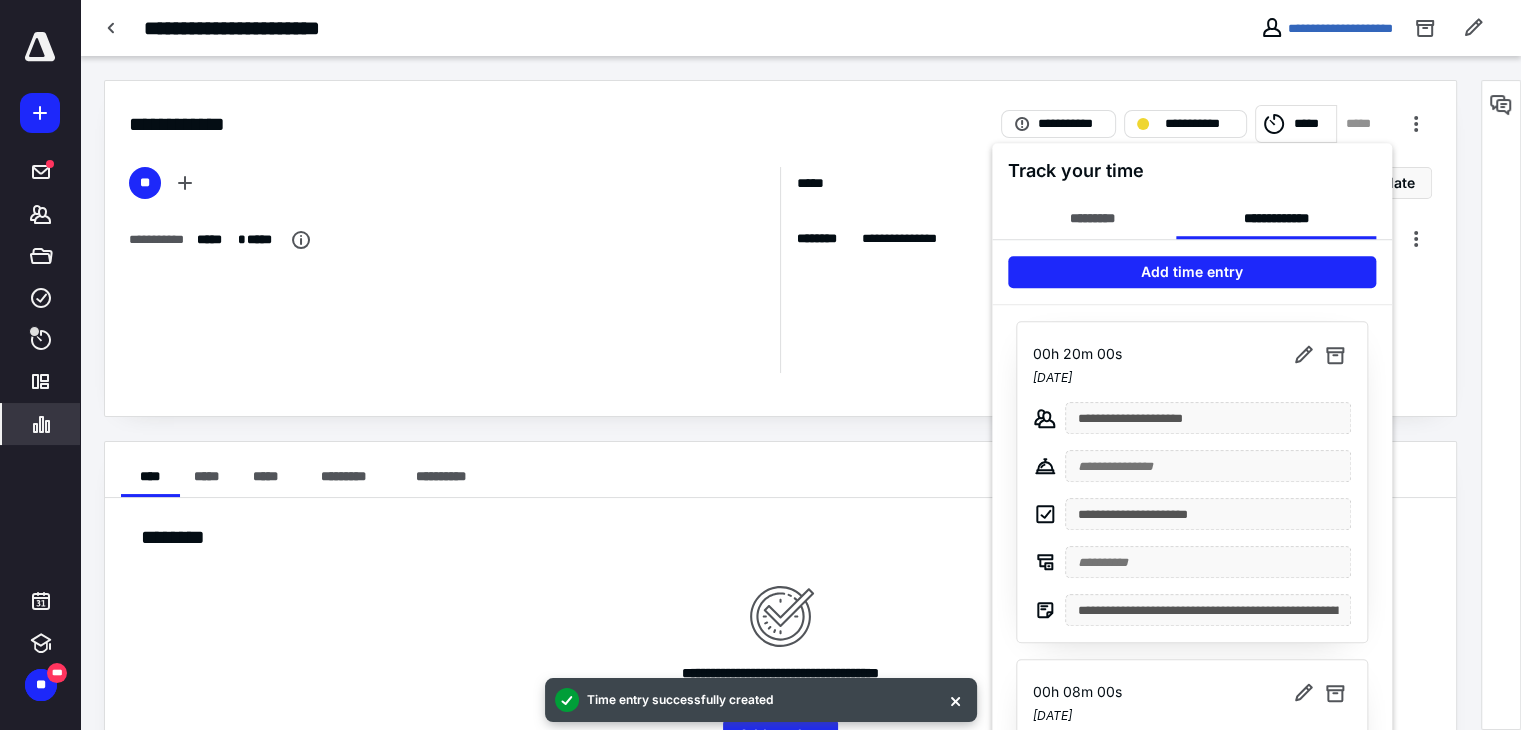 click at bounding box center [760, 365] 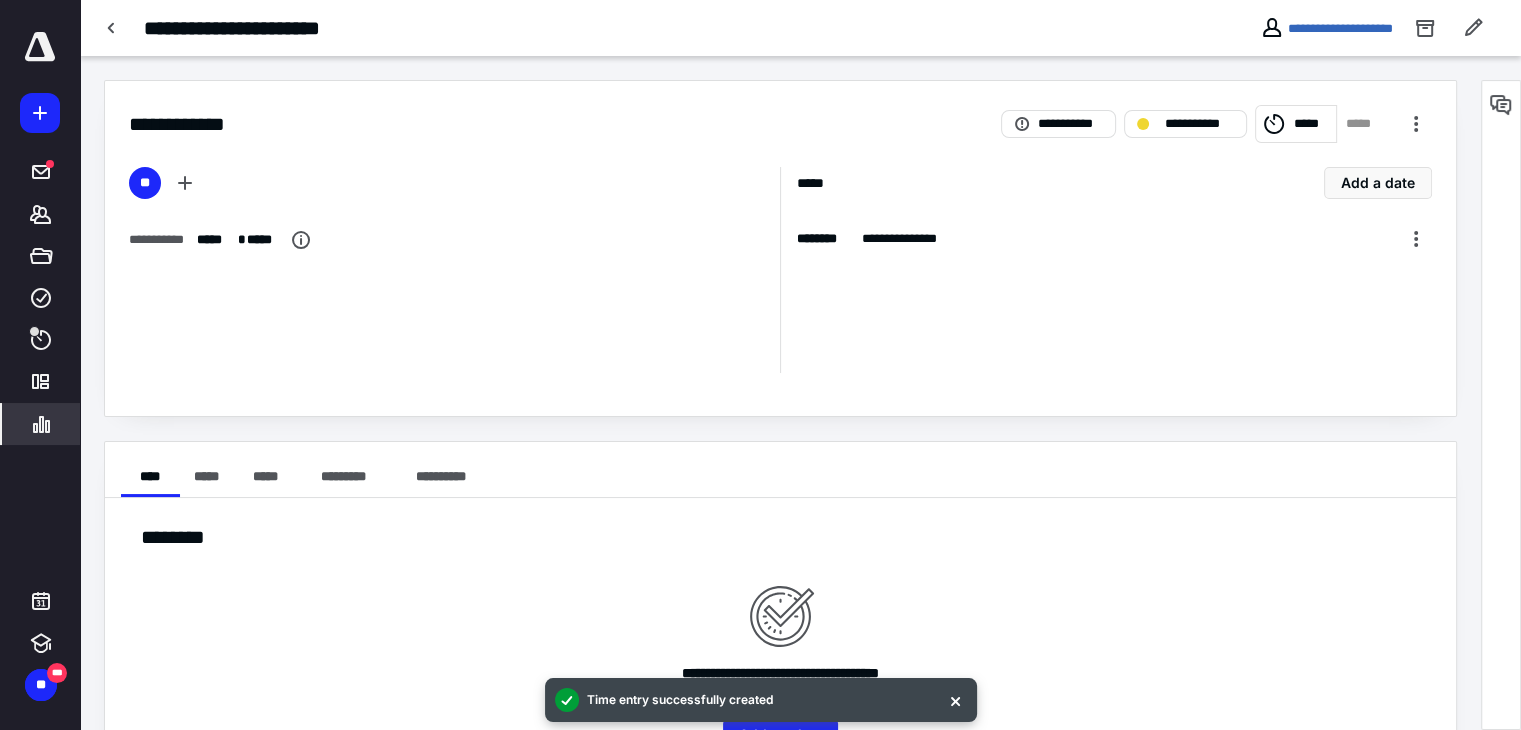 click 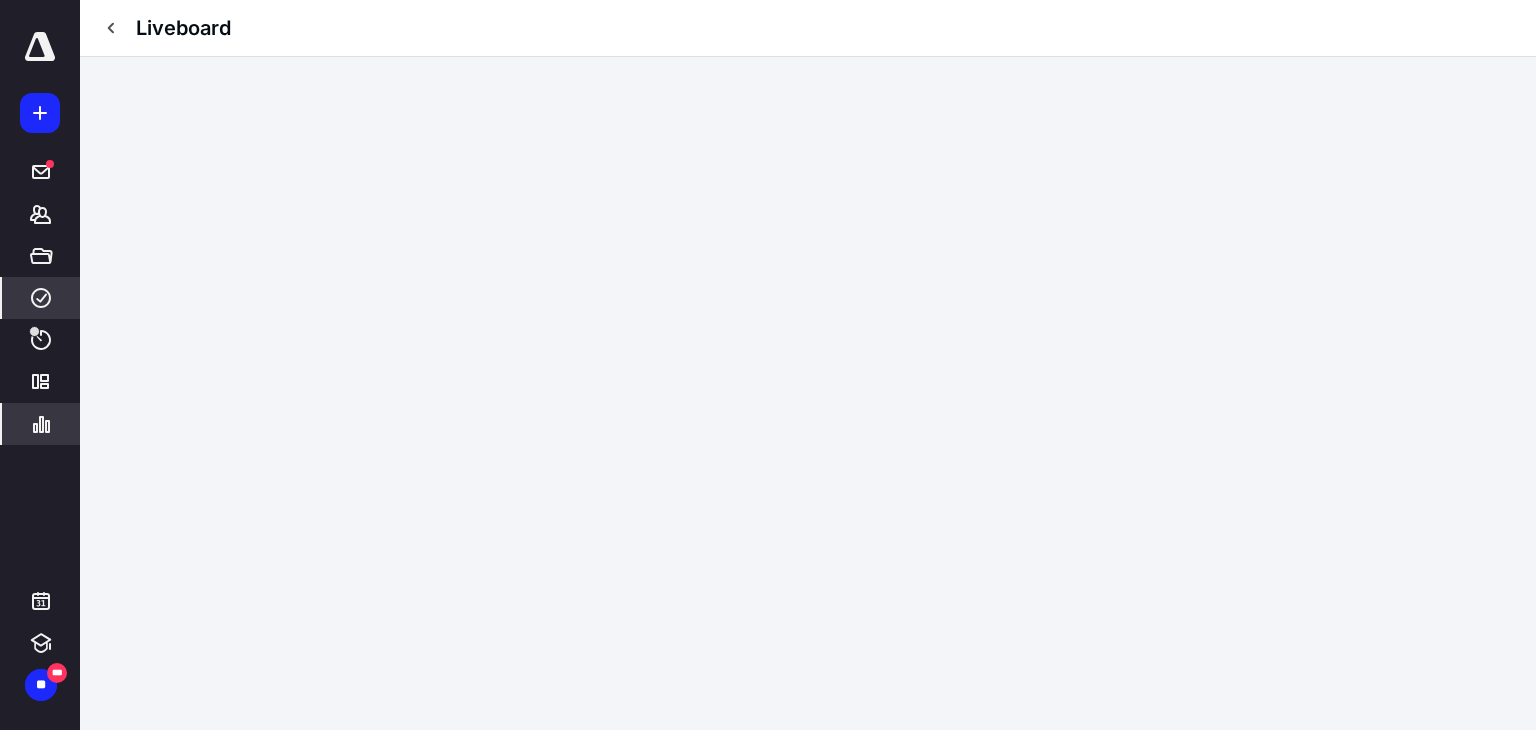 click on "****" at bounding box center (41, 298) 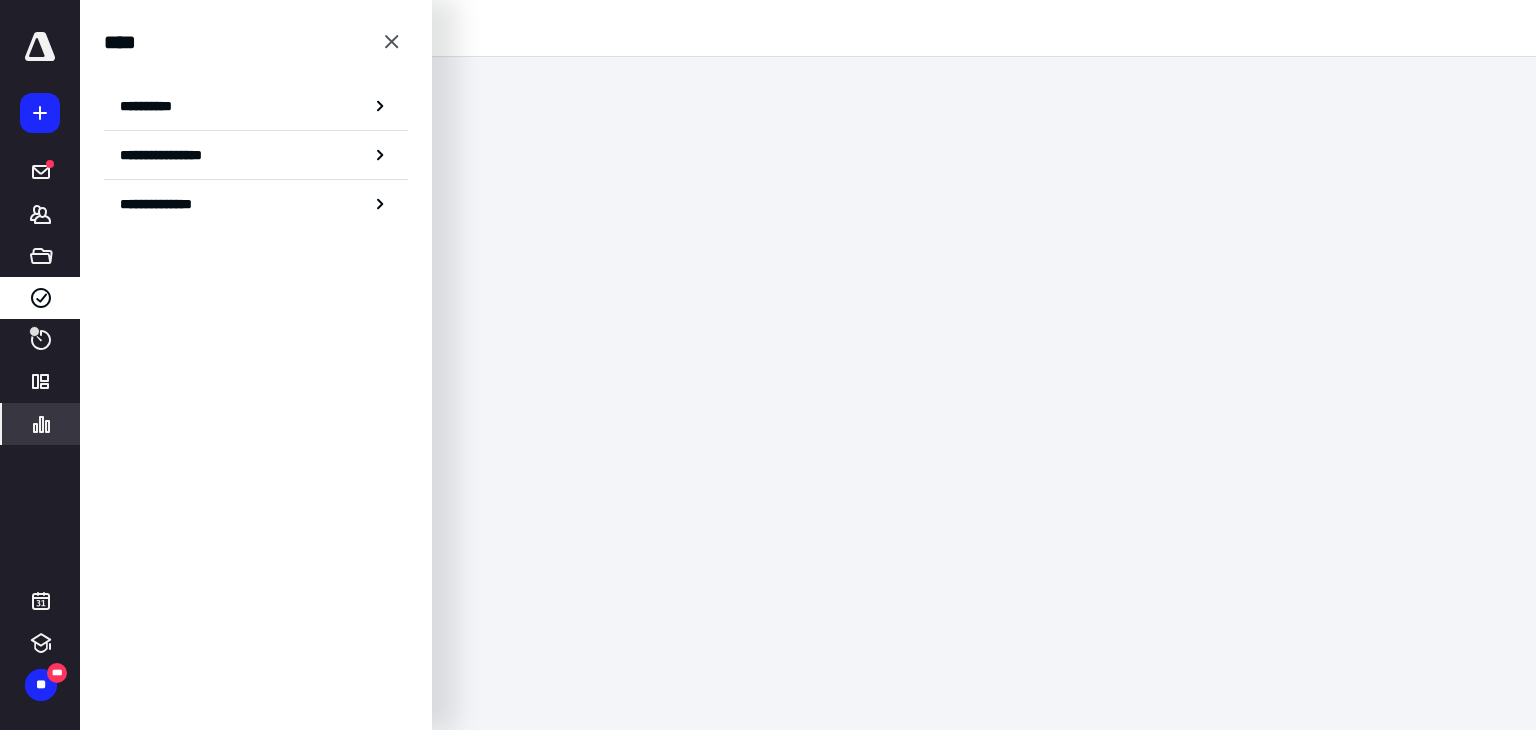 drag, startPoint x: 193, startPoint y: 111, endPoint x: 207, endPoint y: 105, distance: 15.231546 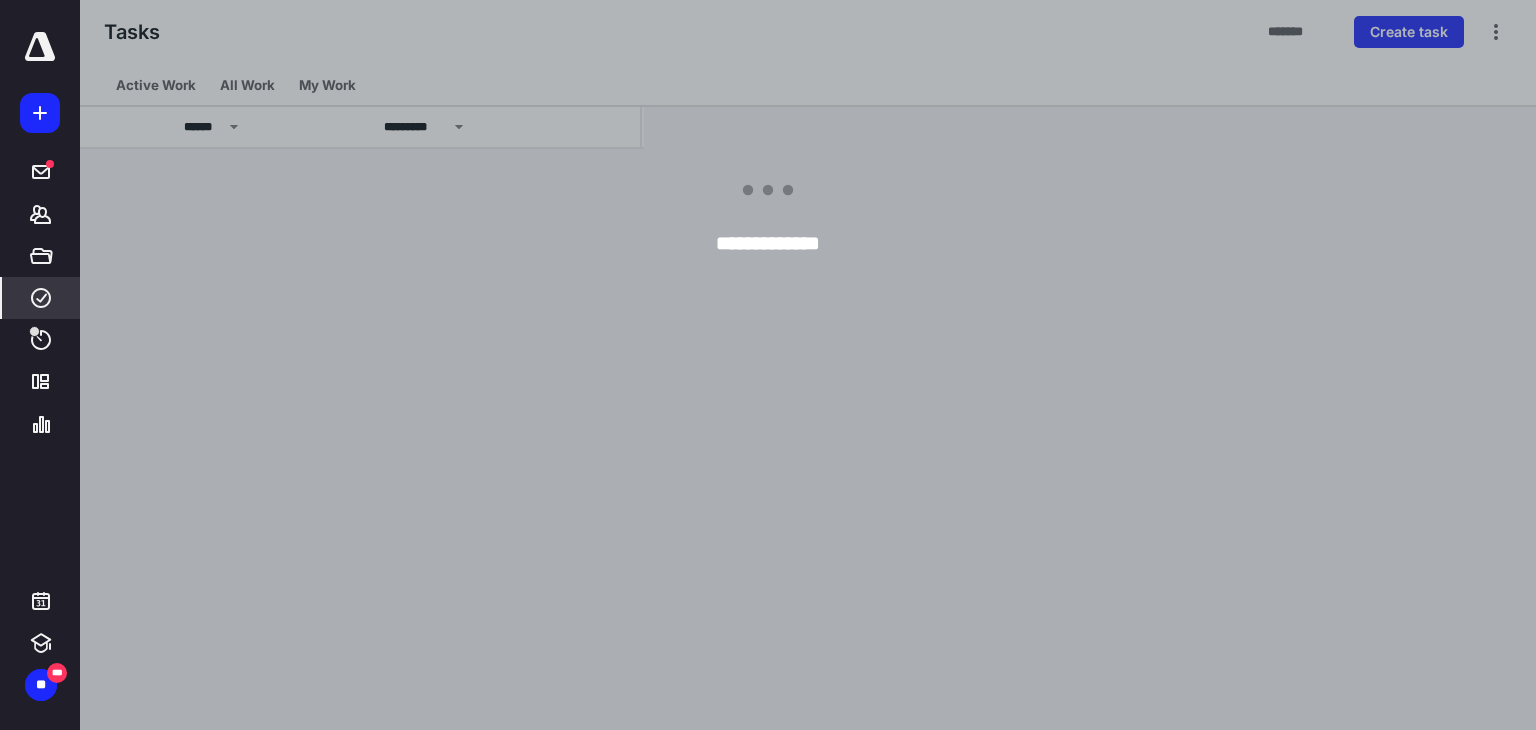 click at bounding box center (848, 365) 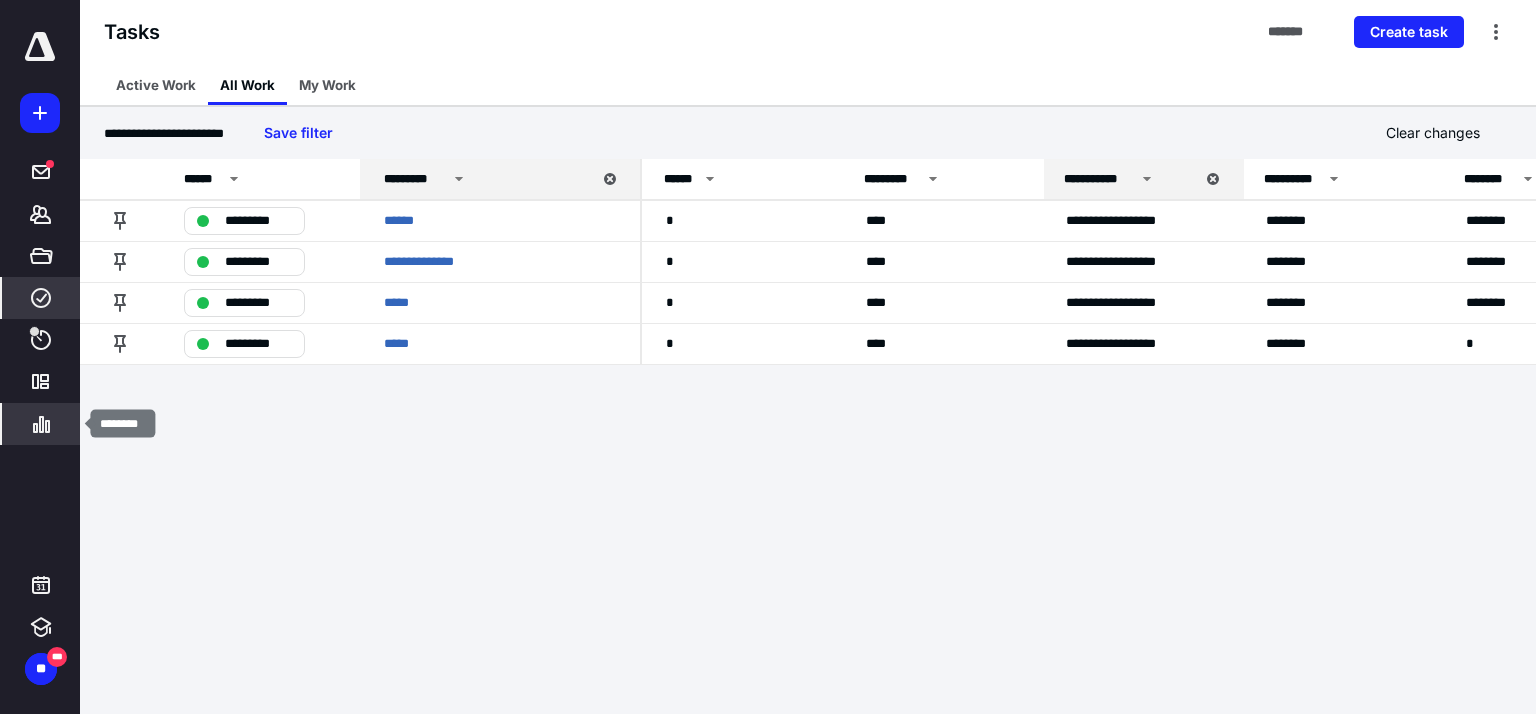 click 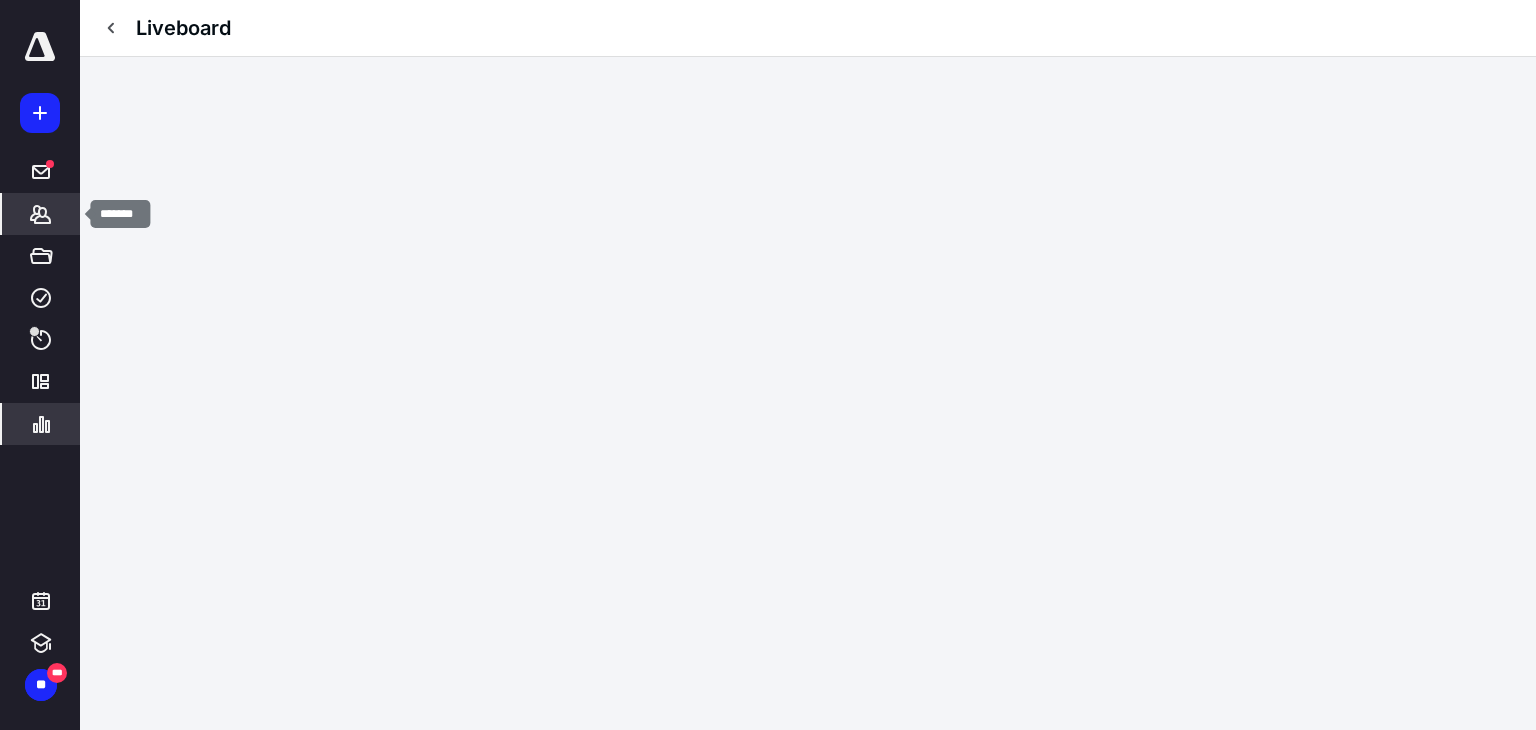 click on "*******" at bounding box center (41, 214) 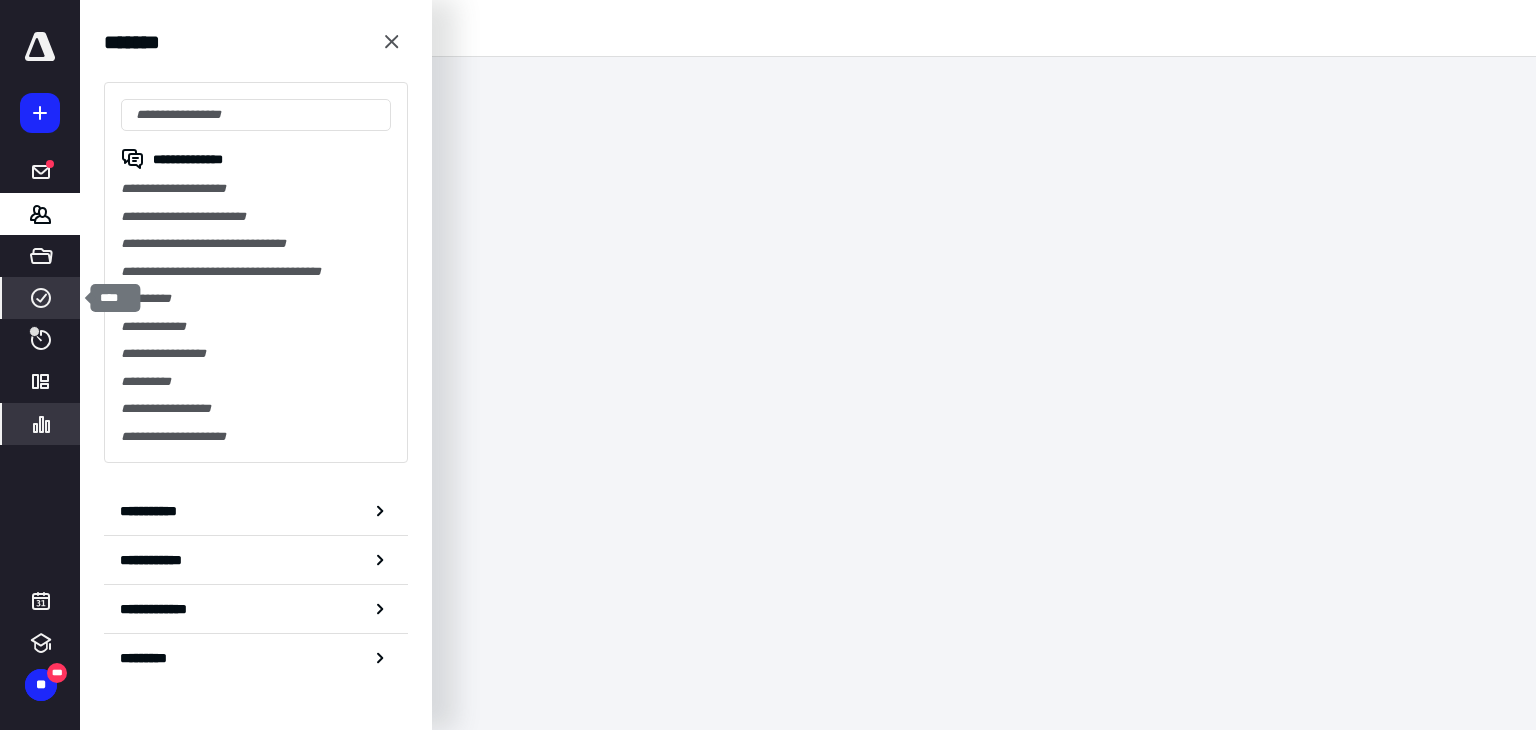 click 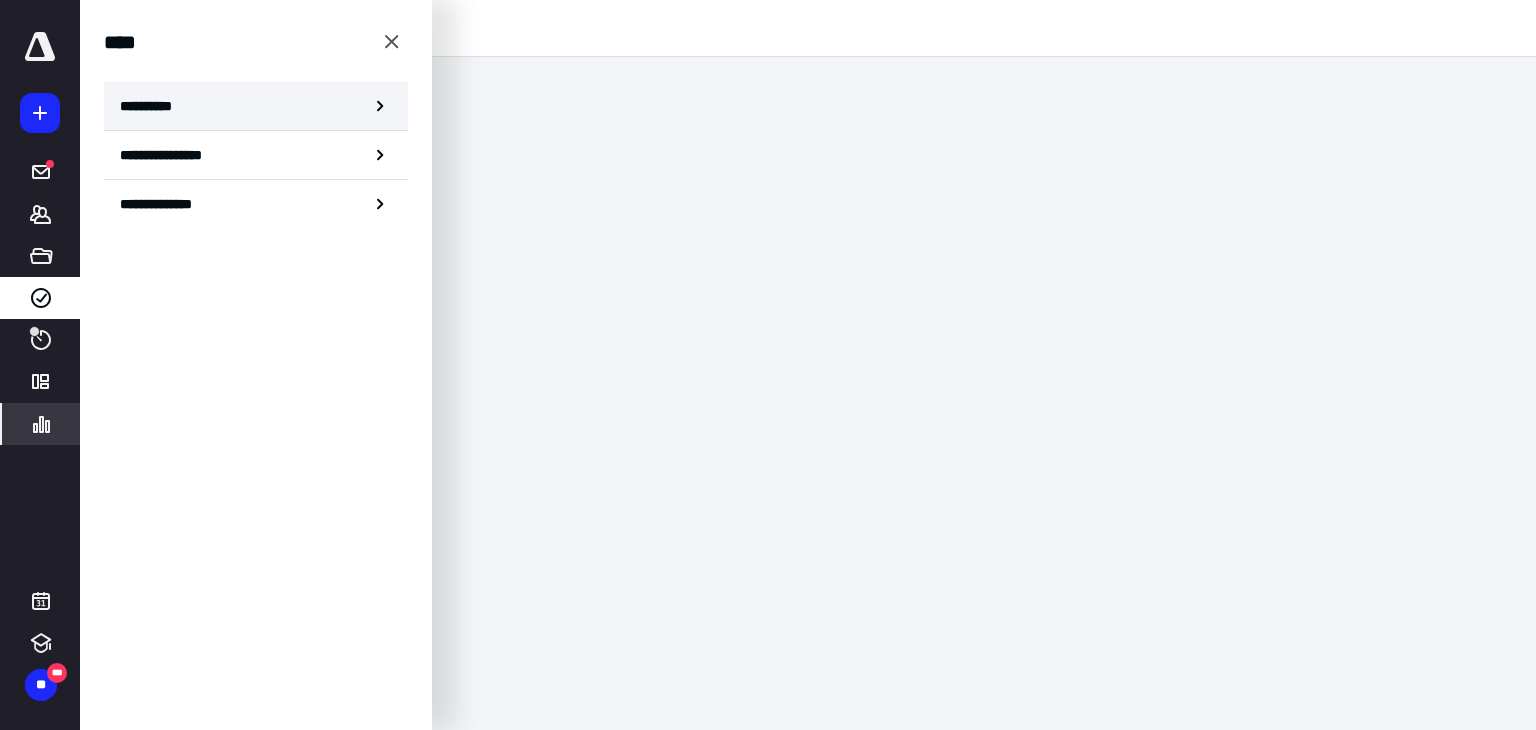 click on "**********" at bounding box center (153, 106) 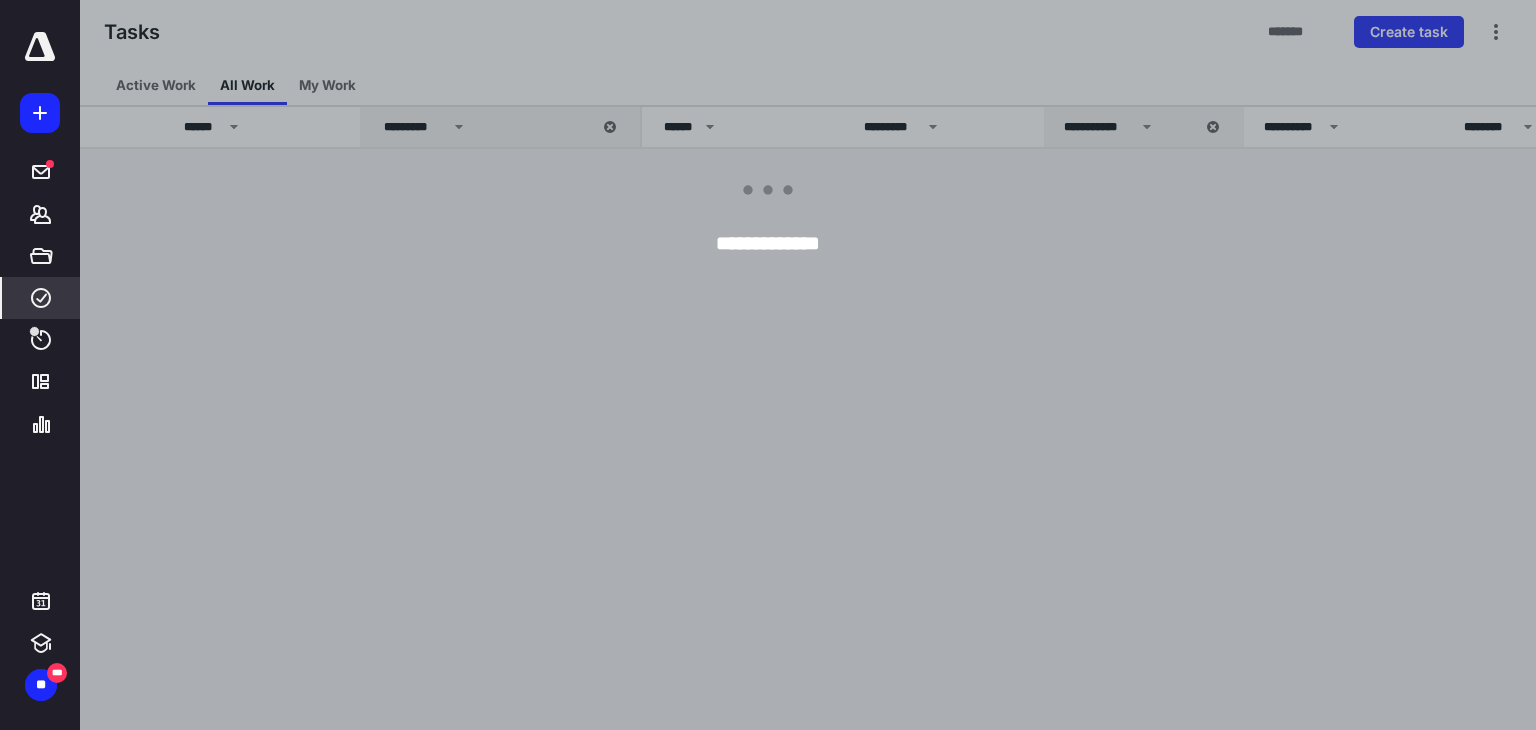click at bounding box center [848, 365] 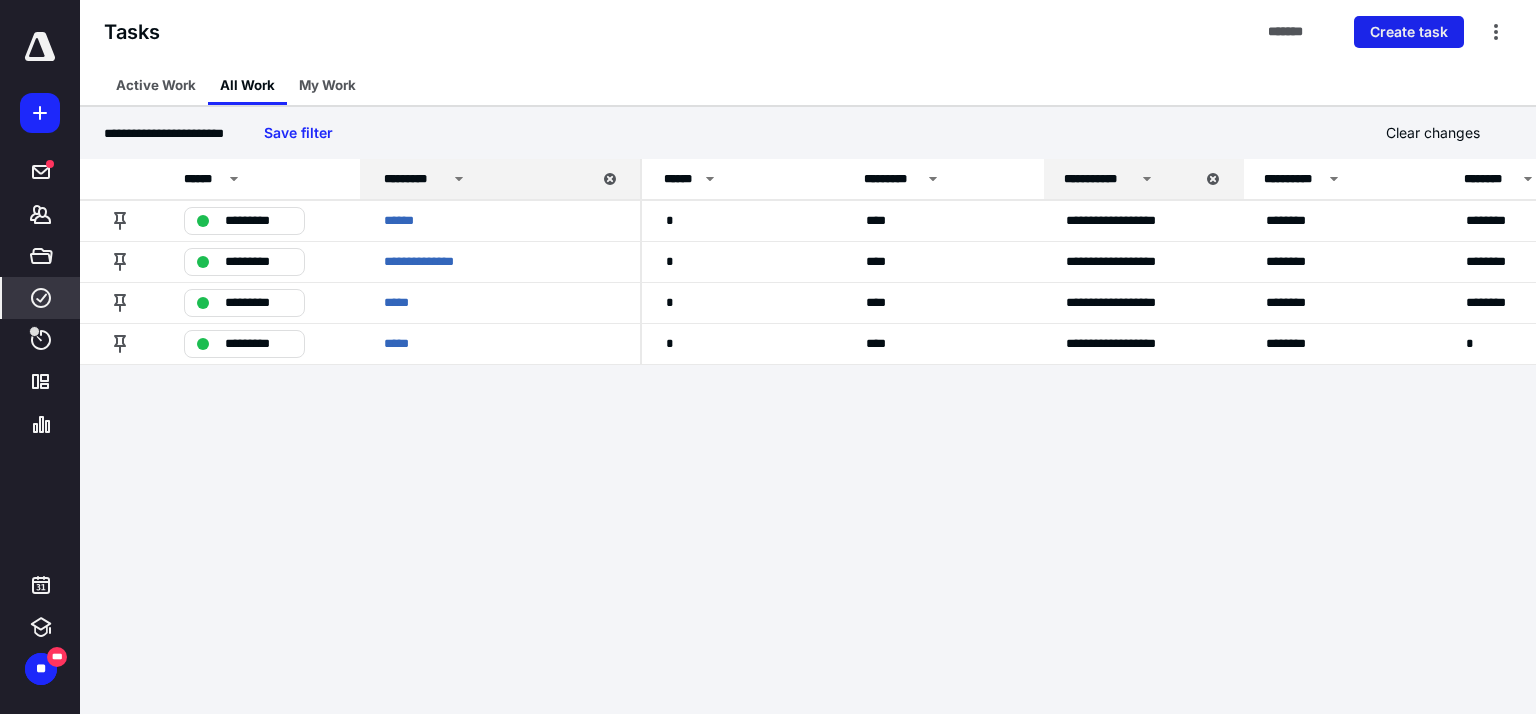click on "Create task" at bounding box center [1409, 32] 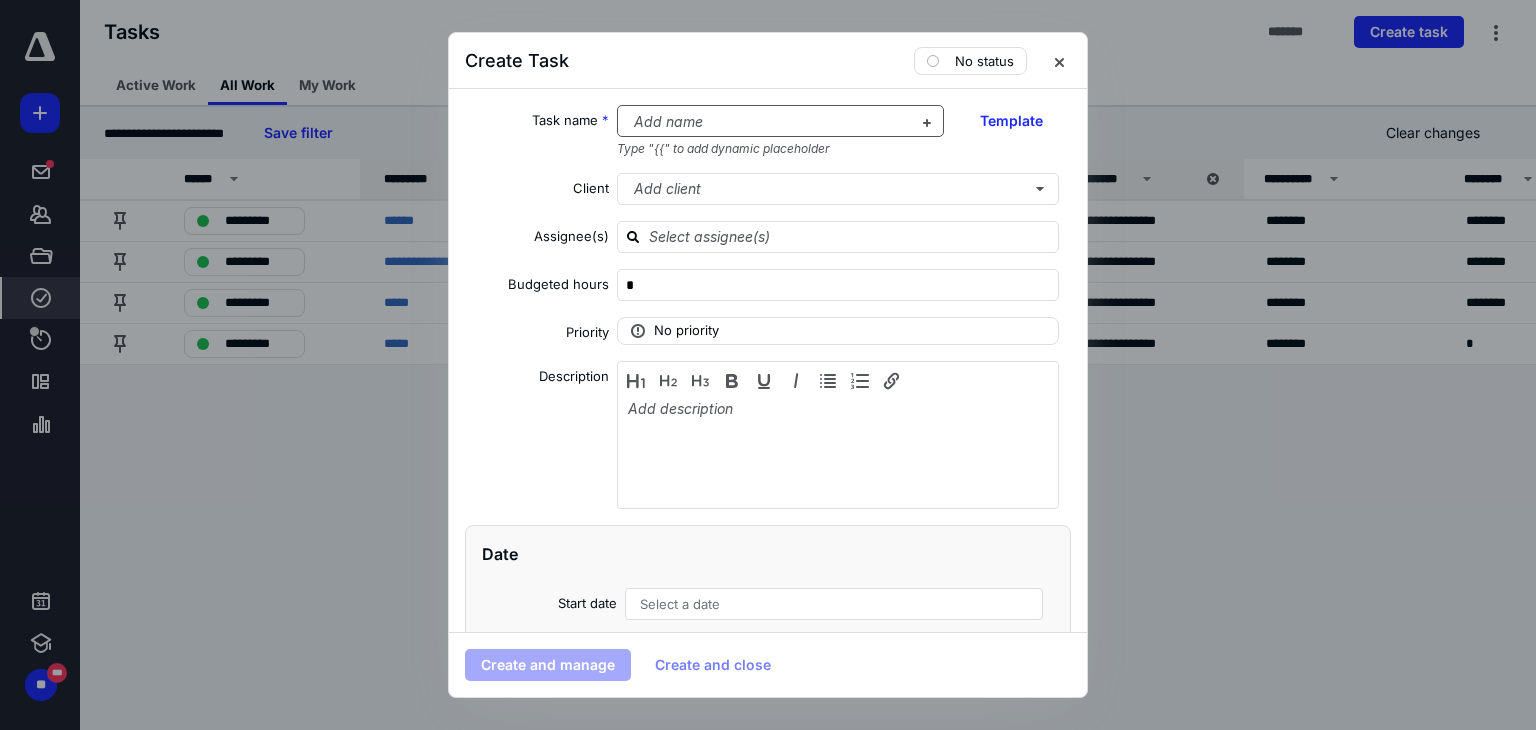 click at bounding box center (769, 122) 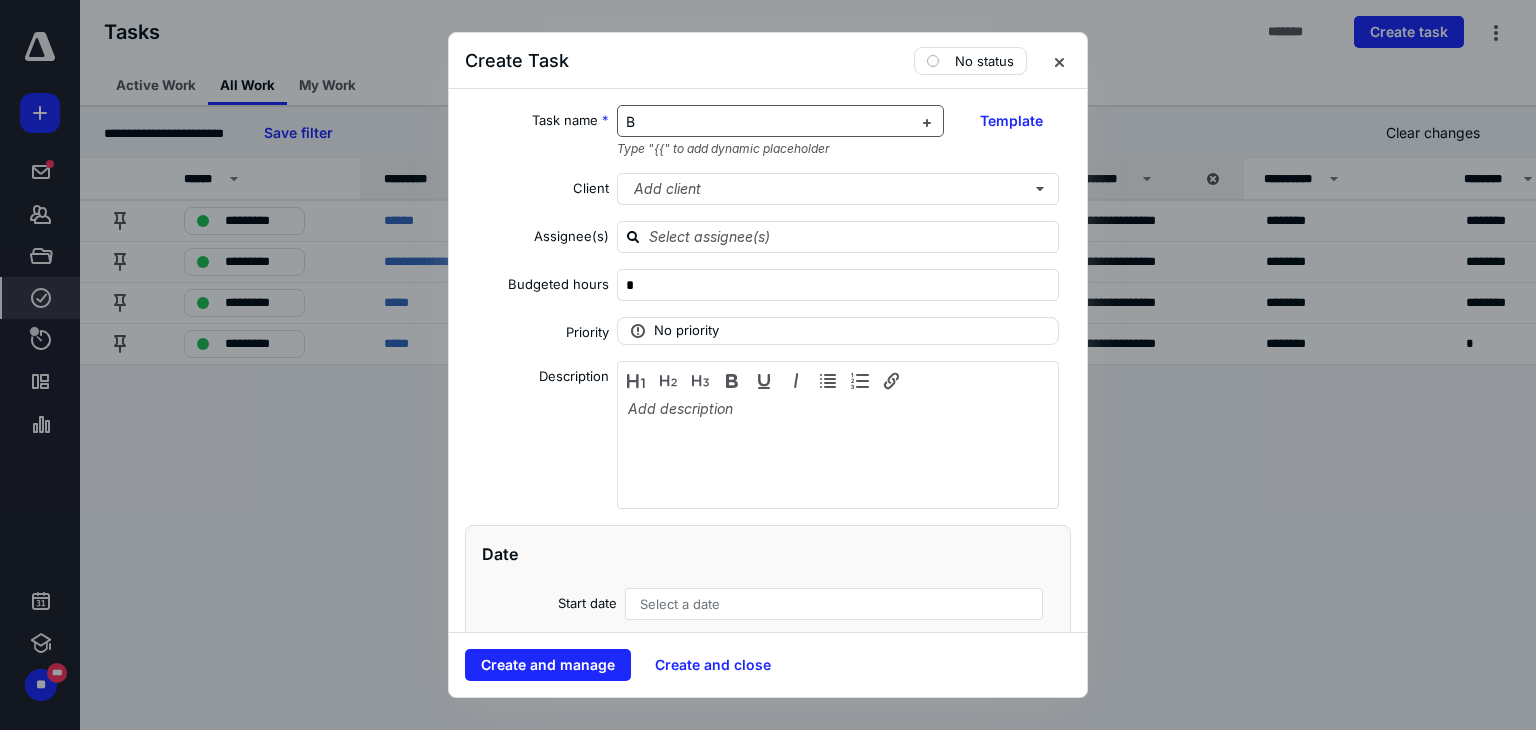 type 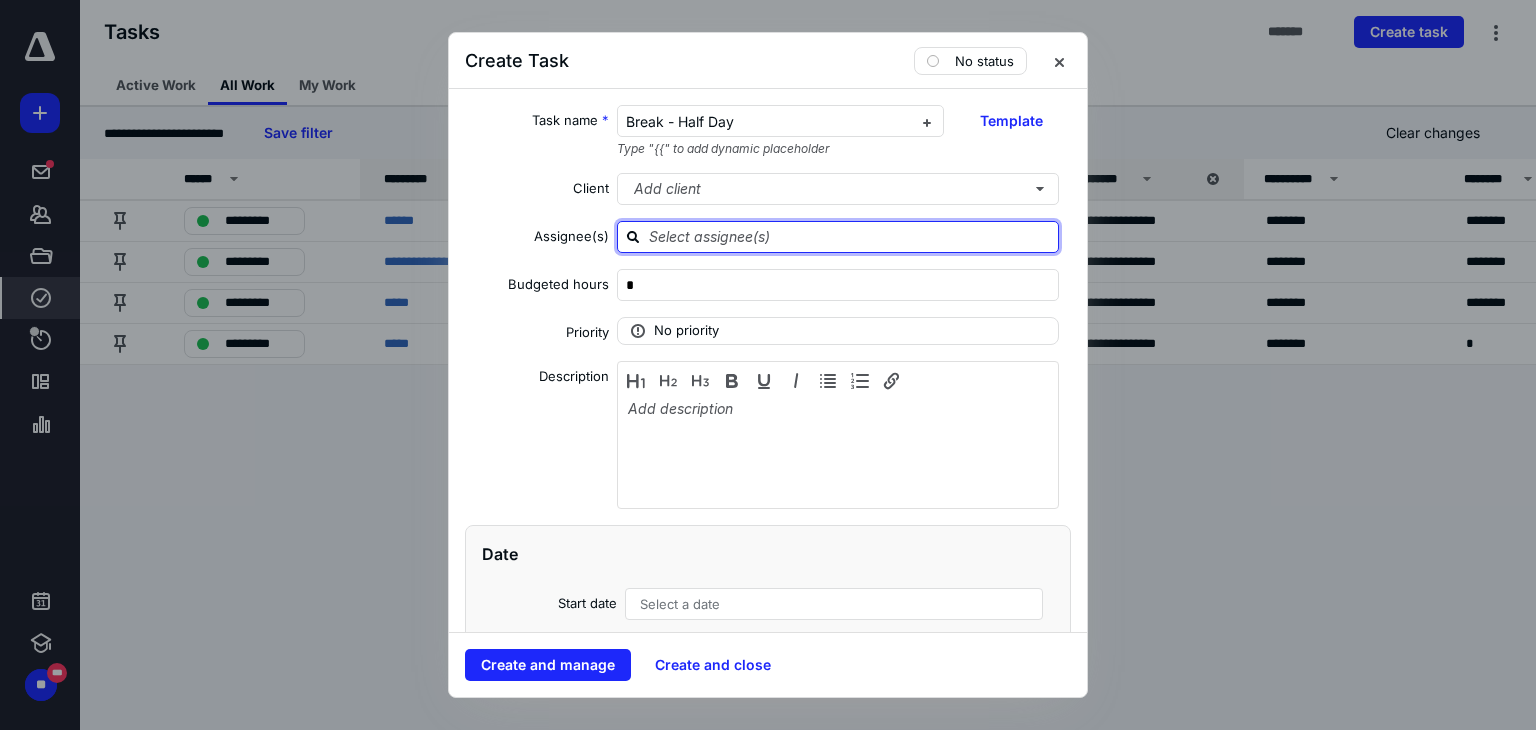 click at bounding box center (850, 236) 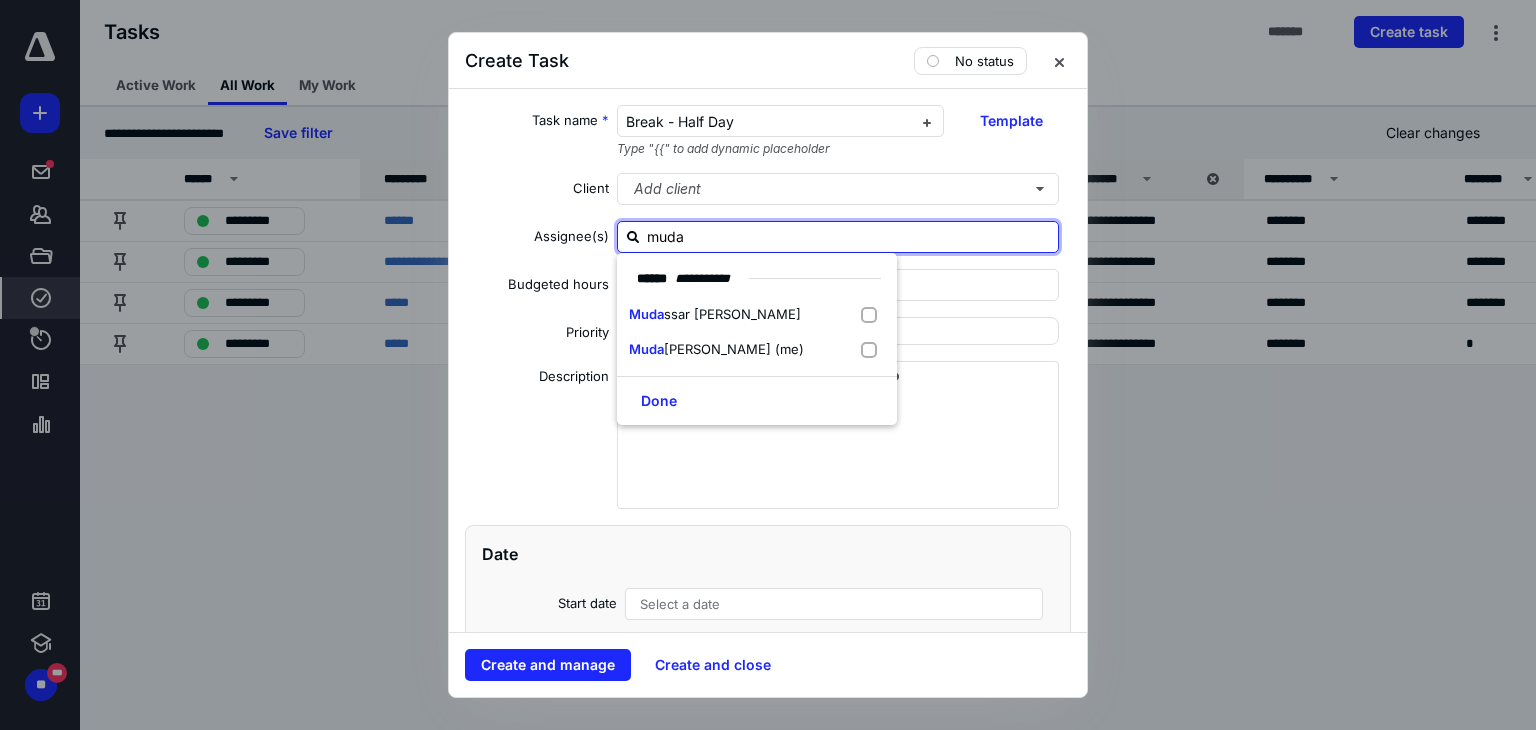 type on "mudas" 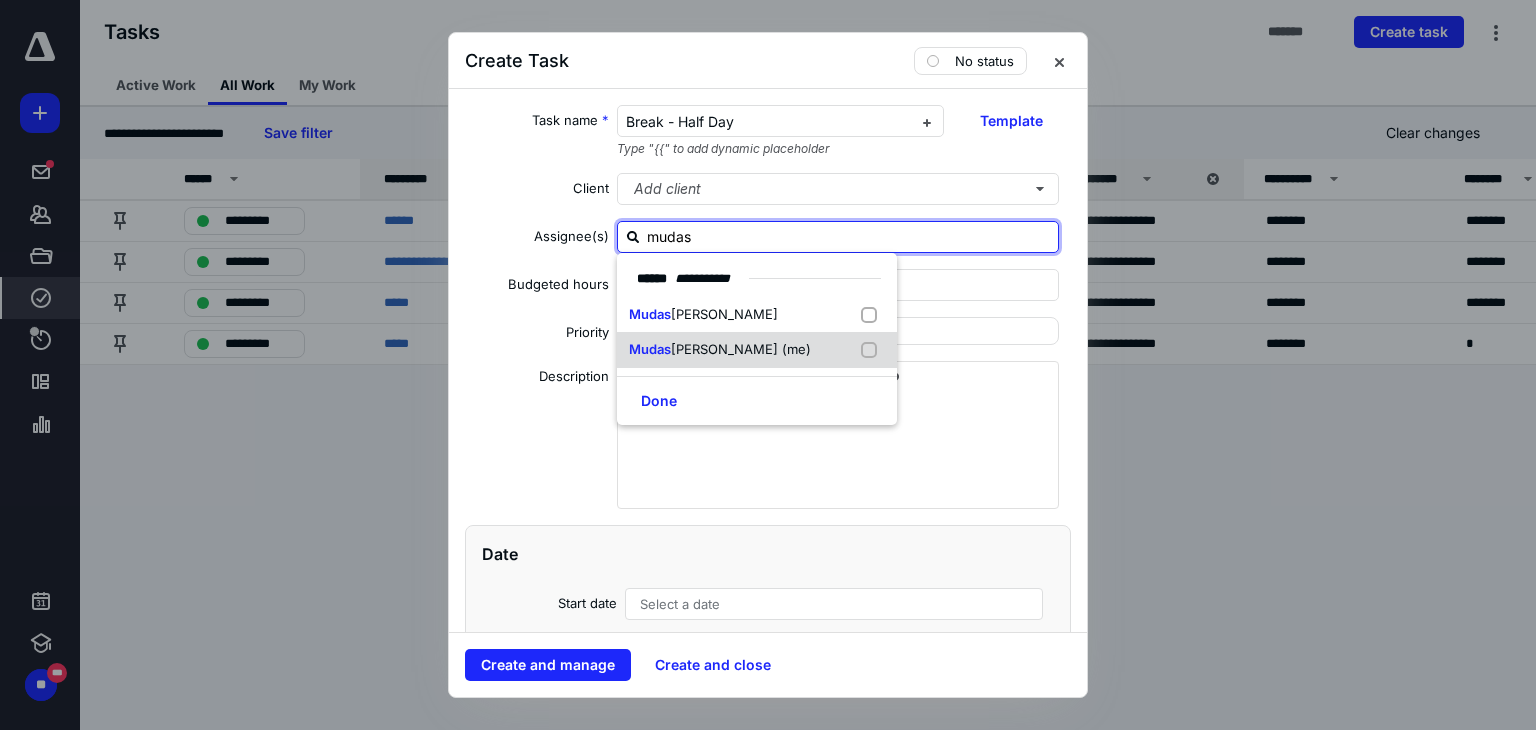 click on "[PERSON_NAME] (me)" at bounding box center (741, 349) 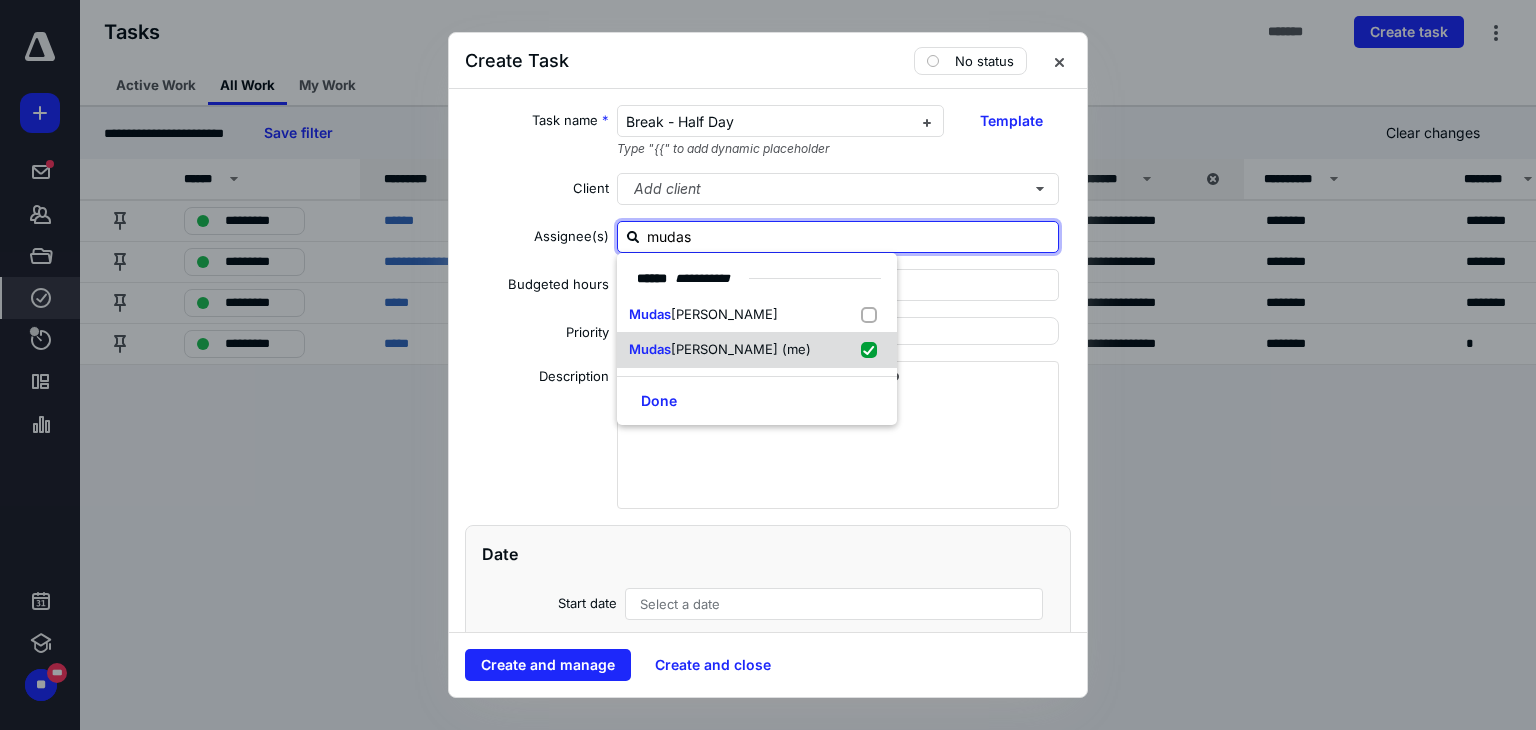 checkbox on "true" 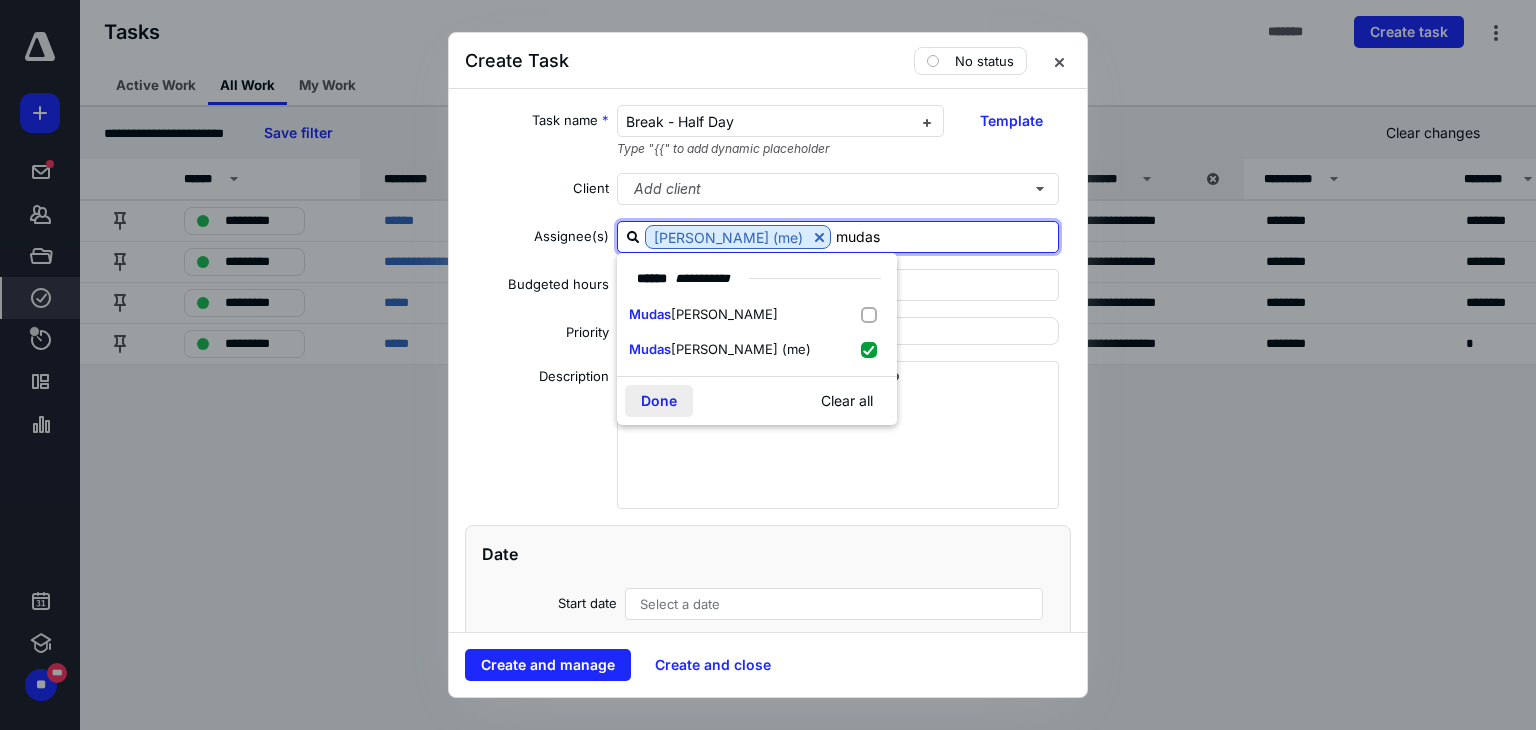 type on "mudas" 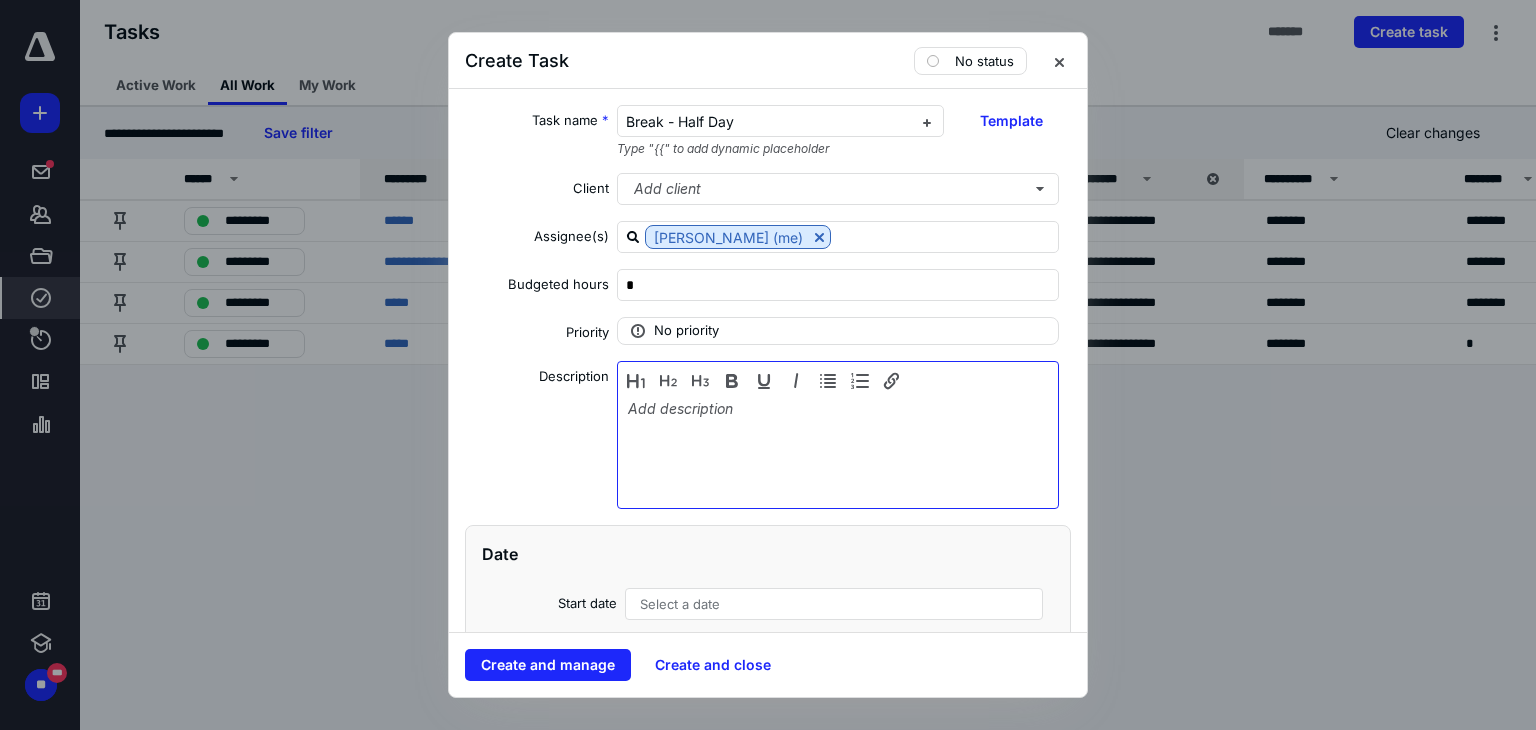 click at bounding box center (838, 450) 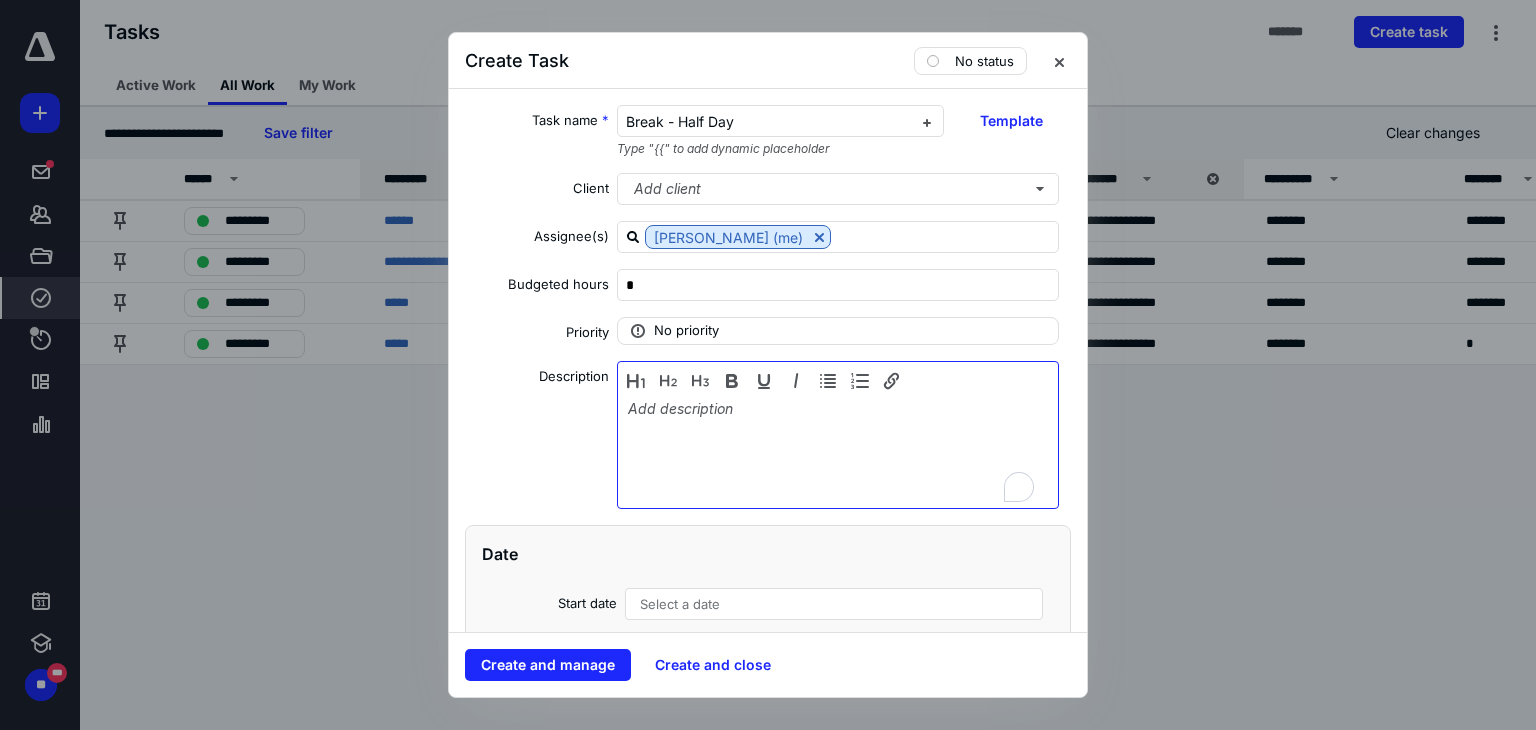 type 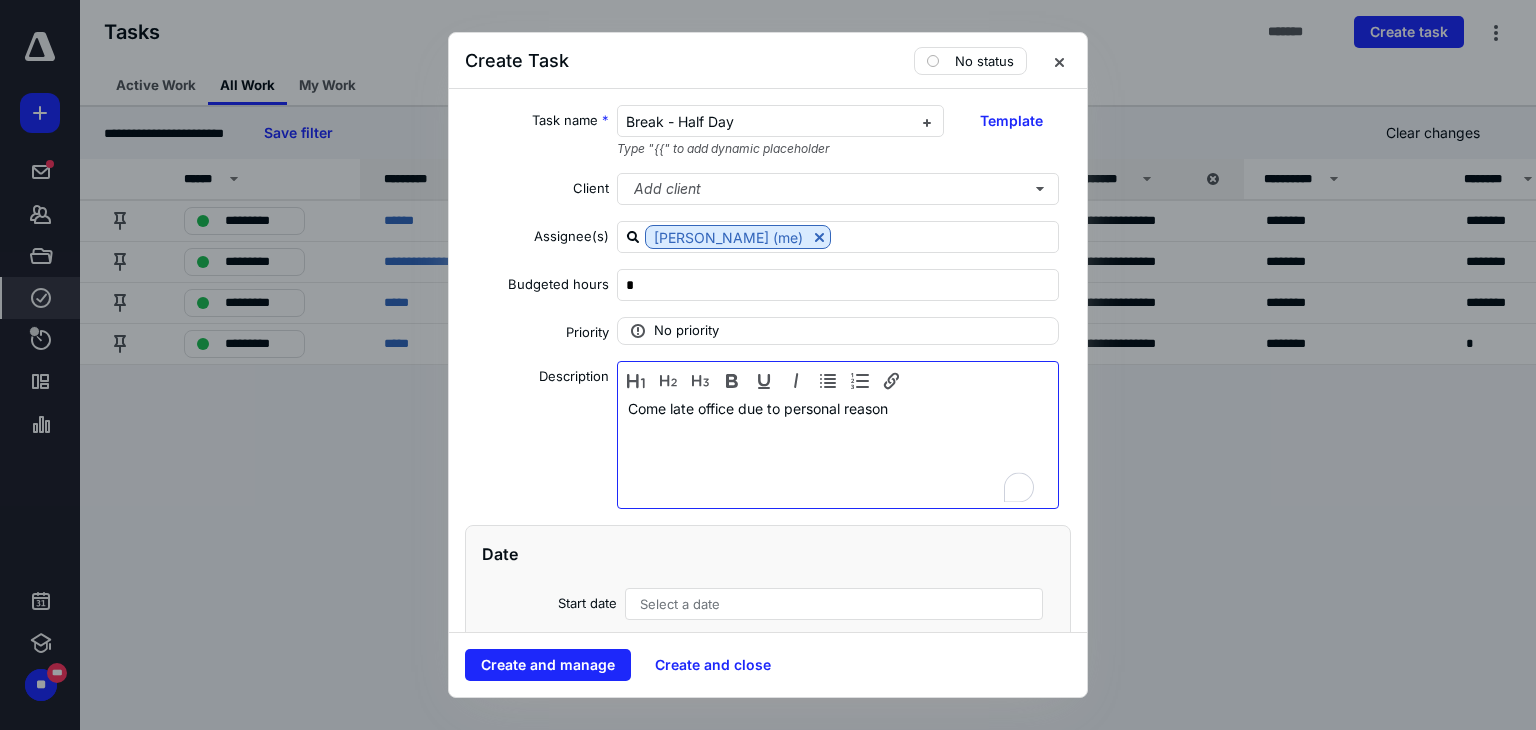 scroll, scrollTop: 67, scrollLeft: 0, axis: vertical 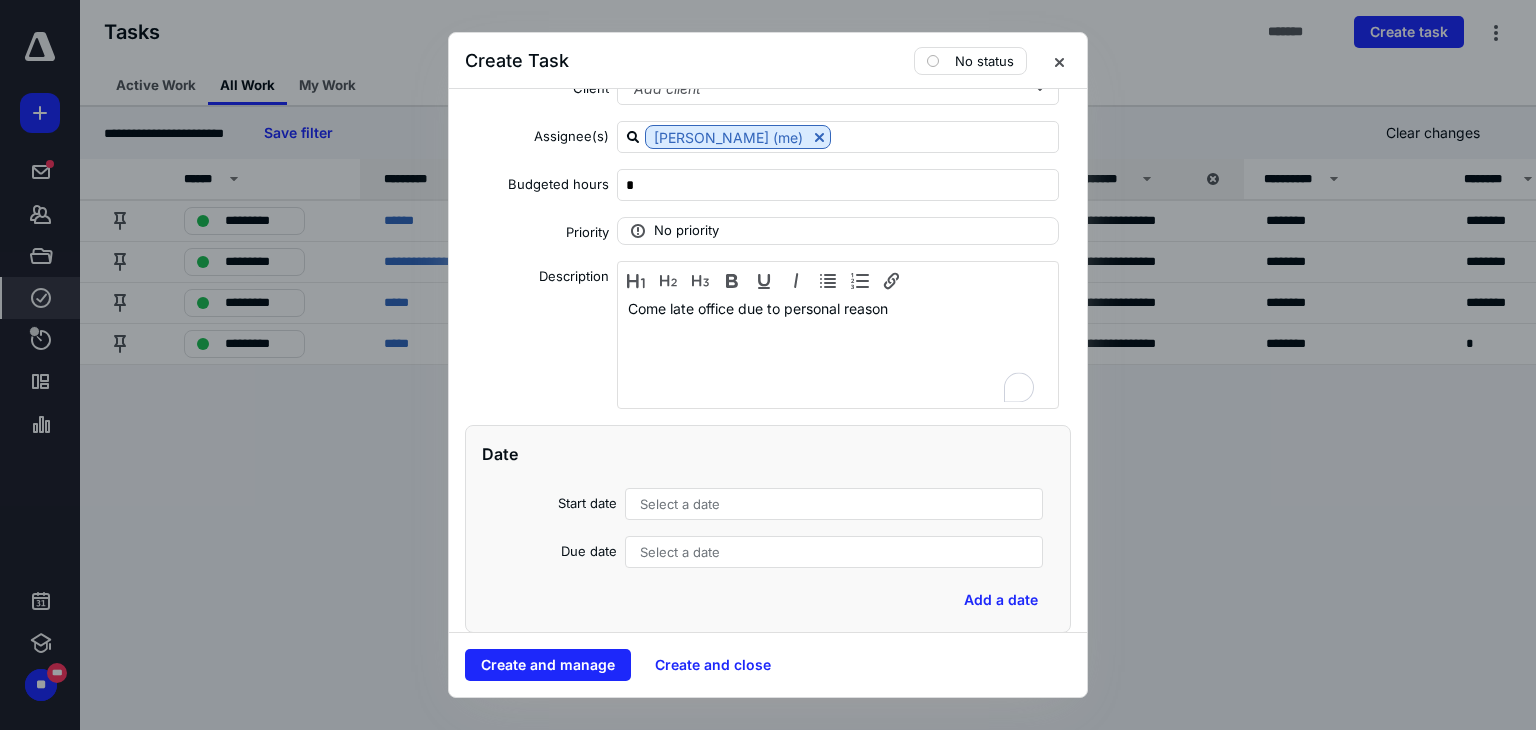 click on "Select a date" at bounding box center [680, 552] 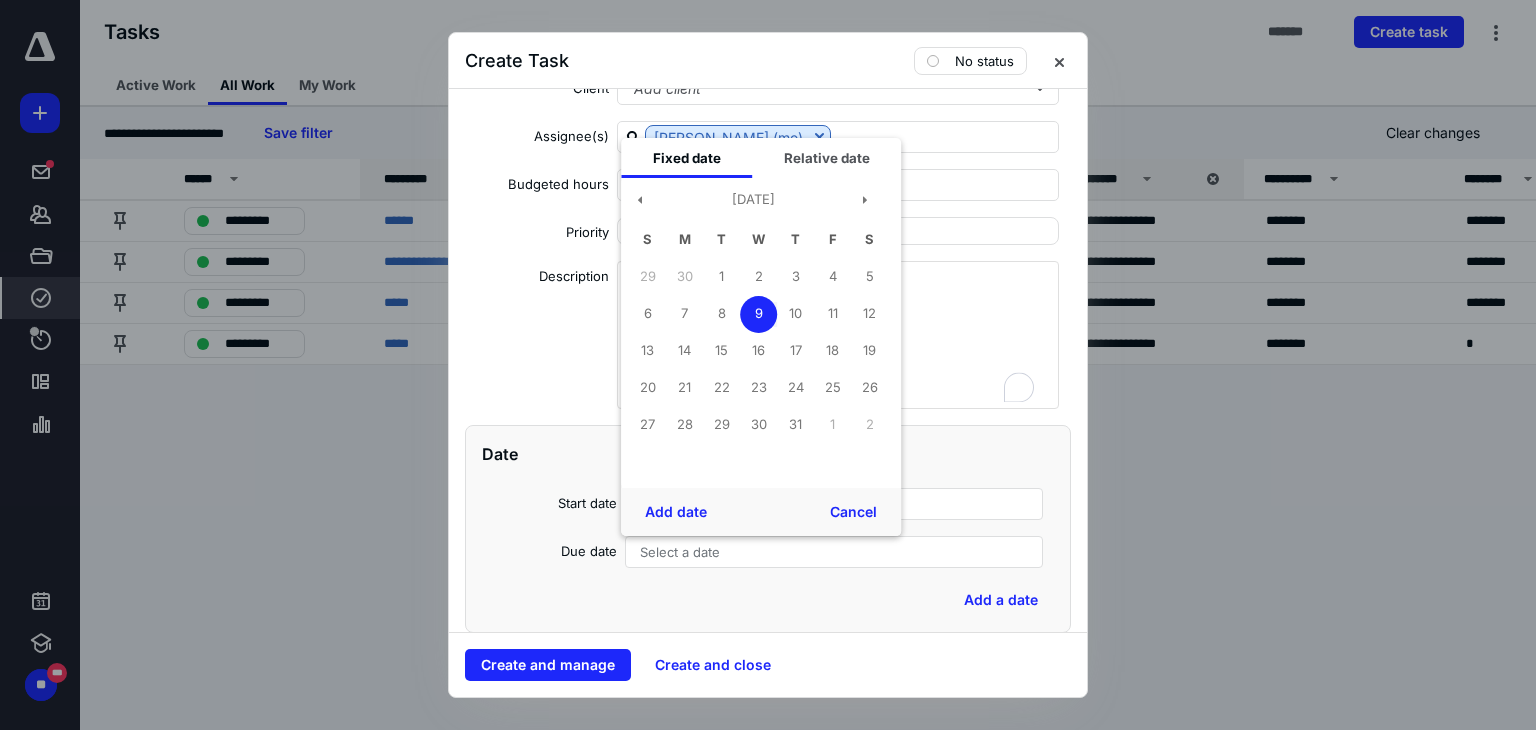 click on "9" at bounding box center (758, 314) 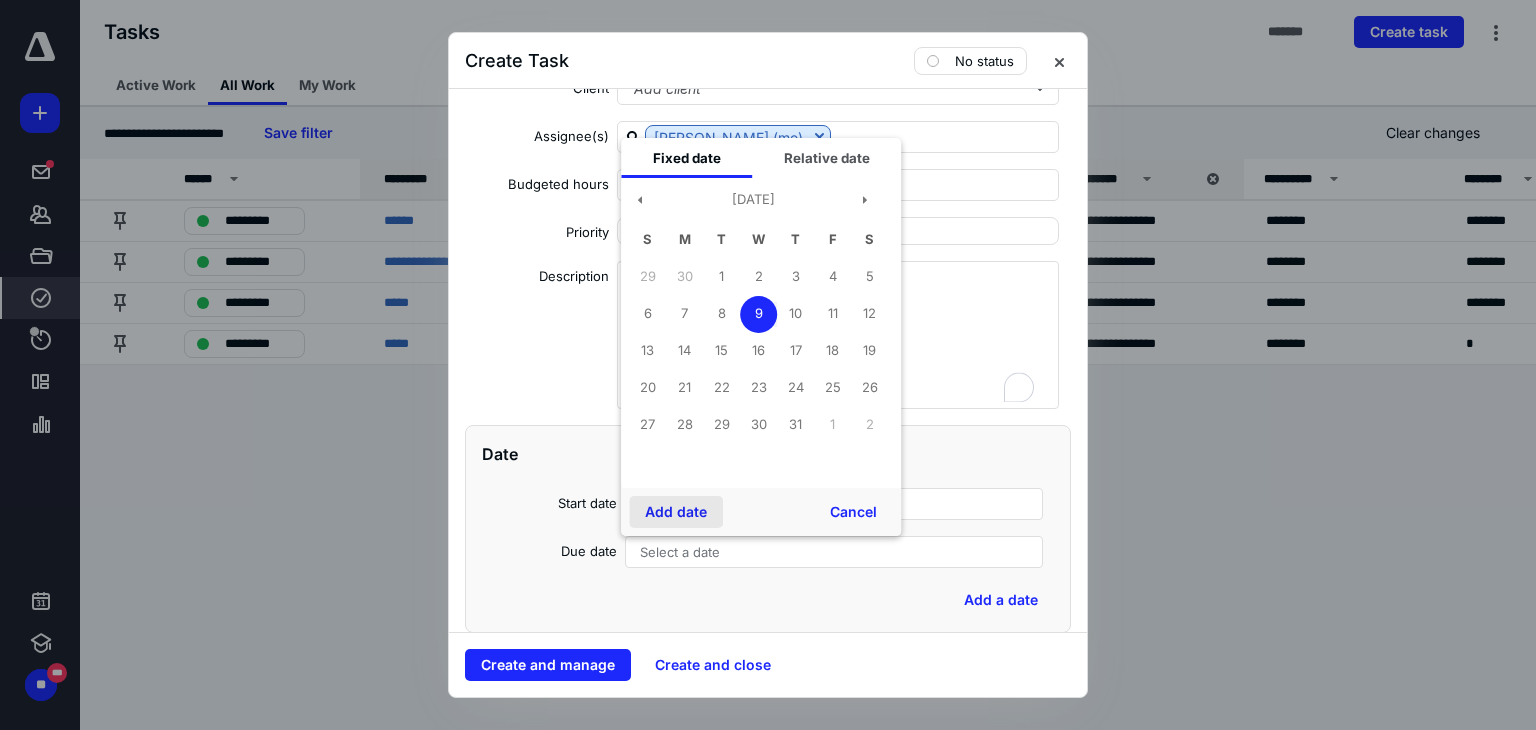 click on "Add date" at bounding box center [676, 512] 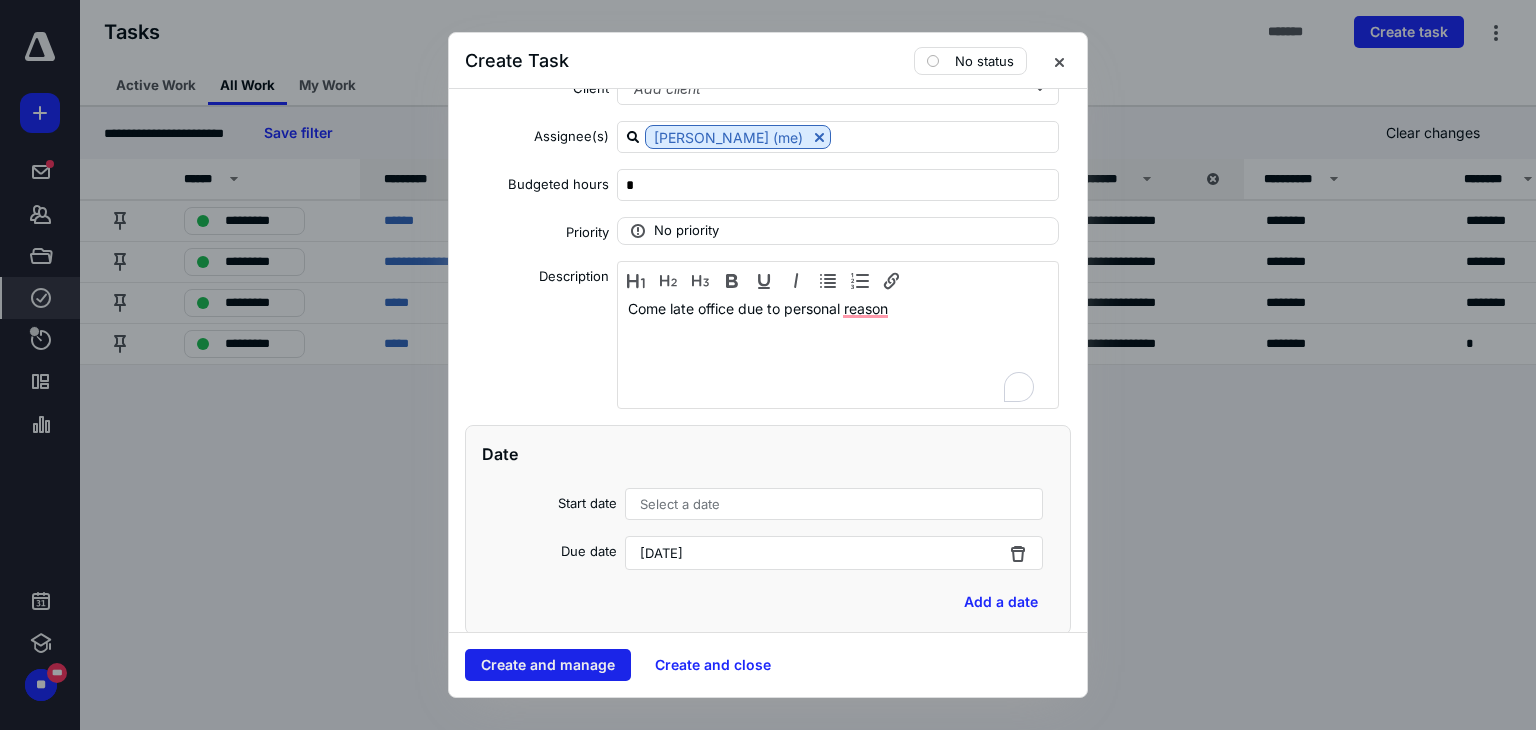click on "Create and manage" at bounding box center (548, 665) 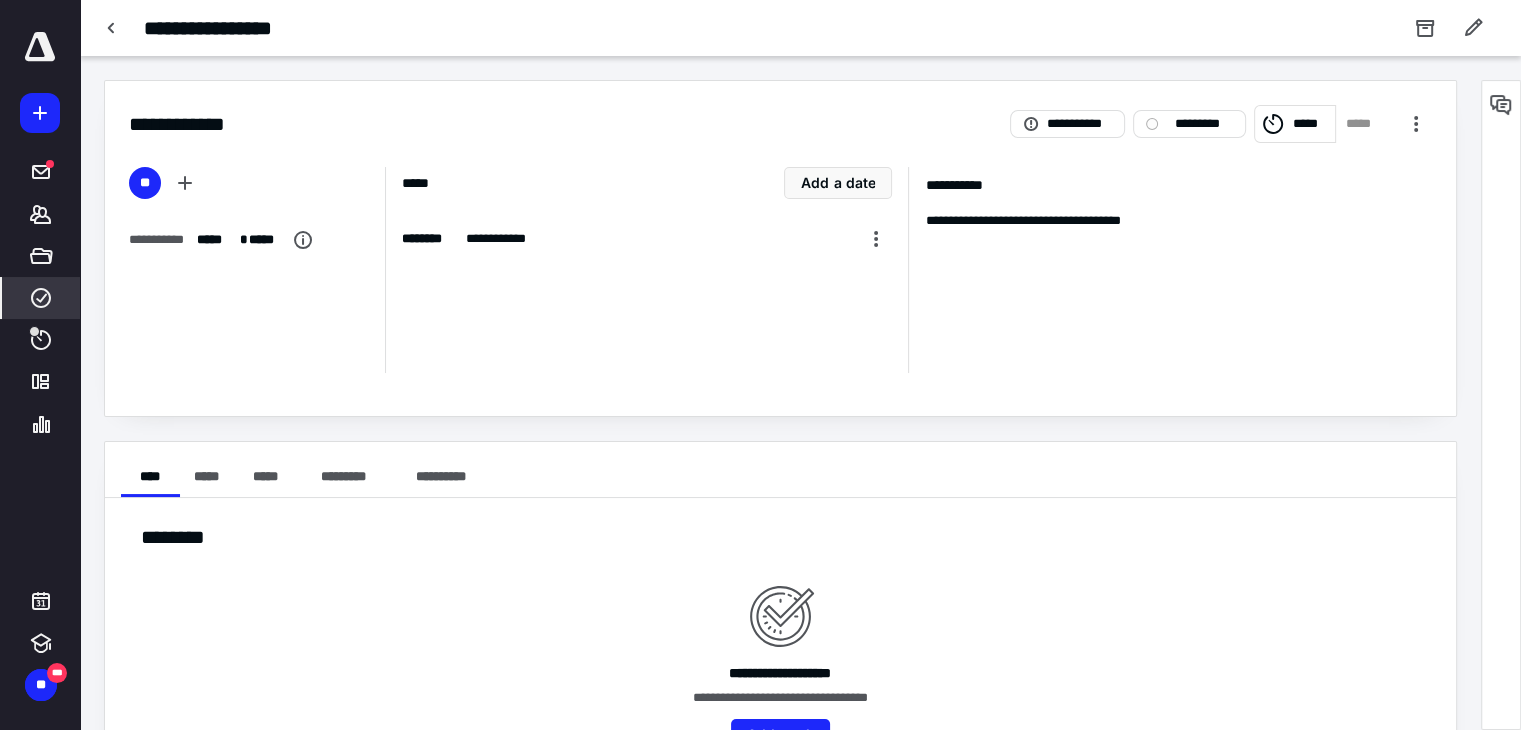 click on "*****" at bounding box center [1363, 124] 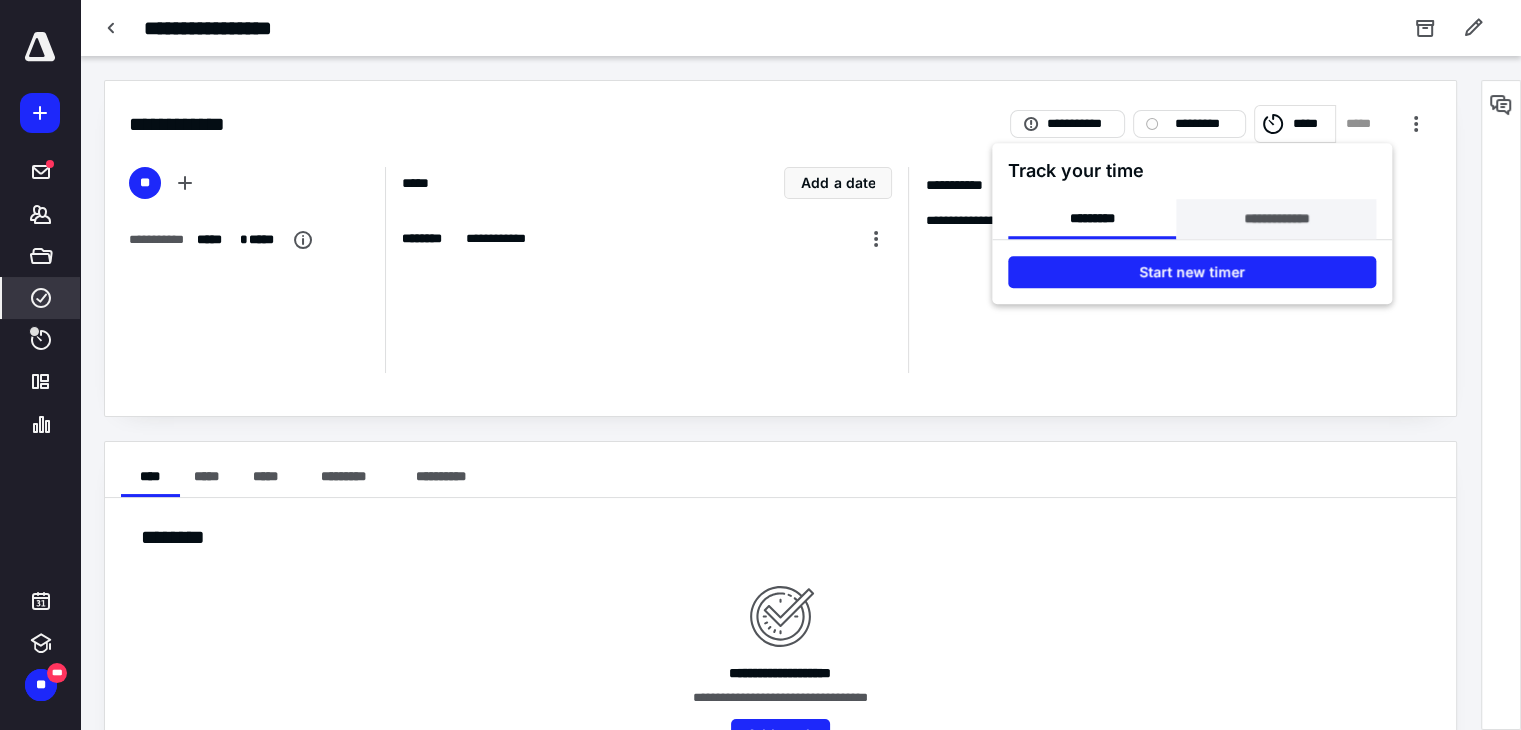 drag, startPoint x: 1288, startPoint y: 208, endPoint x: 1272, endPoint y: 233, distance: 29.681644 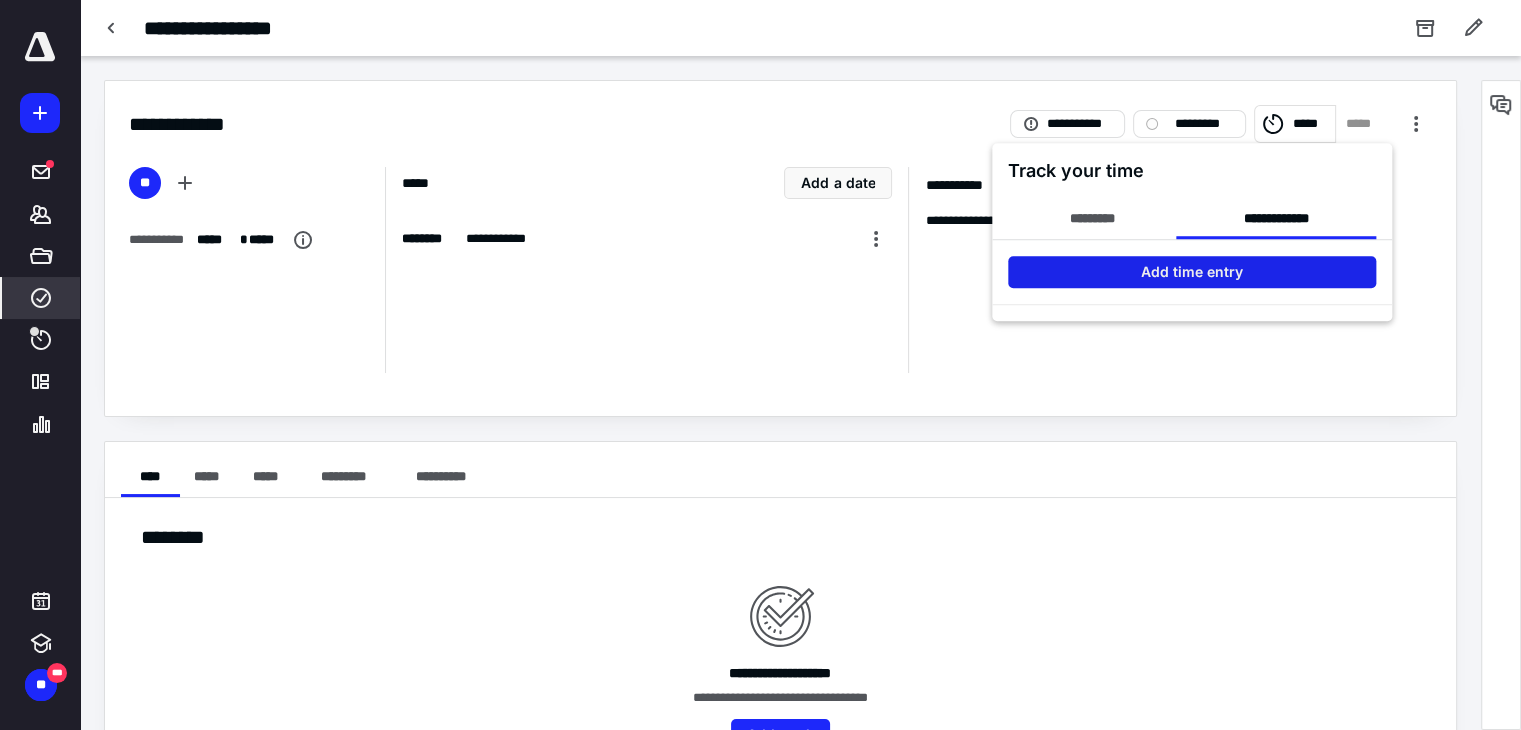 click on "Add time entry" at bounding box center (1192, 272) 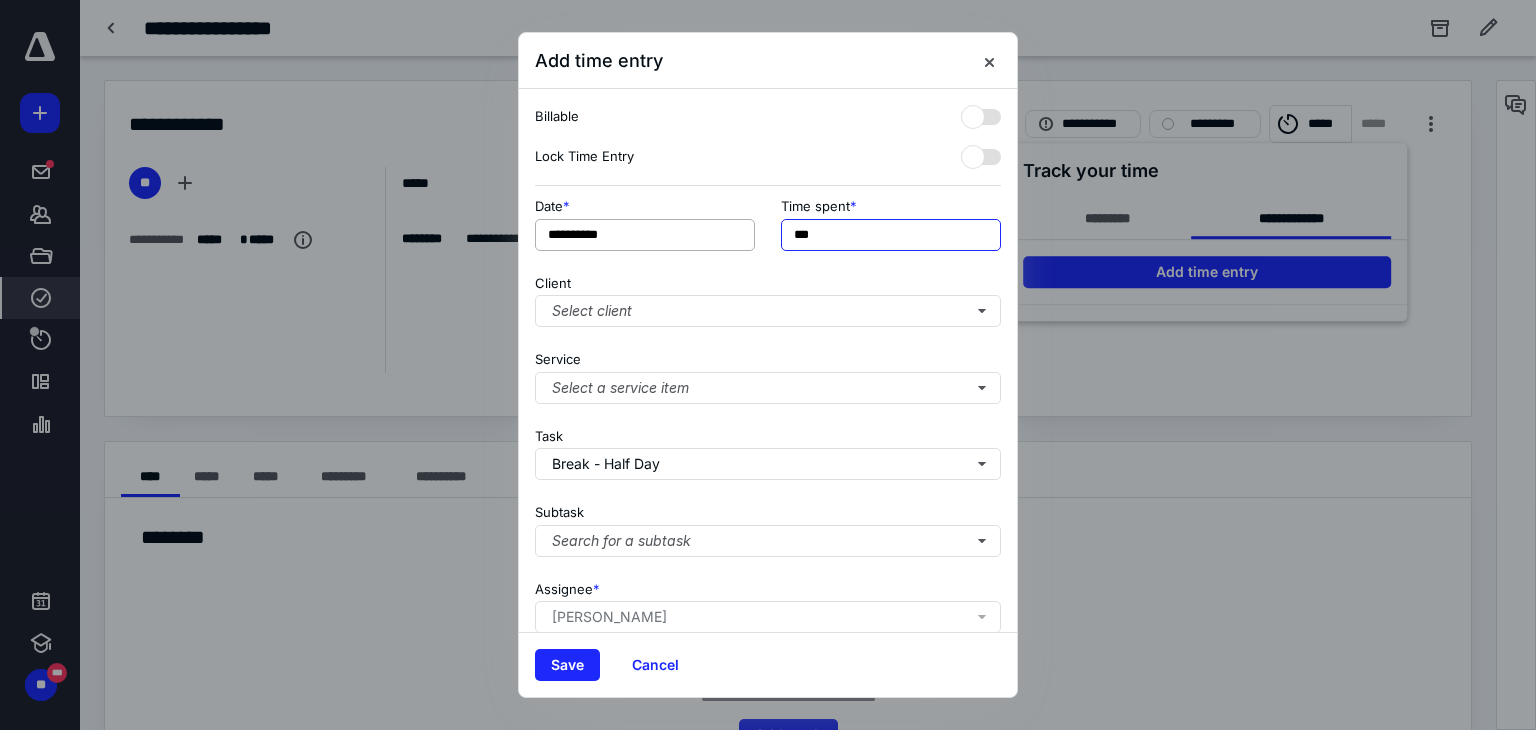 drag, startPoint x: 858, startPoint y: 229, endPoint x: 661, endPoint y: 245, distance: 197.64868 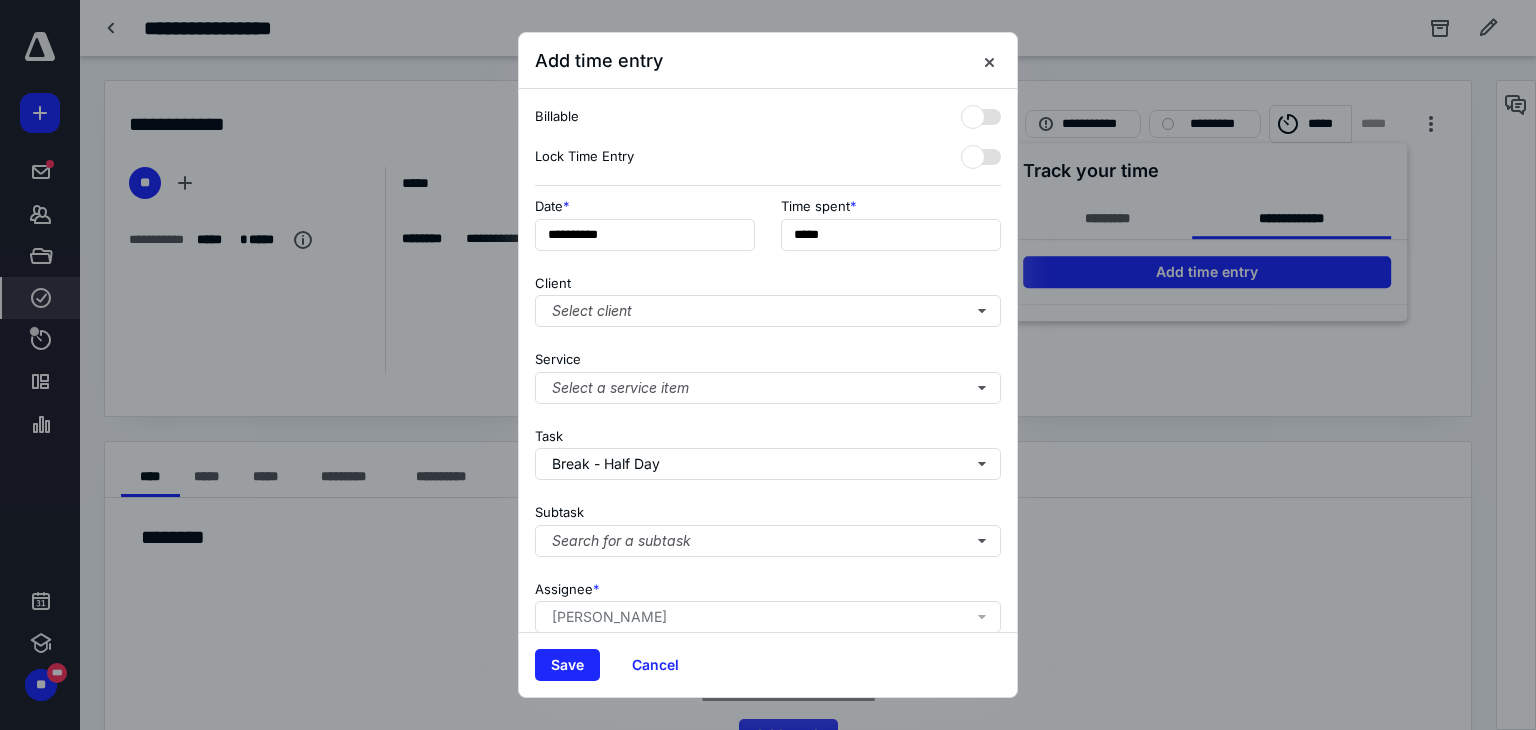 type on "******" 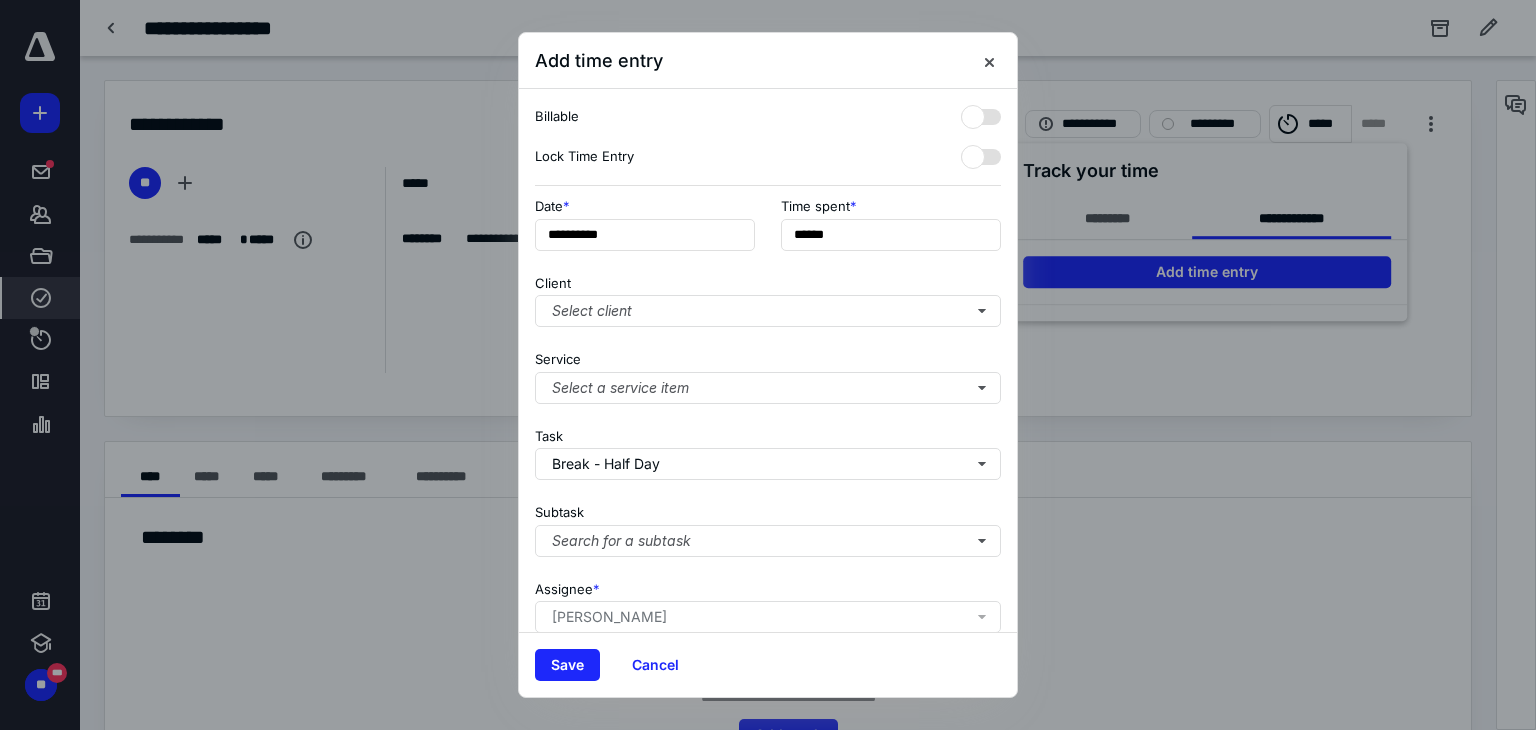 click on "Client Select client" at bounding box center [768, 297] 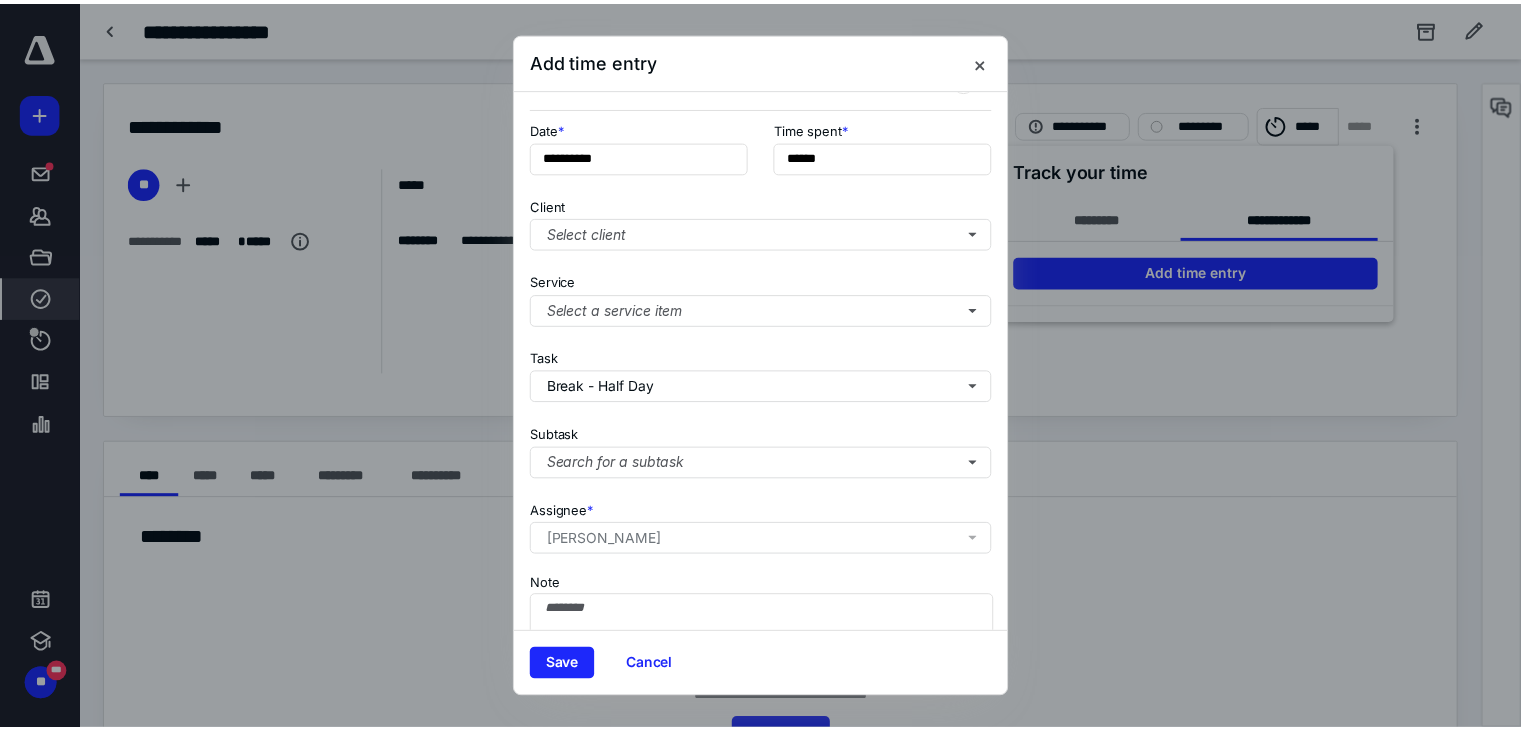 scroll, scrollTop: 100, scrollLeft: 0, axis: vertical 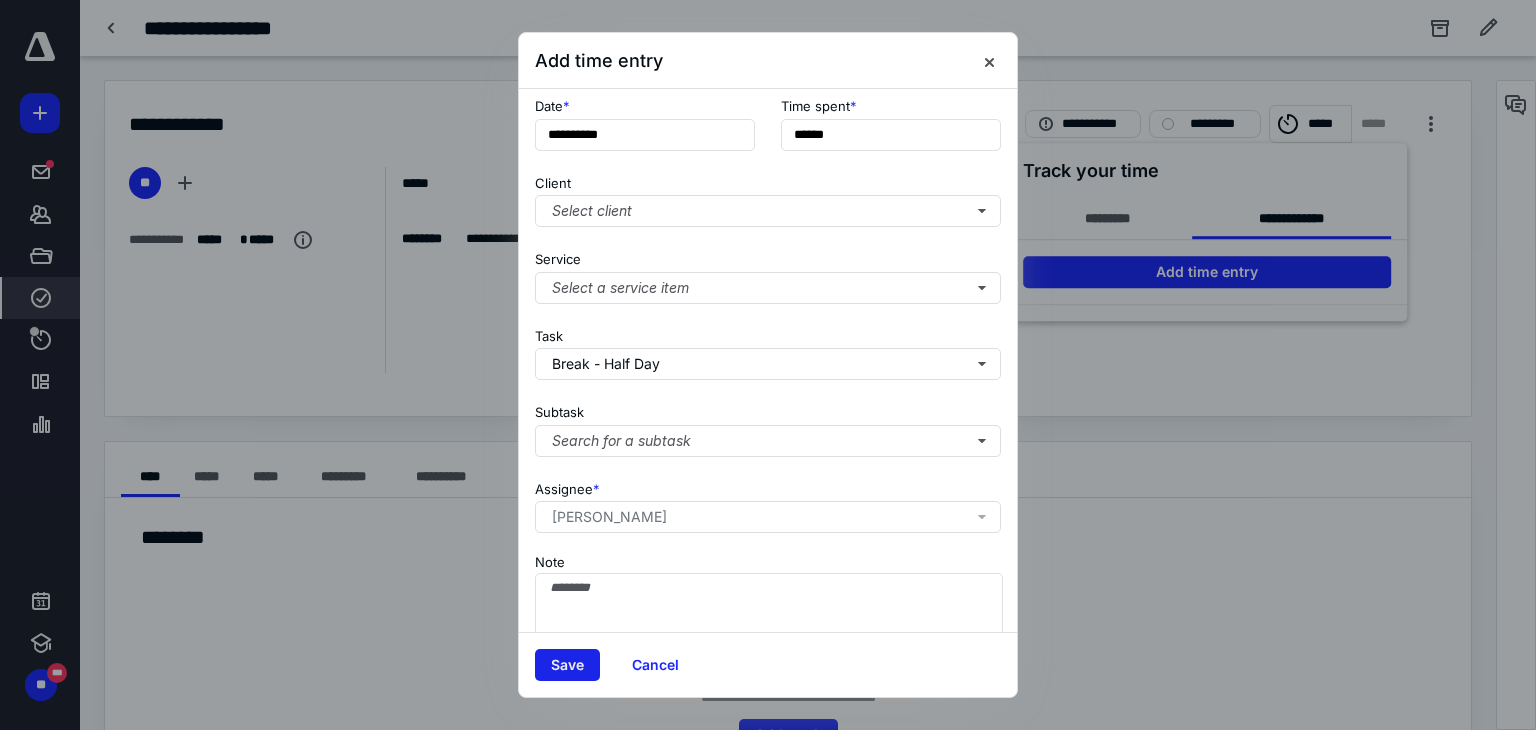 click on "Save" at bounding box center (567, 665) 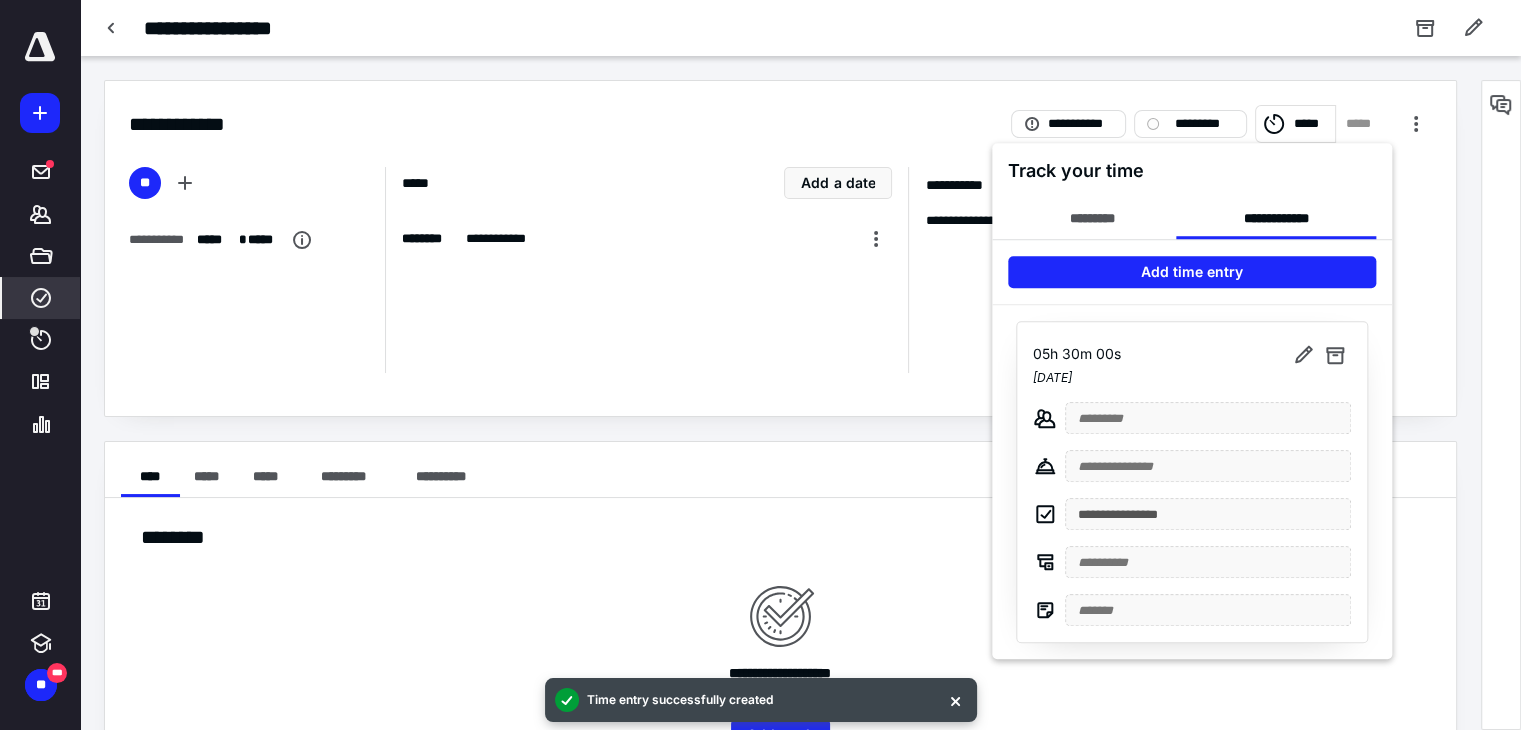 click at bounding box center (760, 365) 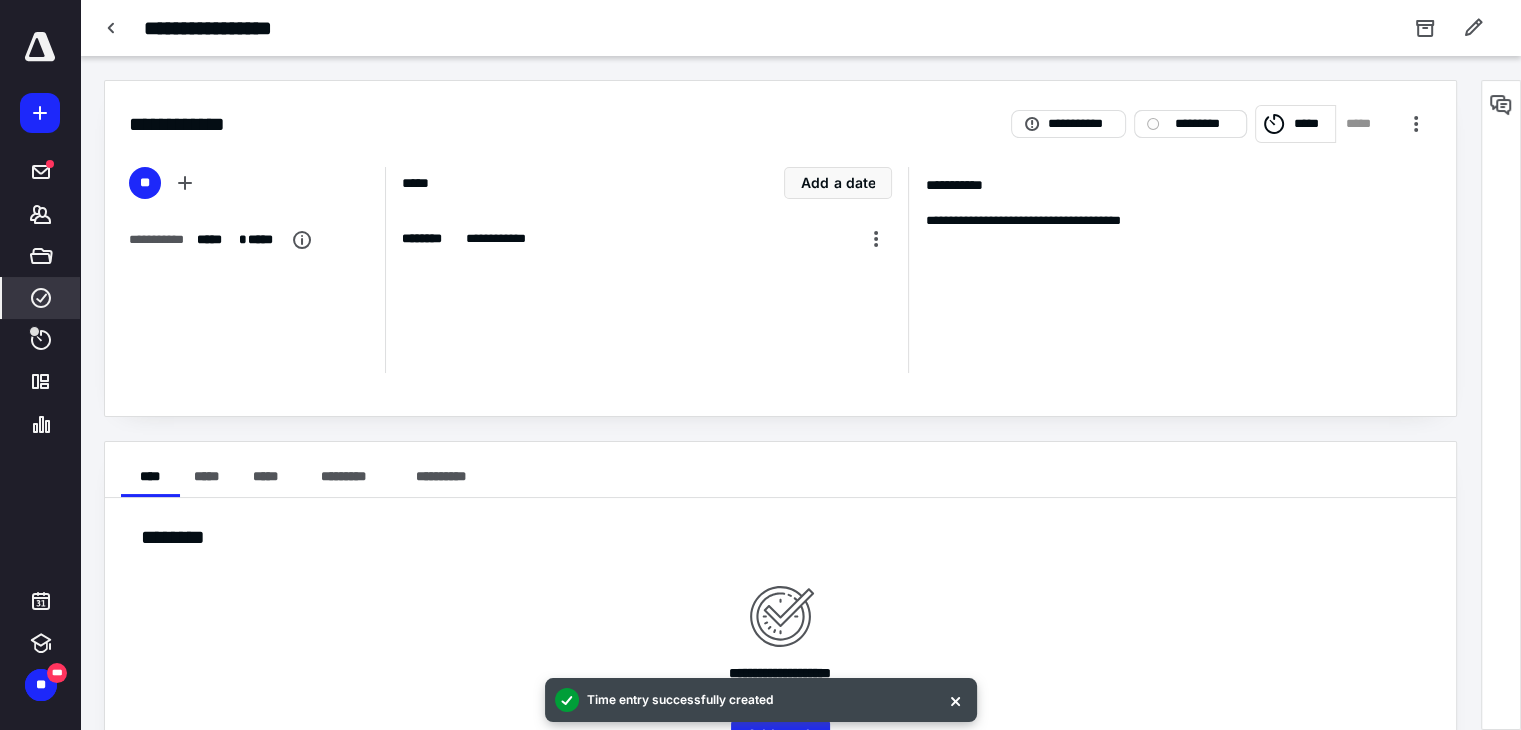 click on "*********" at bounding box center [1204, 124] 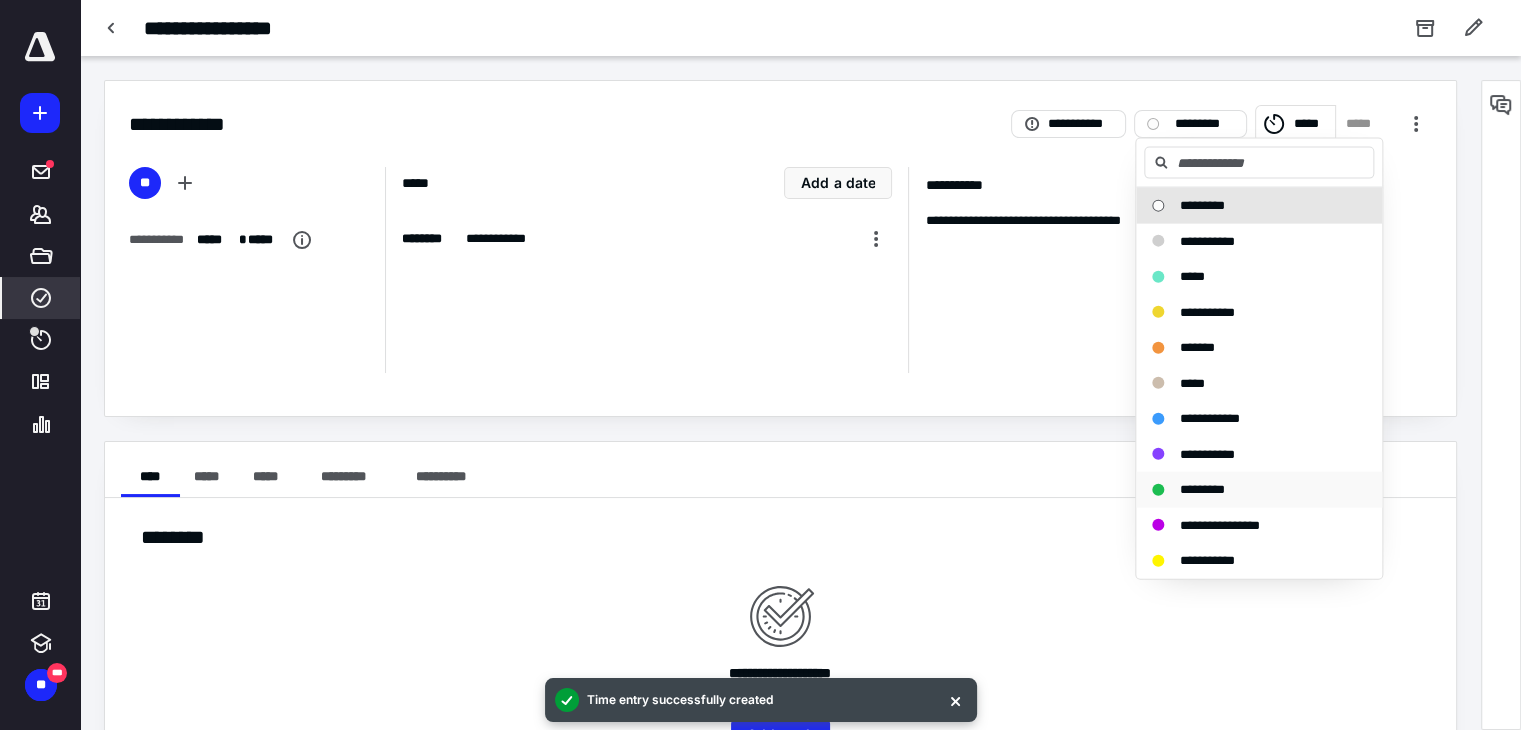 click on "*********" at bounding box center [1259, 490] 